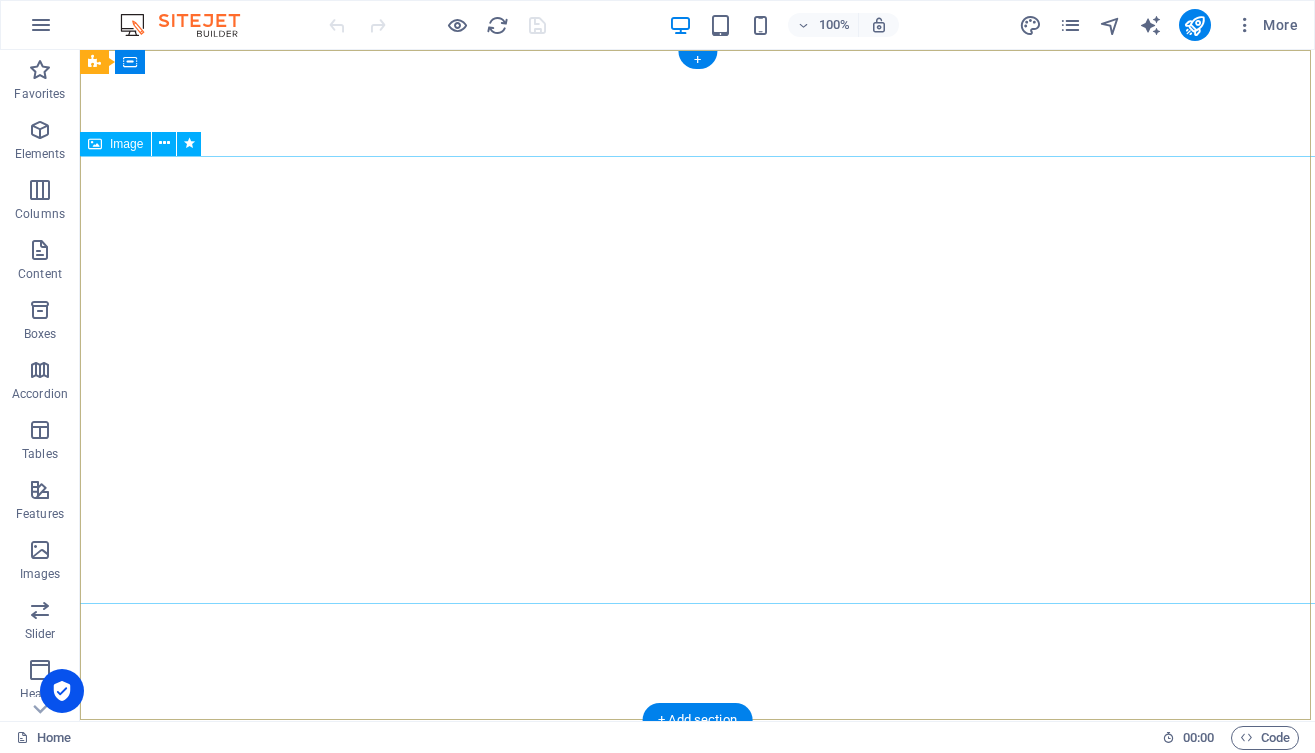 scroll, scrollTop: 0, scrollLeft: 0, axis: both 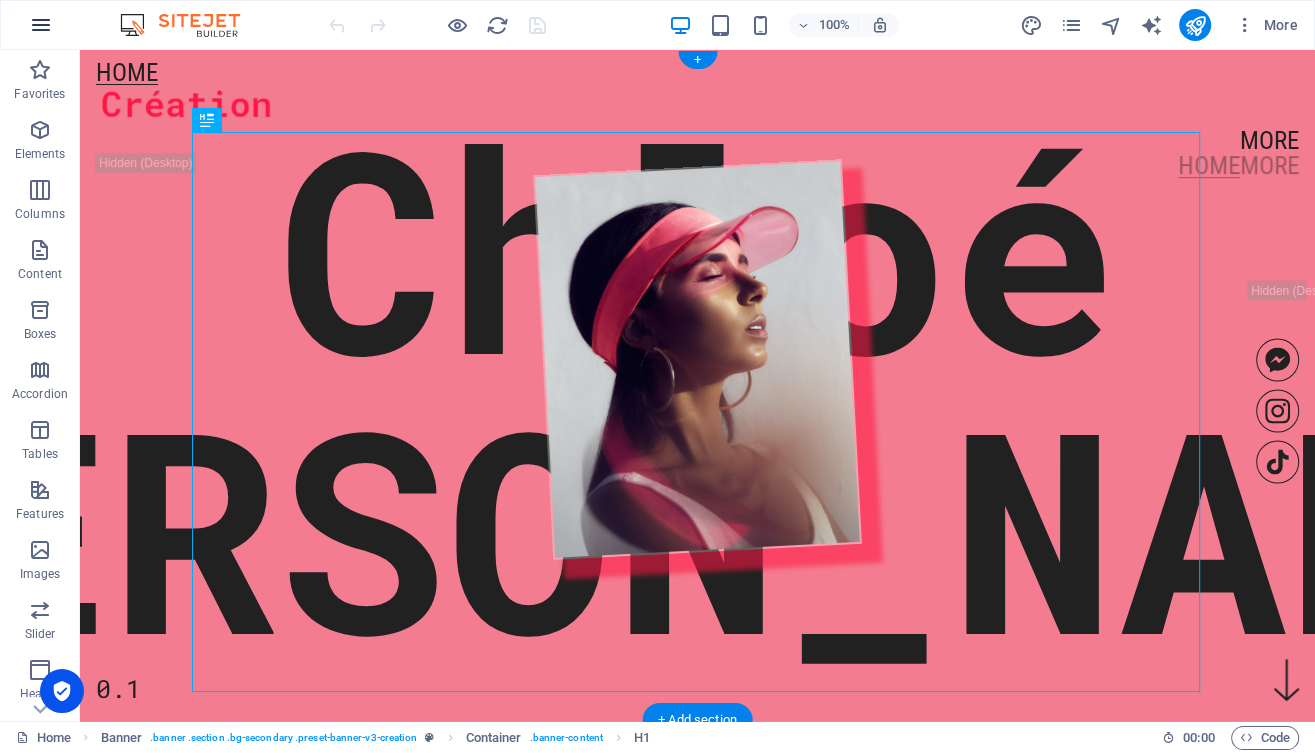 click at bounding box center [41, 25] 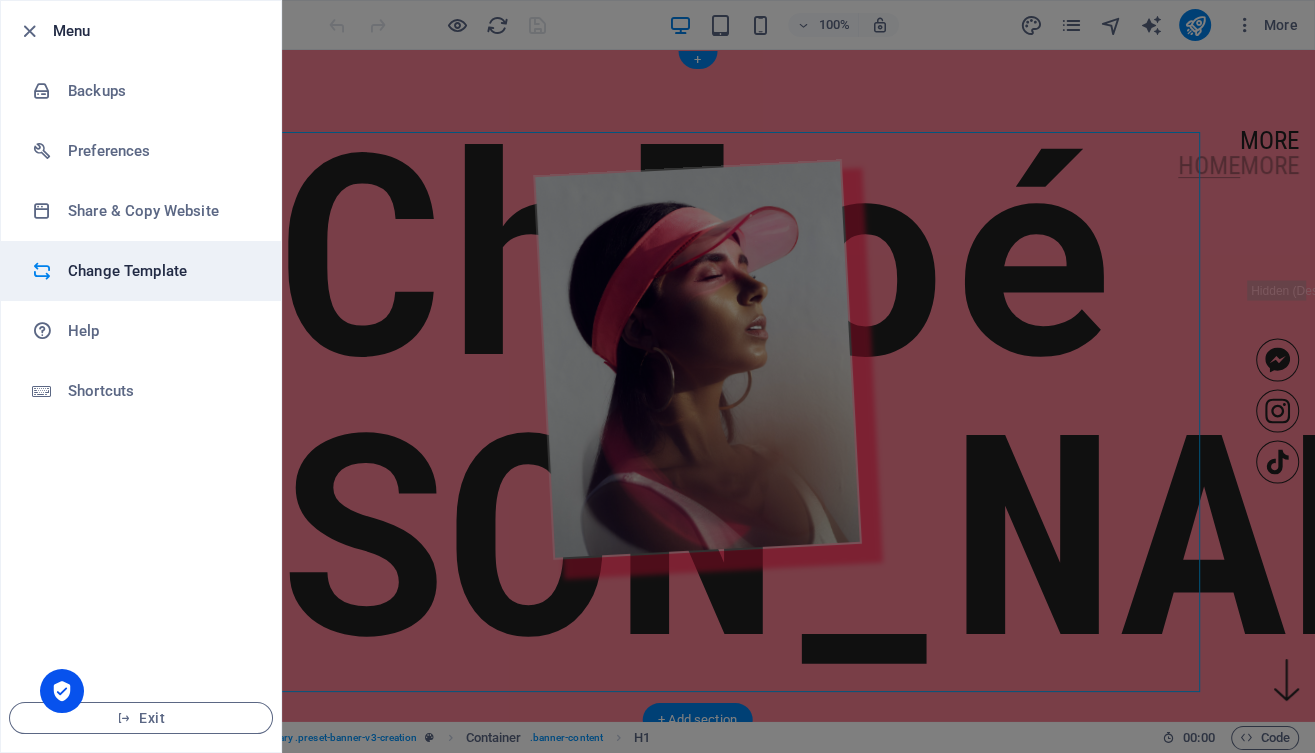 click on "Change Template" at bounding box center (160, 271) 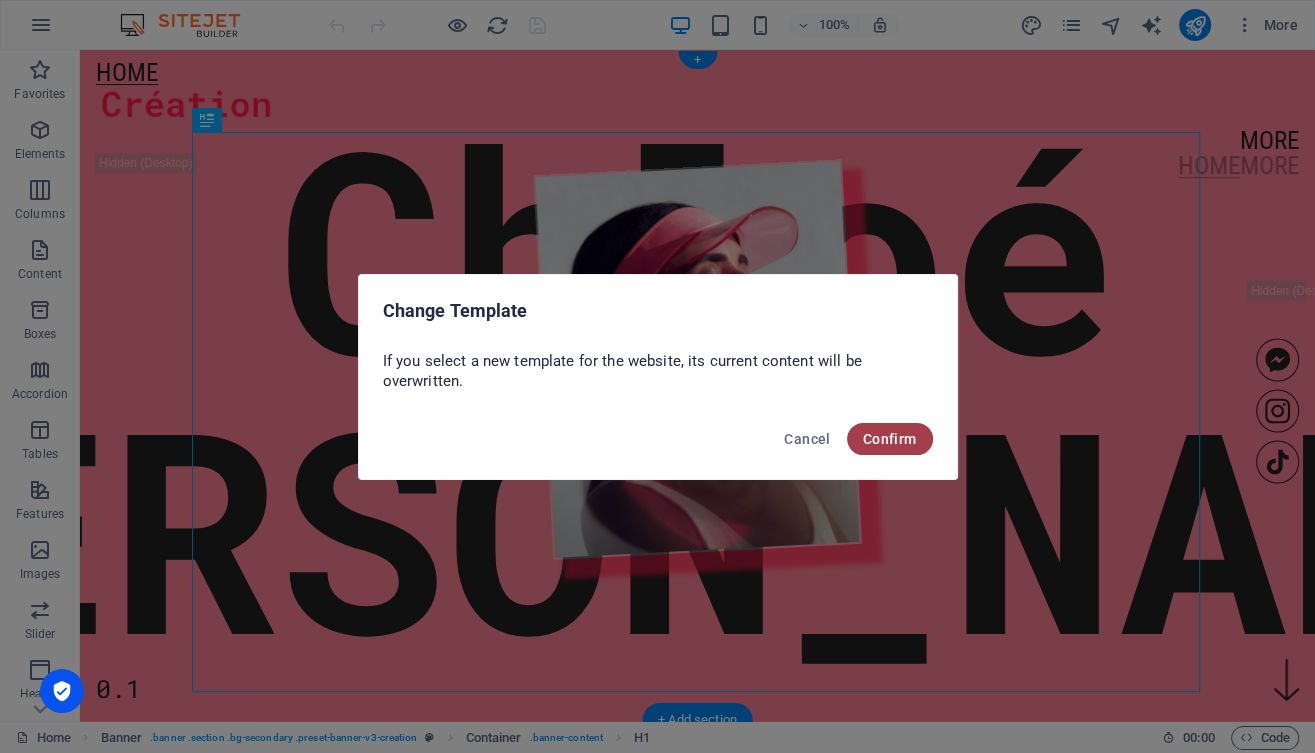 click on "Confirm" at bounding box center (890, 439) 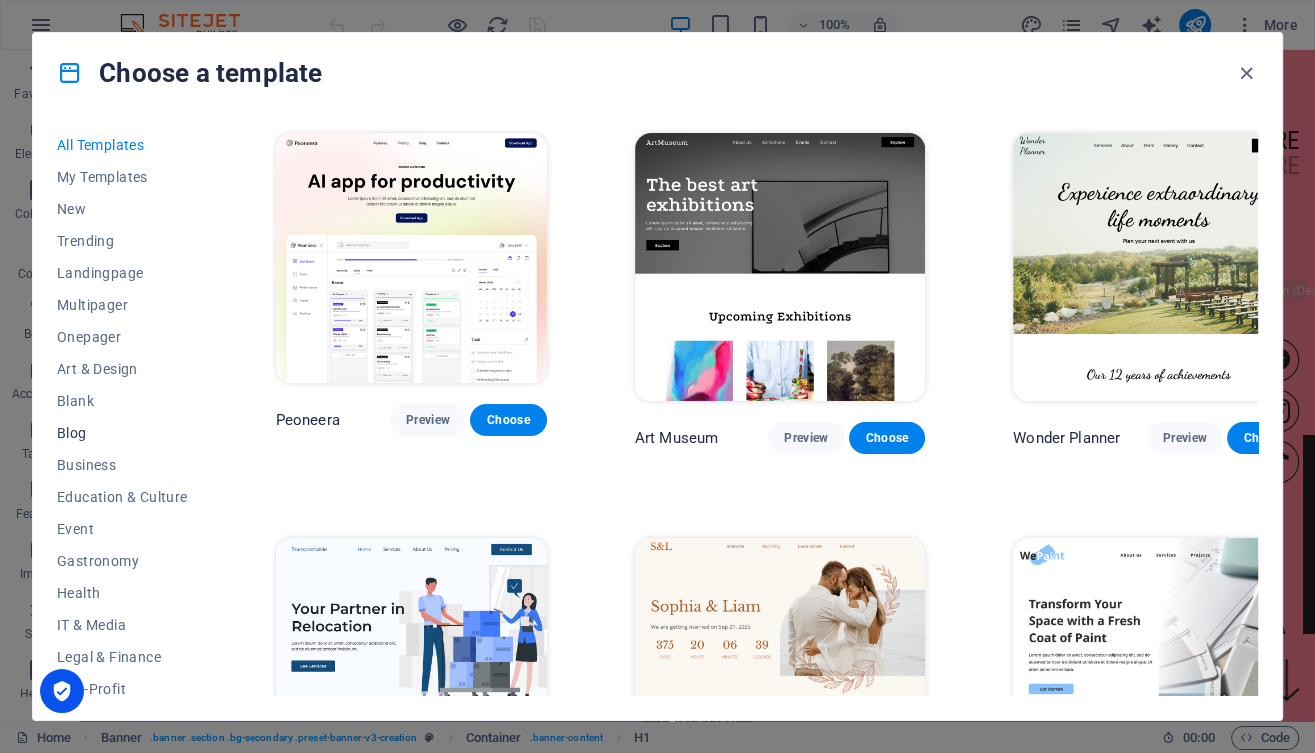 click on "Blog" at bounding box center [122, 433] 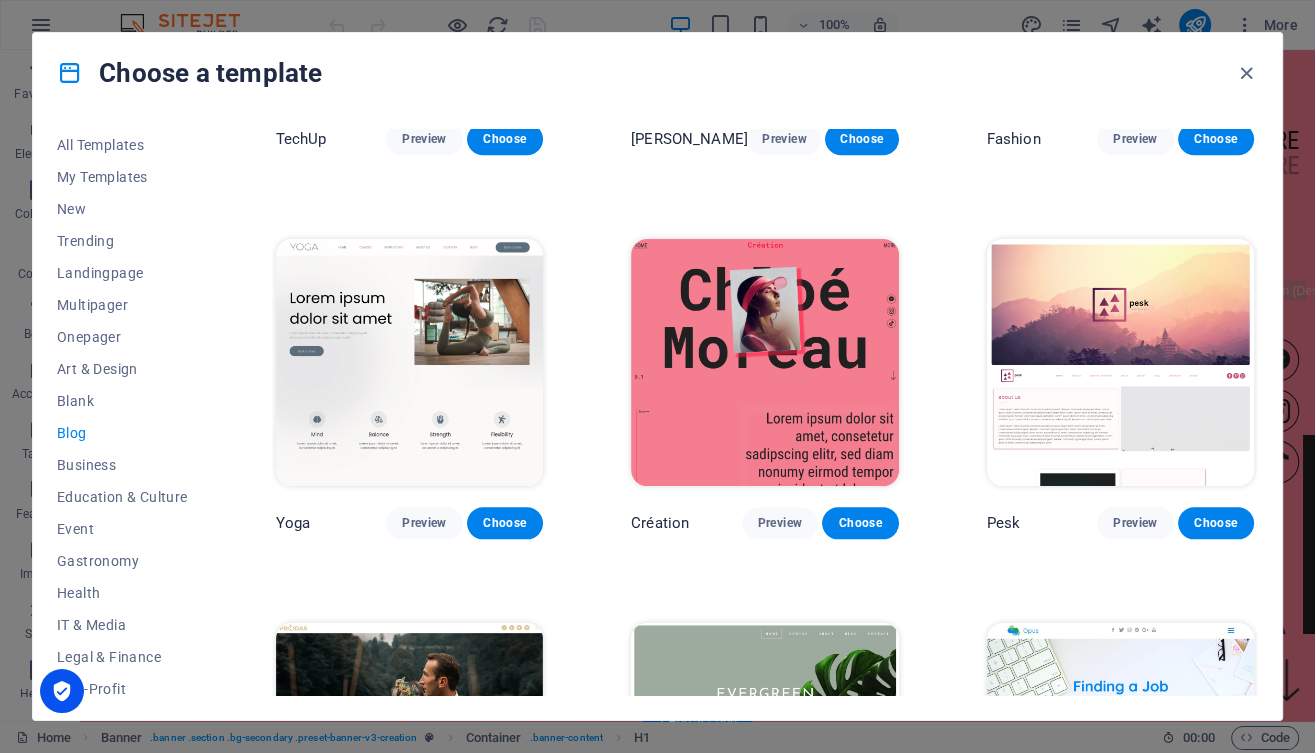 scroll, scrollTop: 1802, scrollLeft: 0, axis: vertical 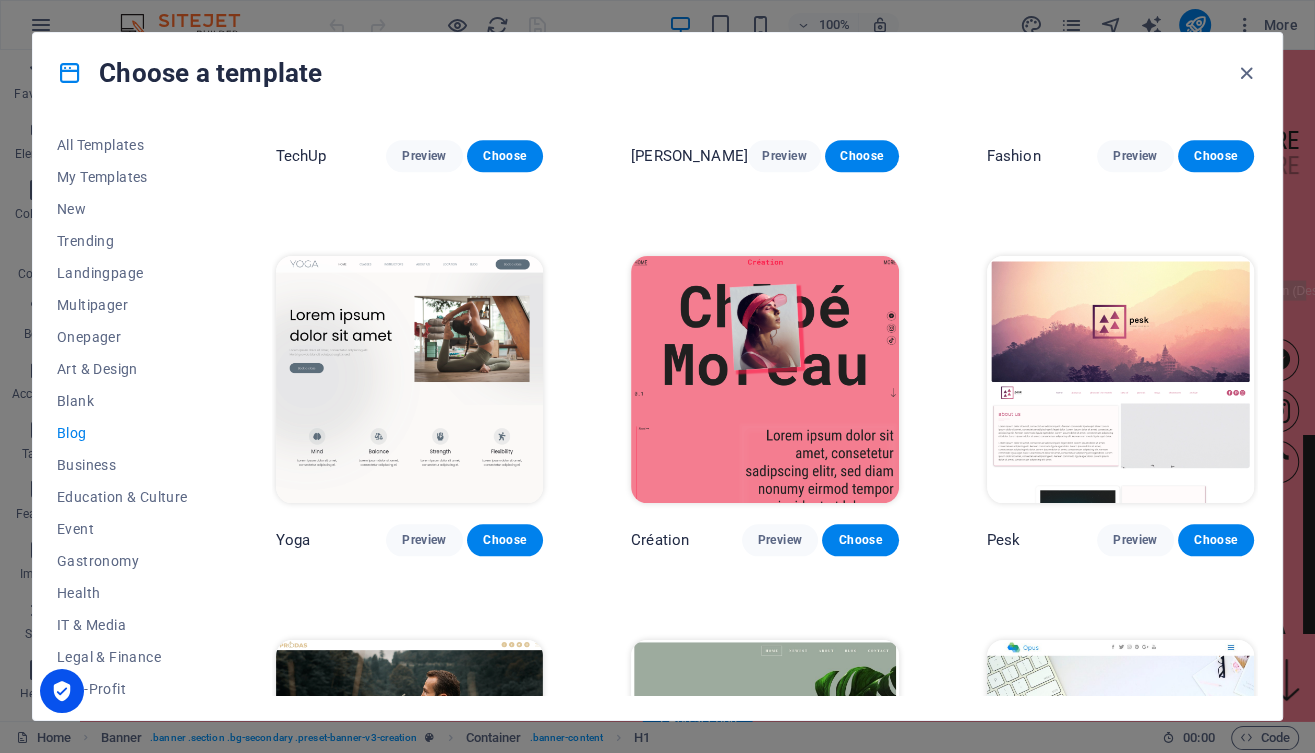 click at bounding box center [764, 379] 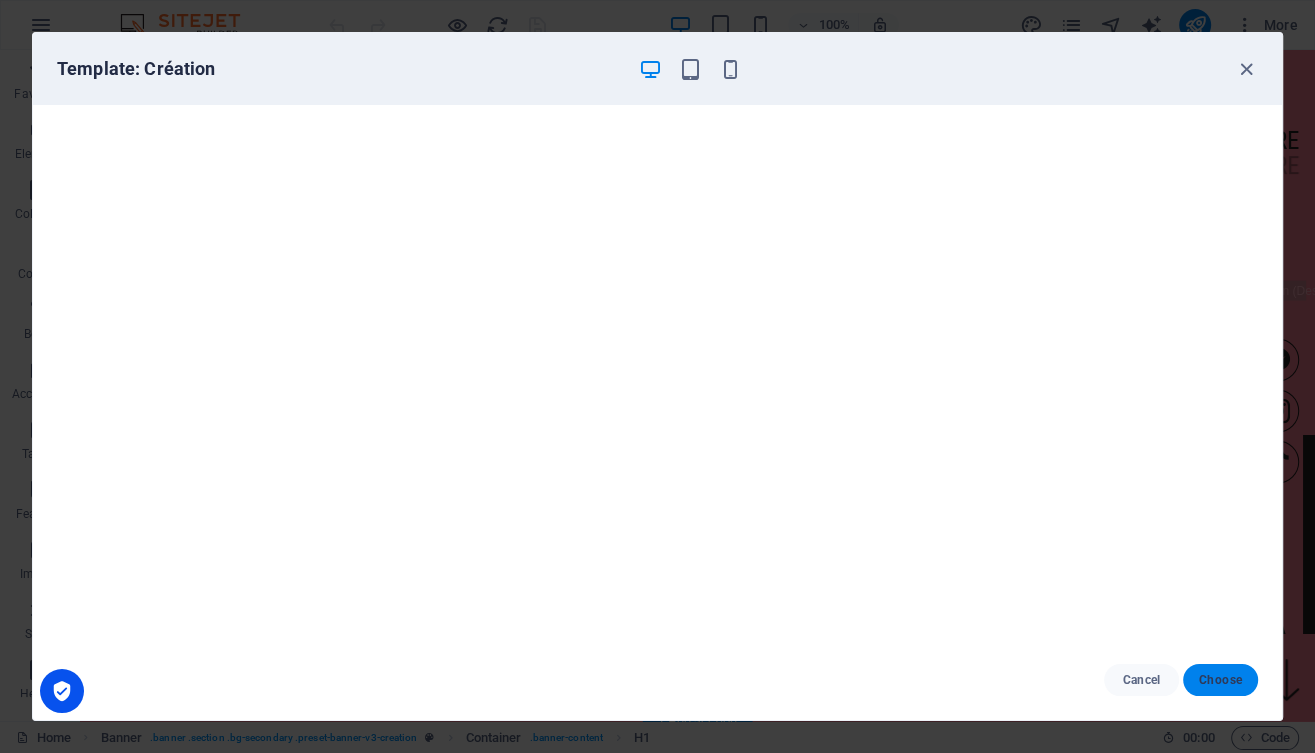 click on "Choose" at bounding box center (1220, 680) 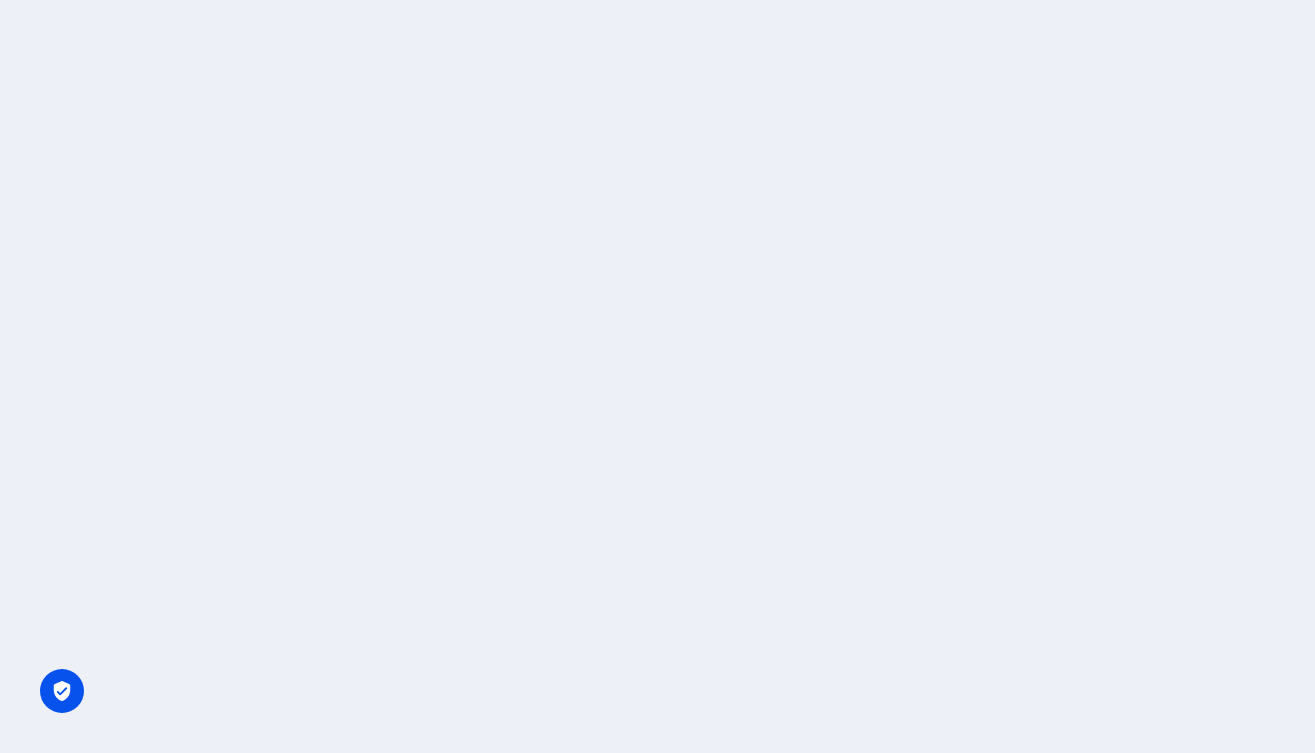 scroll, scrollTop: 0, scrollLeft: 0, axis: both 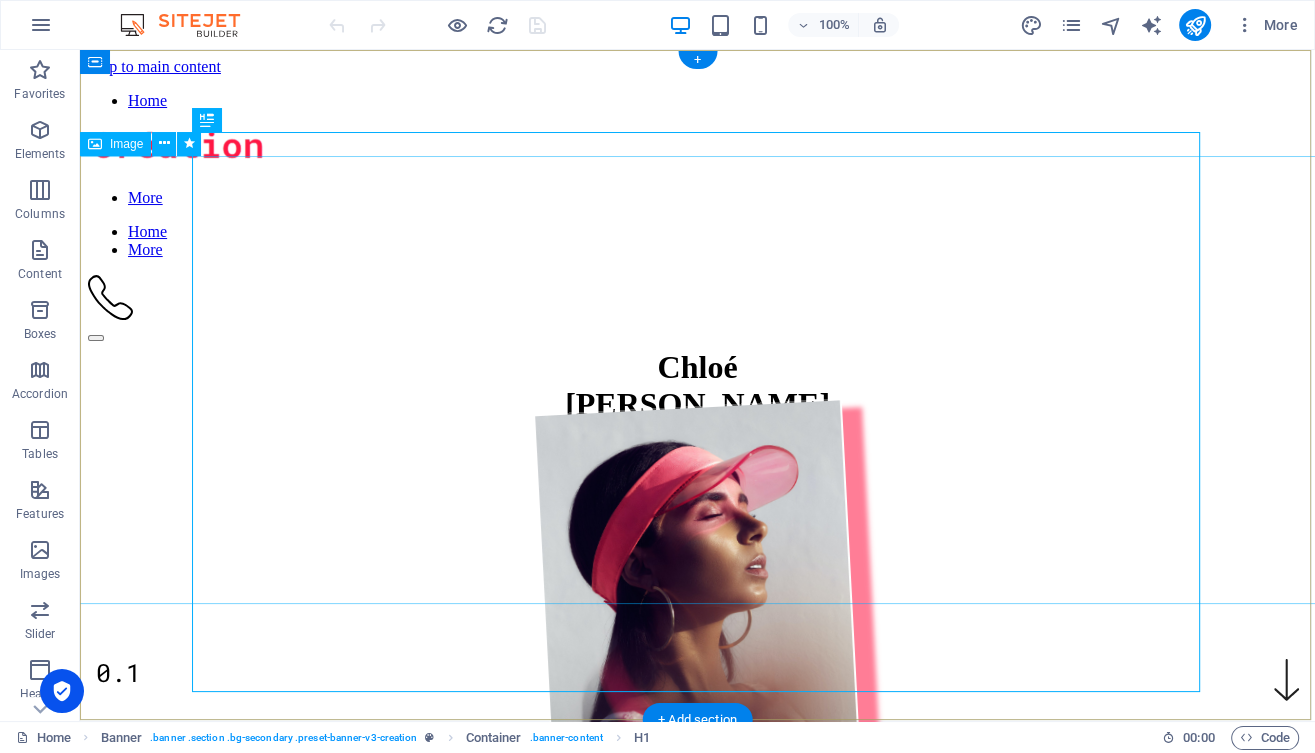 click at bounding box center [698, 600] 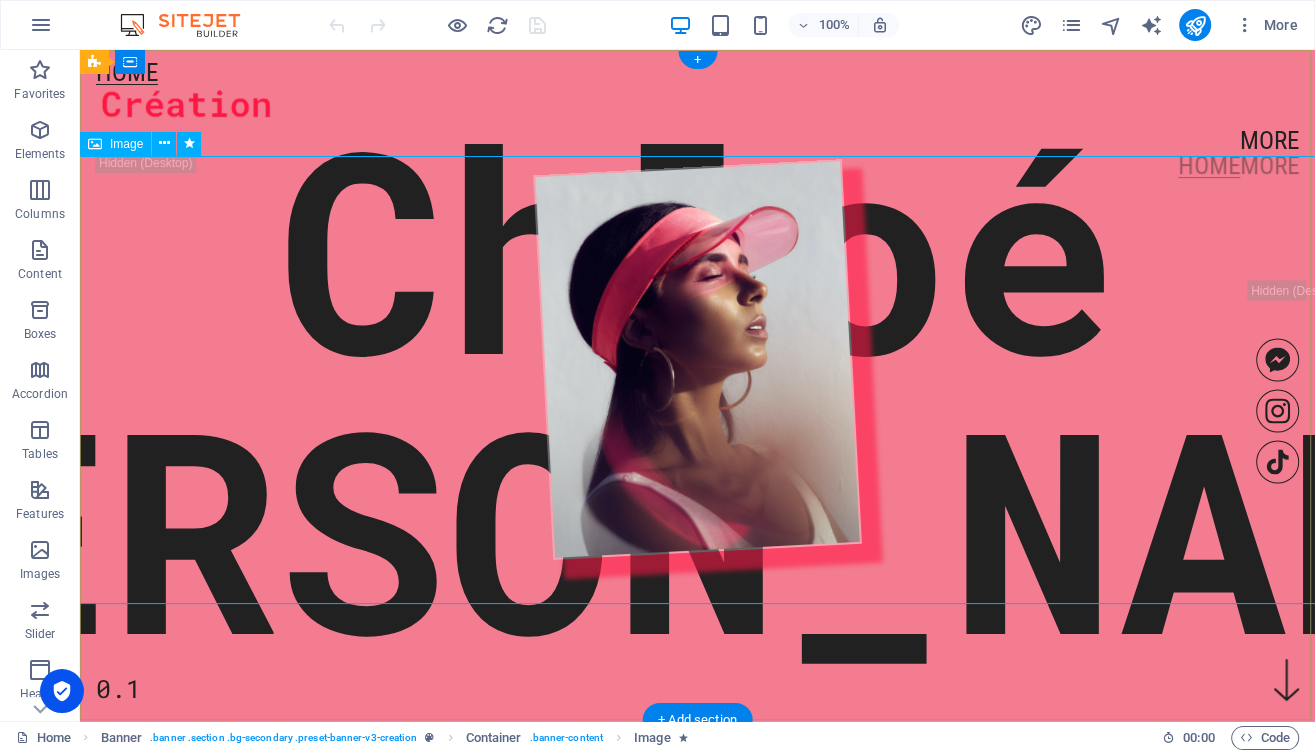 click at bounding box center (697, 359) 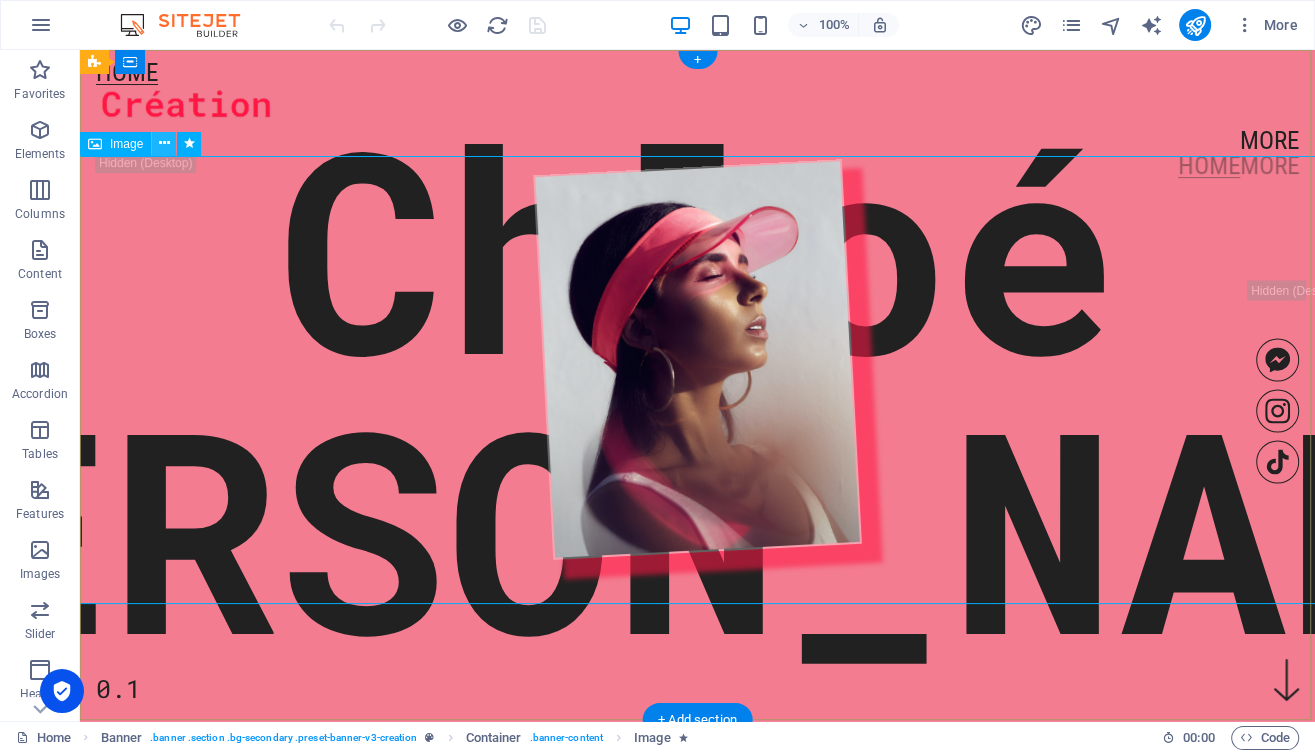 click at bounding box center [164, 143] 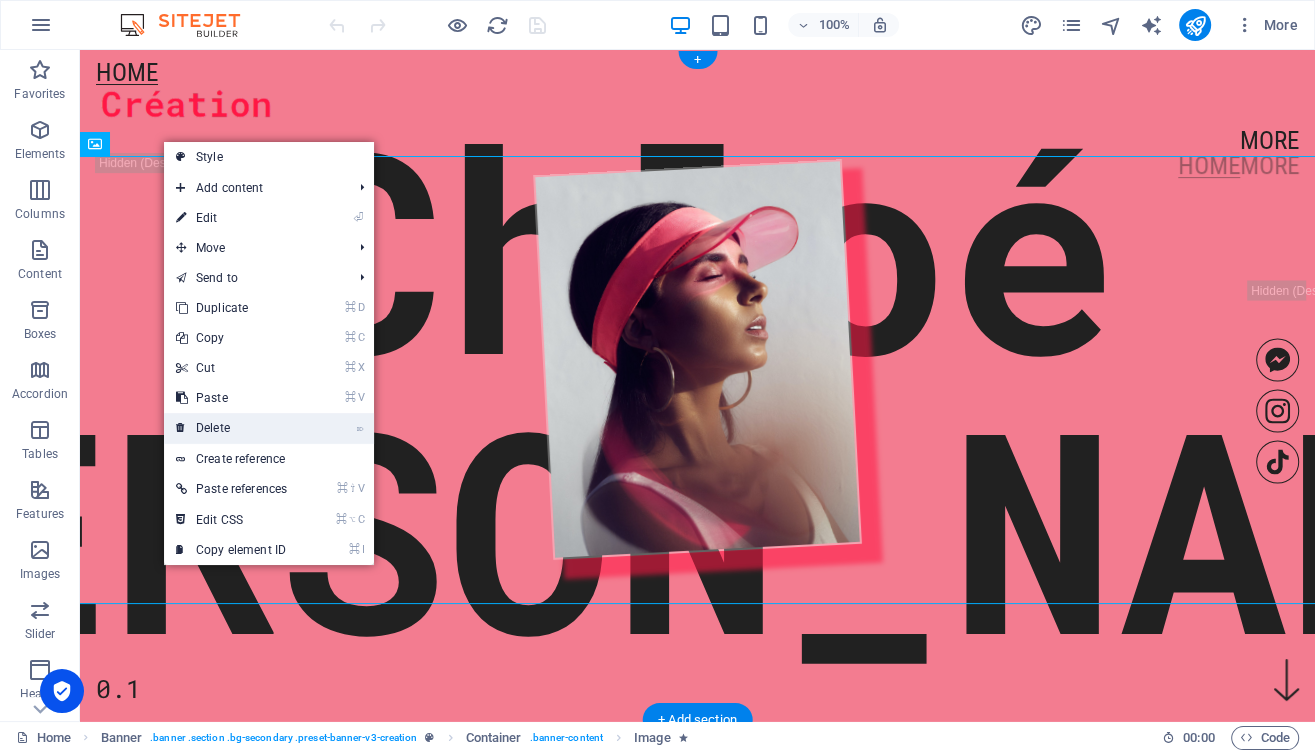 click on "⌦  Delete" at bounding box center [231, 428] 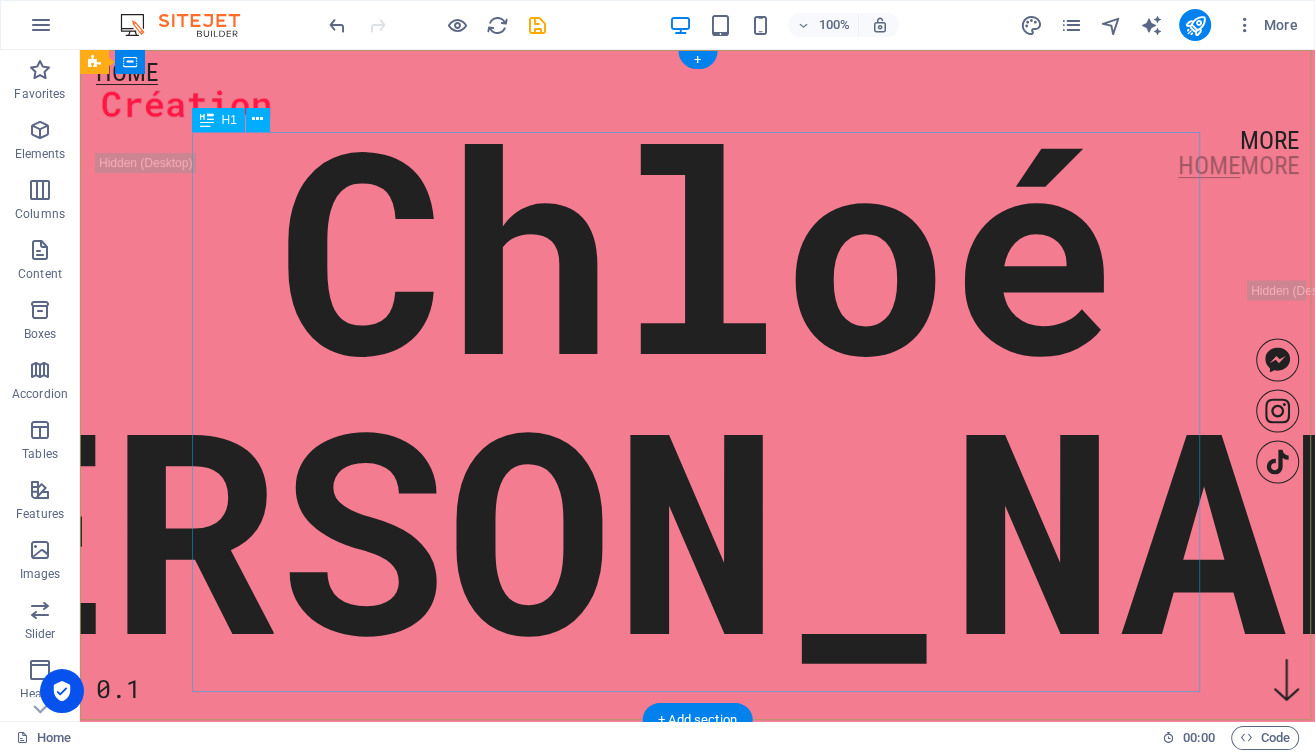click on "Chloé Moreau" at bounding box center (698, 386) 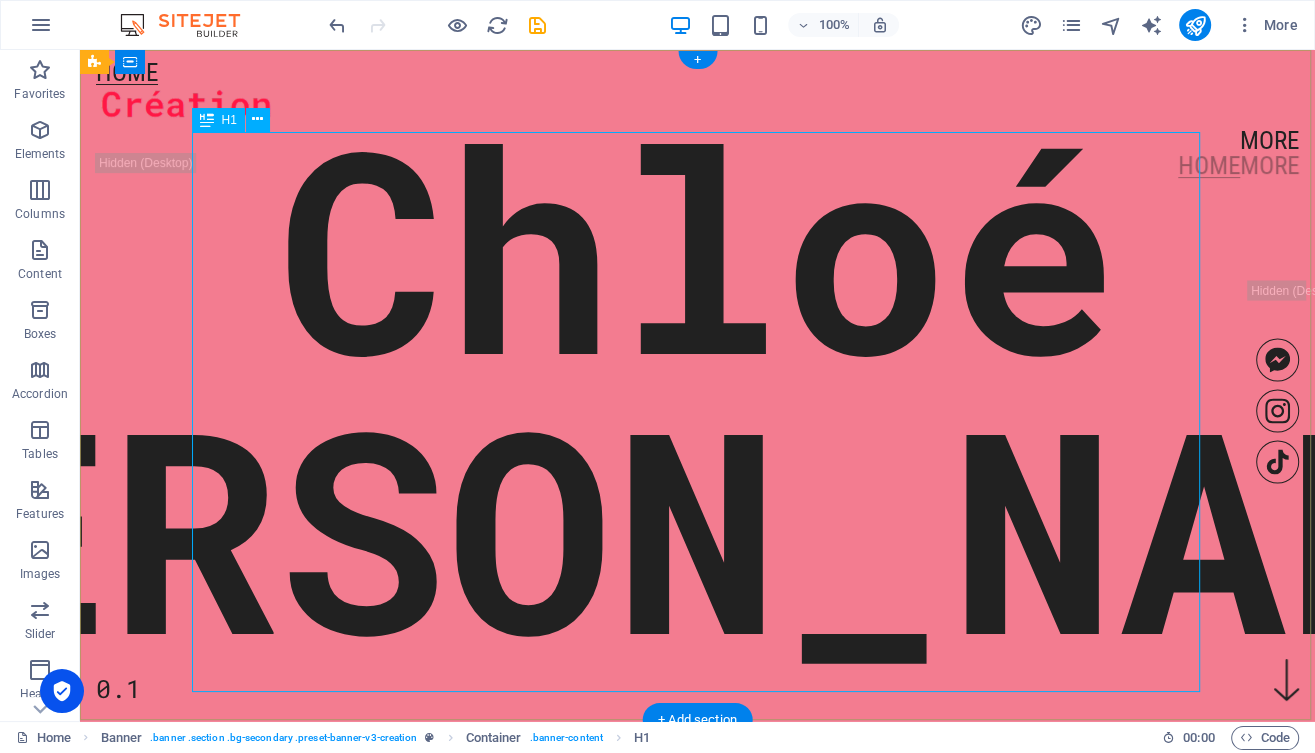 click at bounding box center (207, 120) 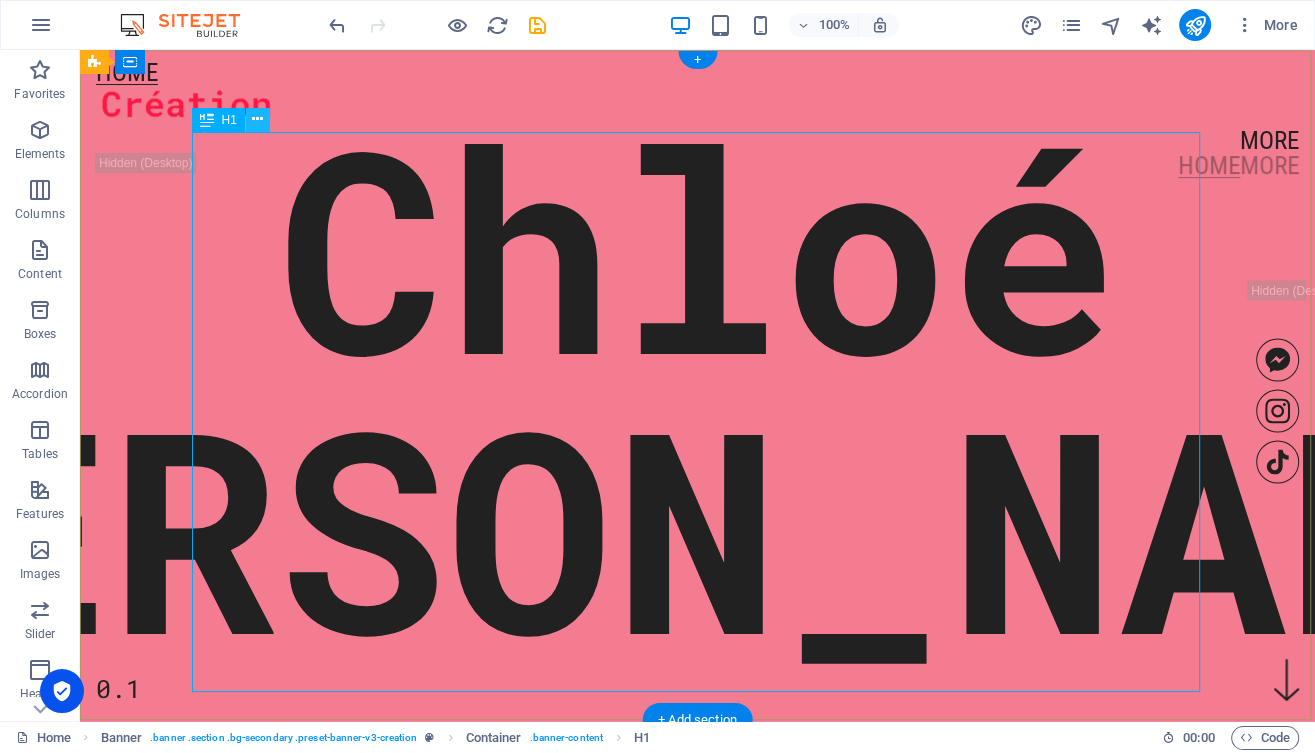click at bounding box center (257, 119) 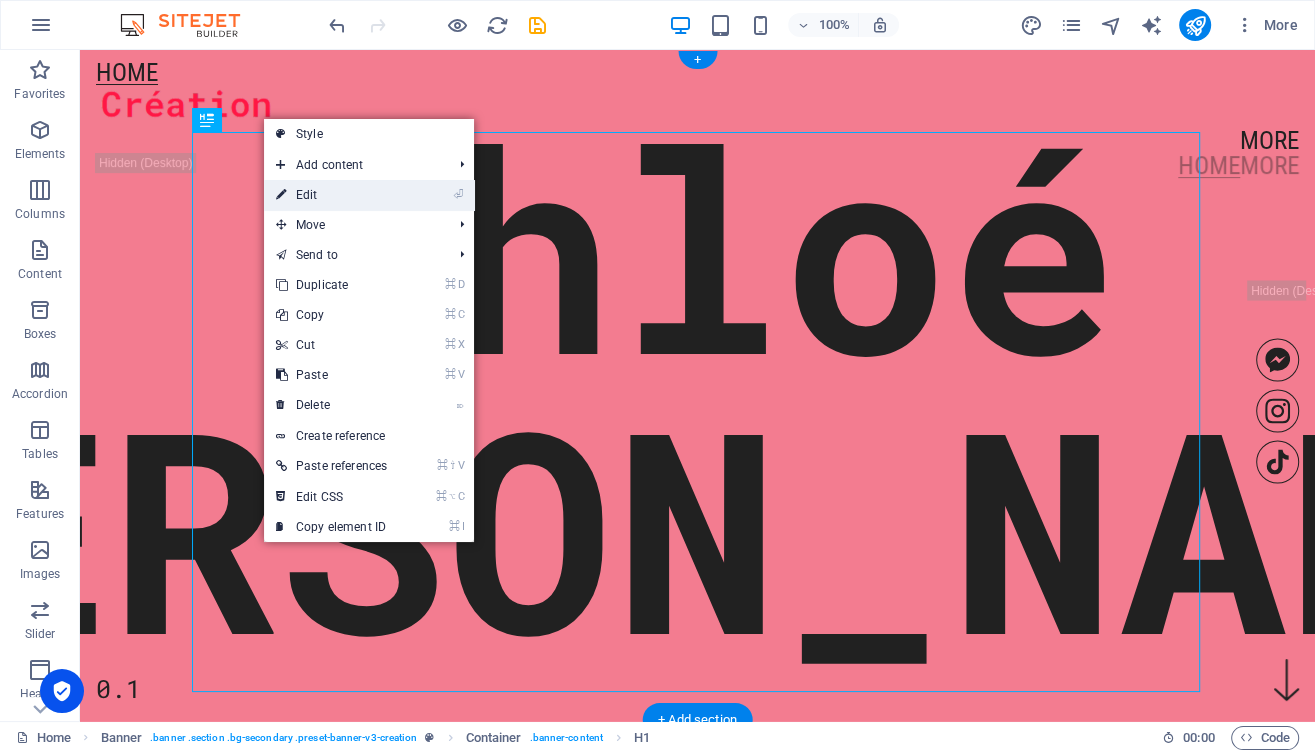 click on "⏎  Edit" at bounding box center (331, 195) 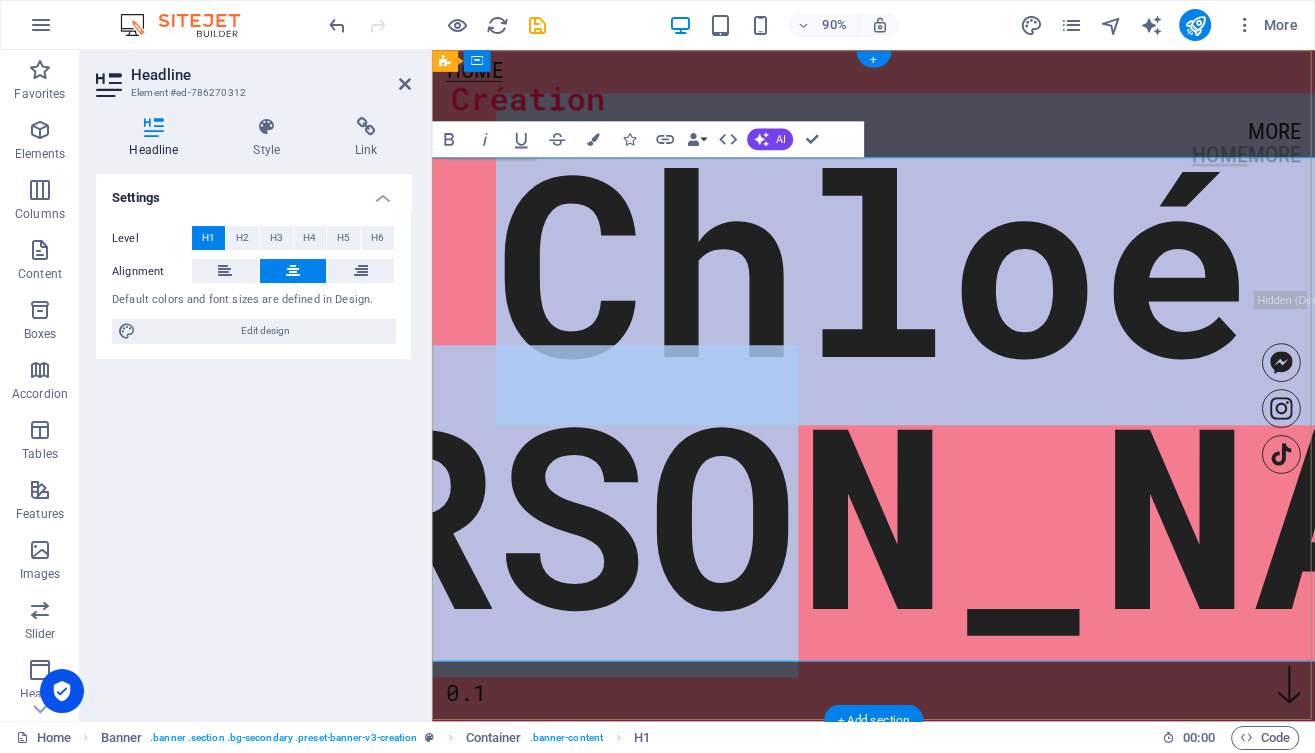 click on "Chloé" at bounding box center [923, 282] 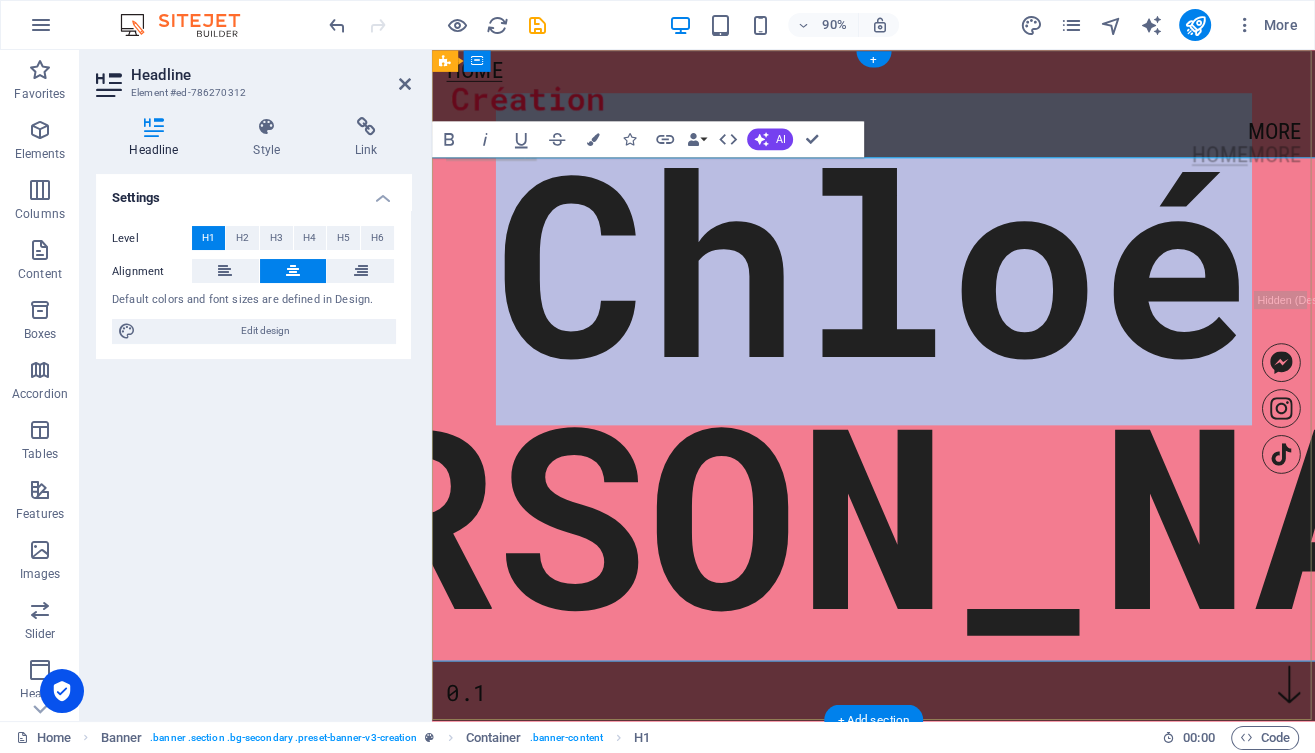 click on "Chloé" at bounding box center (923, 282) 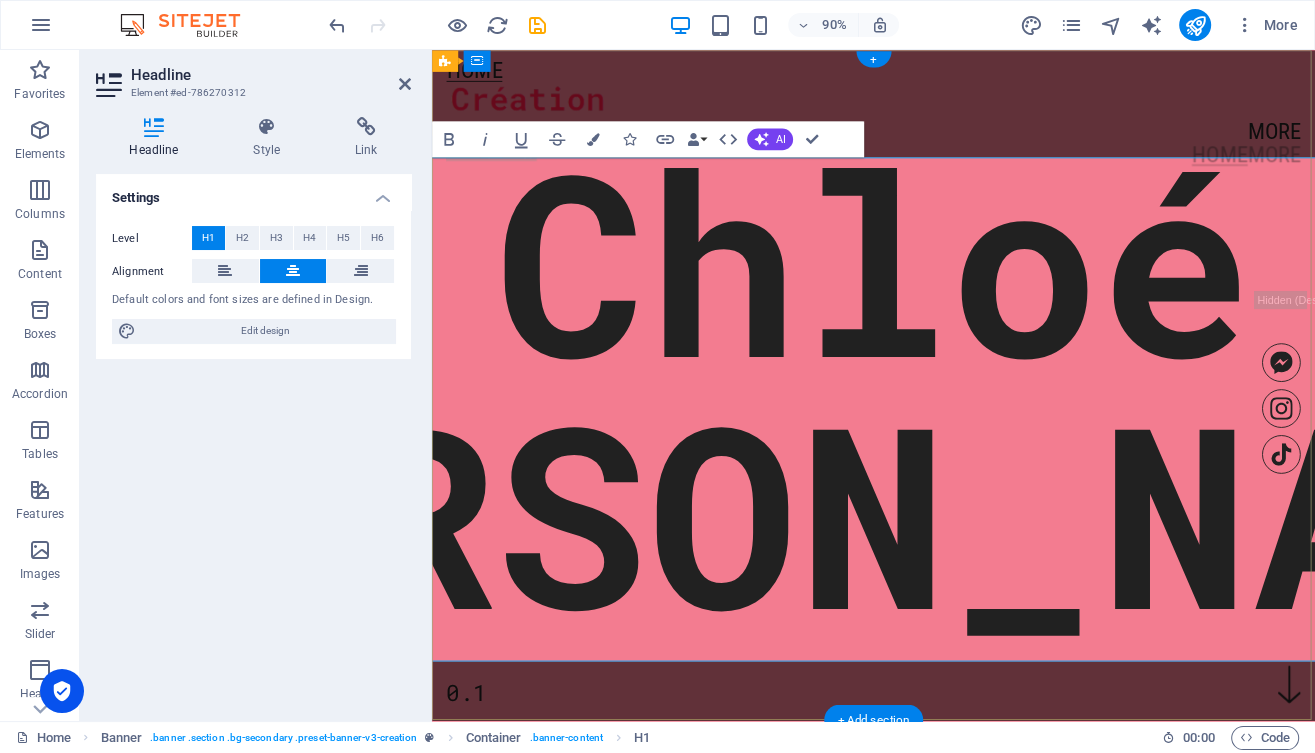 click on "Moreau" at bounding box center (923, 562) 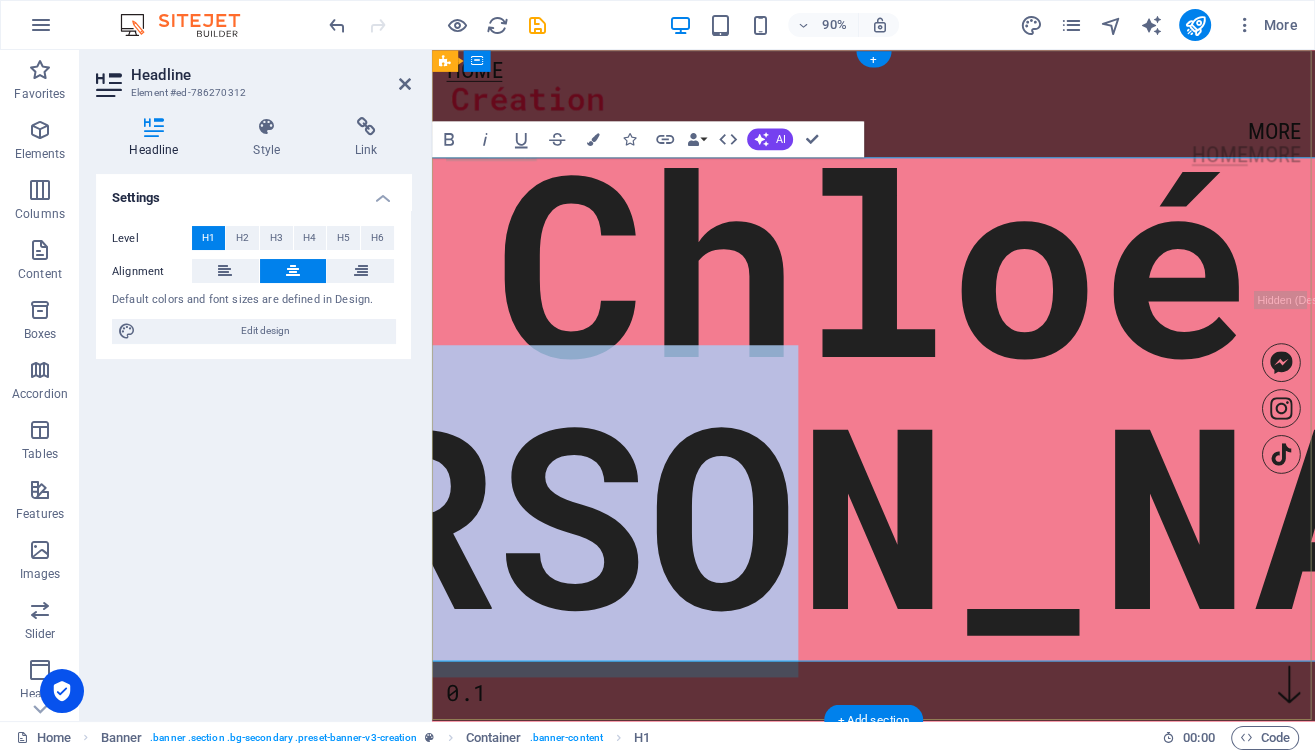 click on "Moreau" at bounding box center [923, 562] 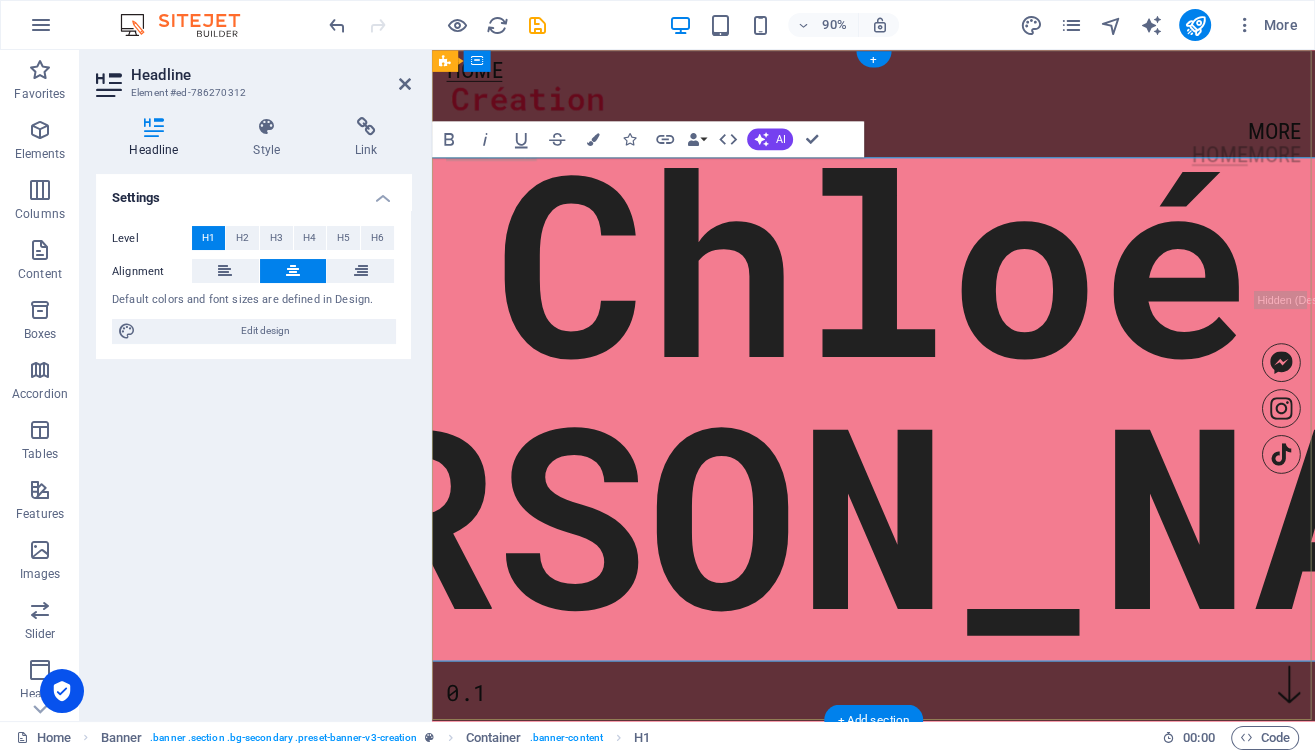 click on "Moreau" at bounding box center [923, 562] 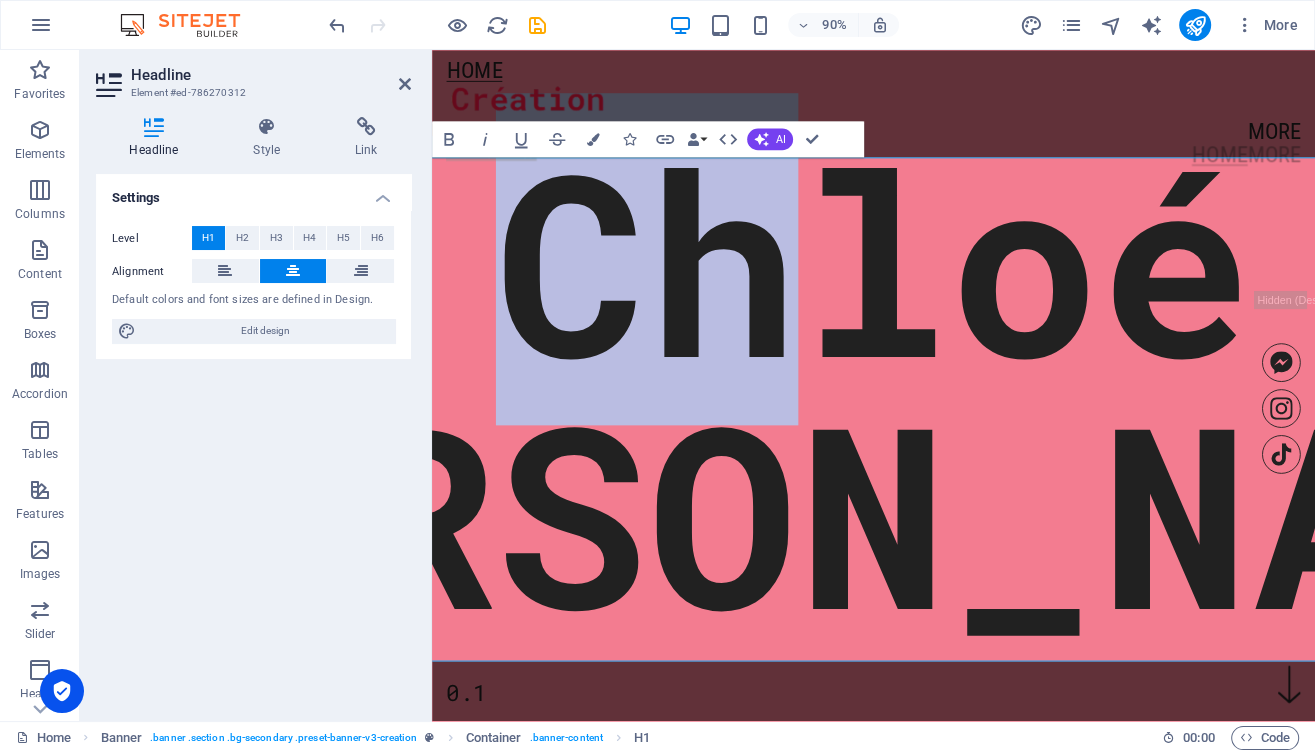 drag, startPoint x: 517, startPoint y: 350, endPoint x: 1412, endPoint y: 602, distance: 929.80054 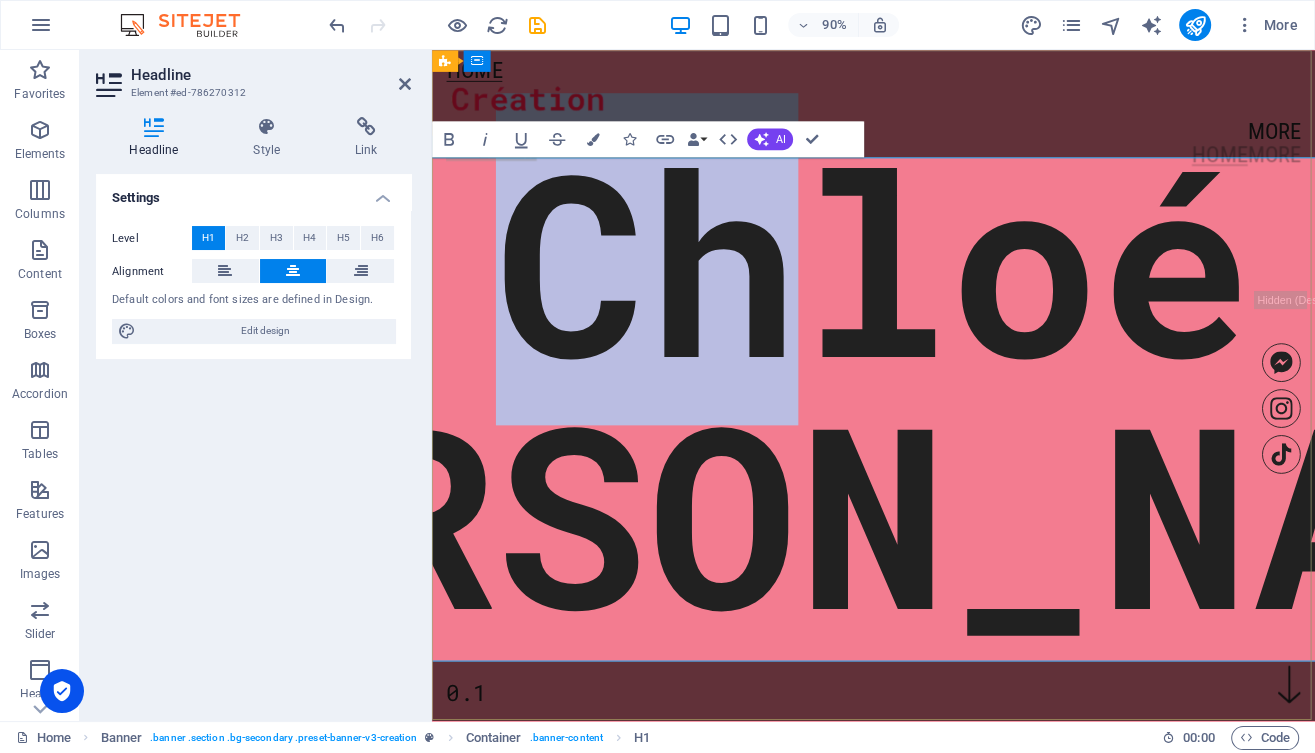 click on "Chloé" at bounding box center [923, 282] 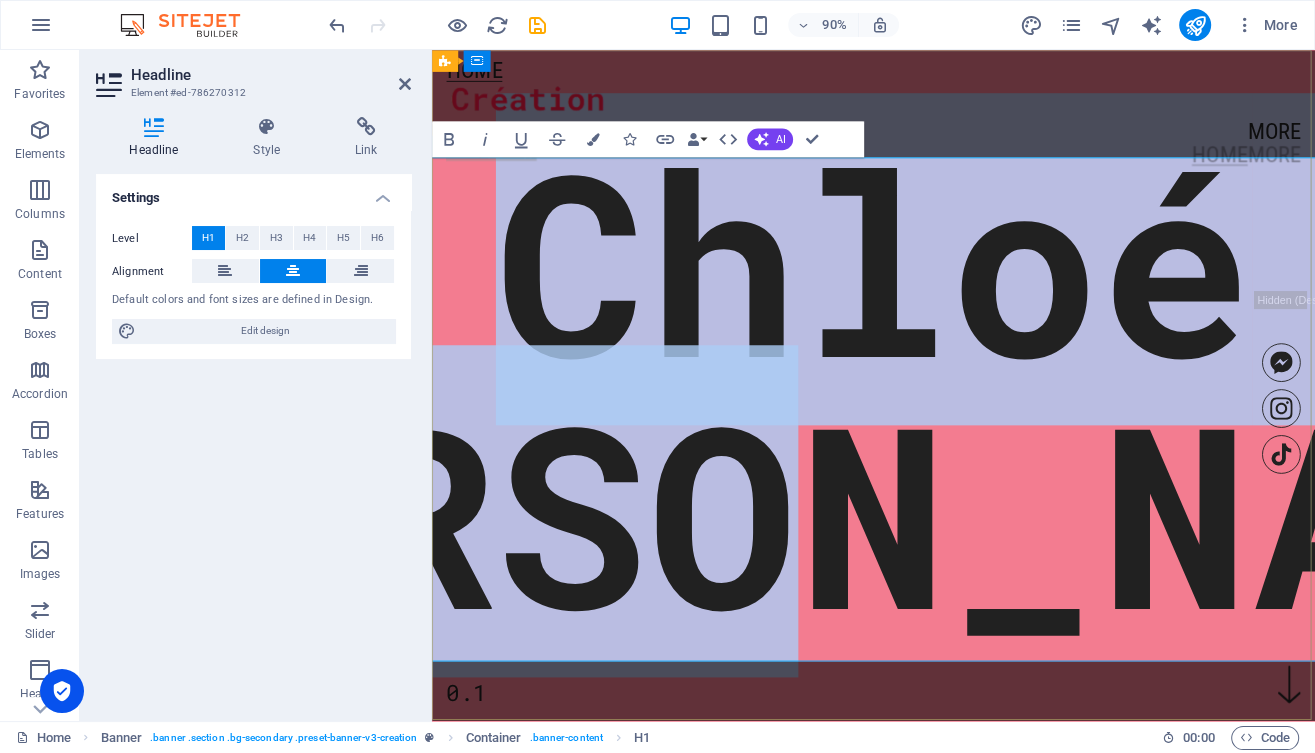 drag, startPoint x: 544, startPoint y: 344, endPoint x: 1366, endPoint y: 619, distance: 866.7808 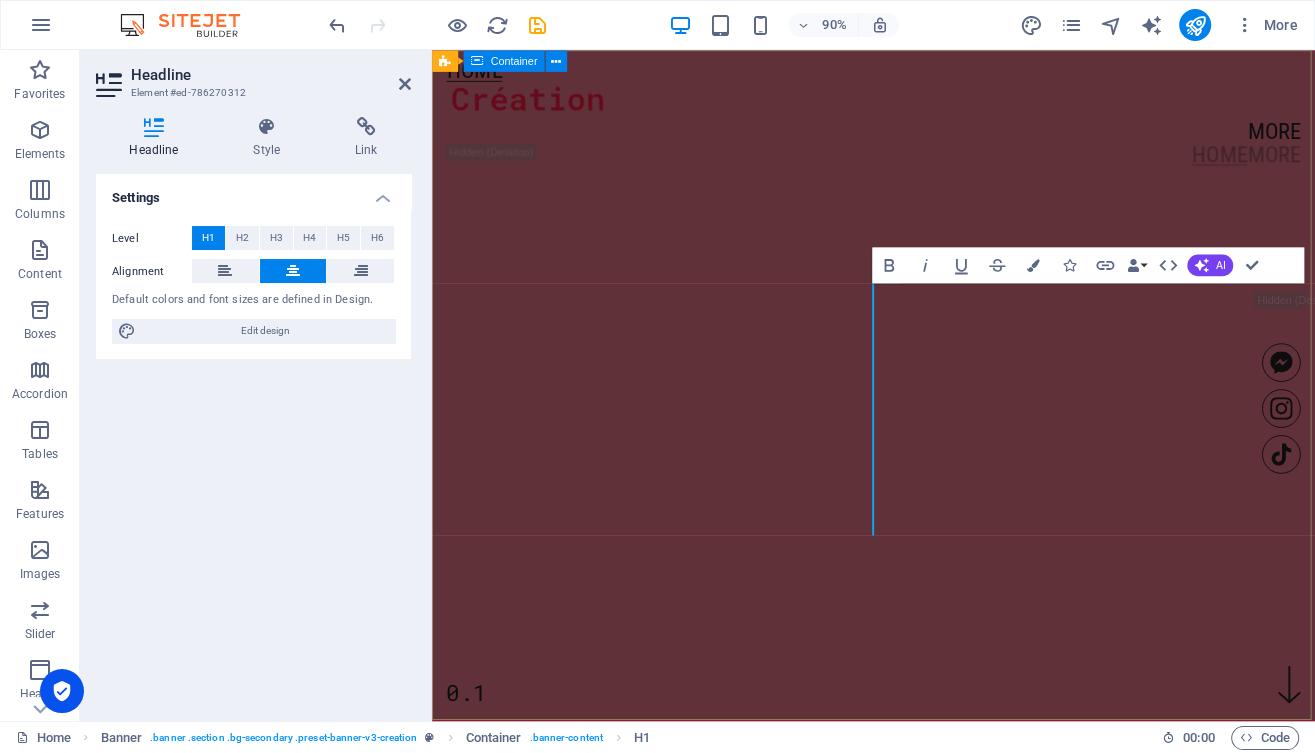 type 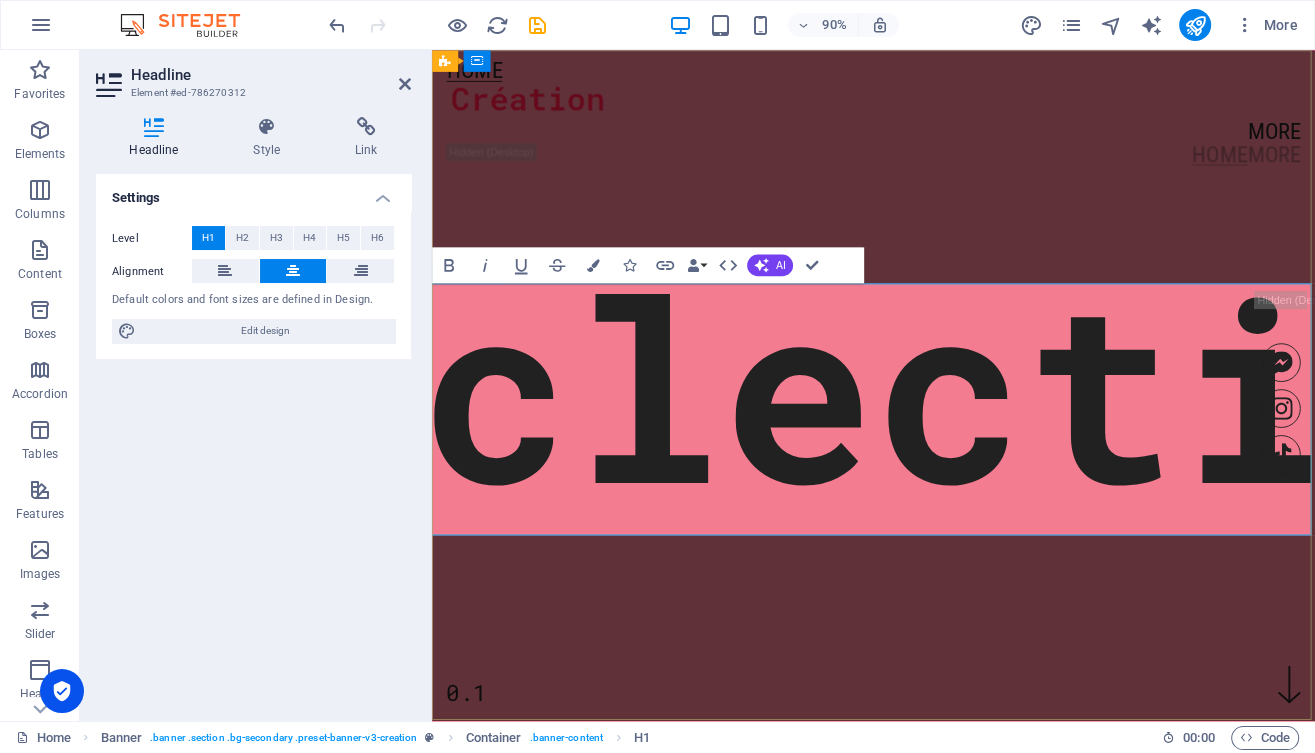 scroll, scrollTop: 0, scrollLeft: 184, axis: horizontal 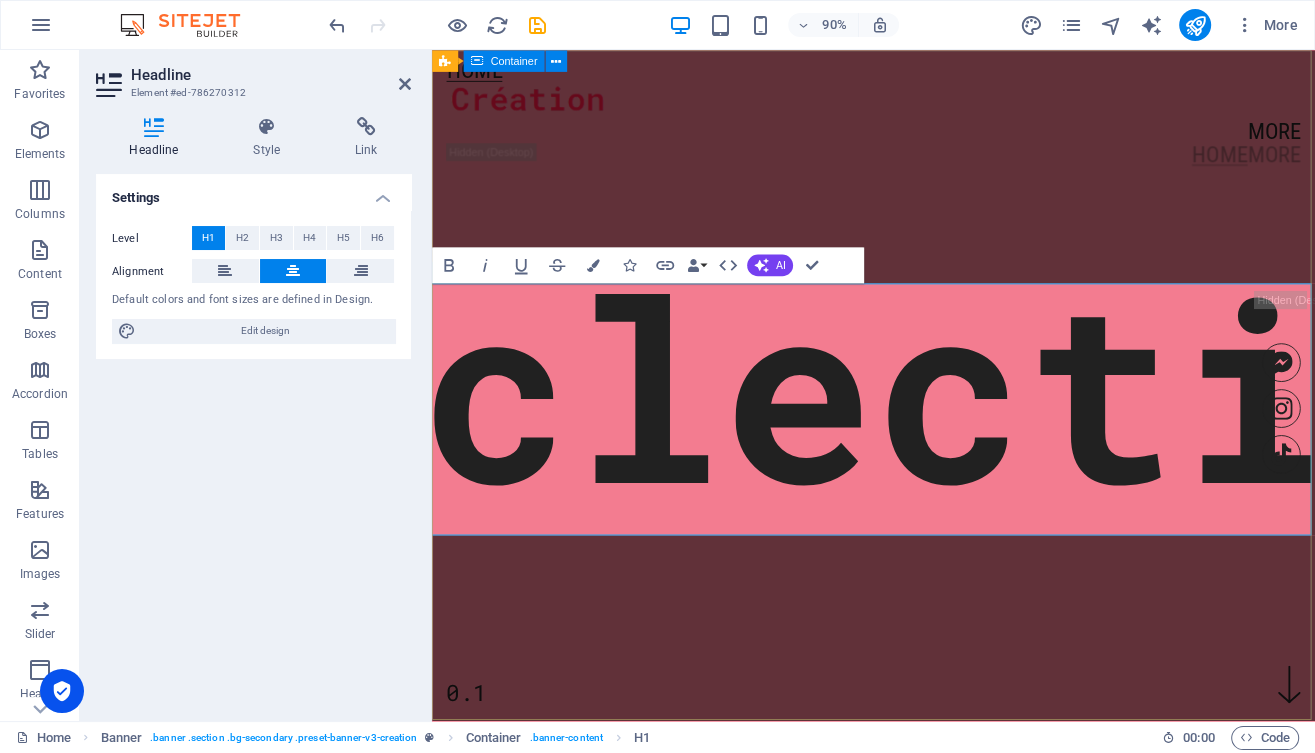 click on "Eclectia 0.1" at bounding box center [922, 172] 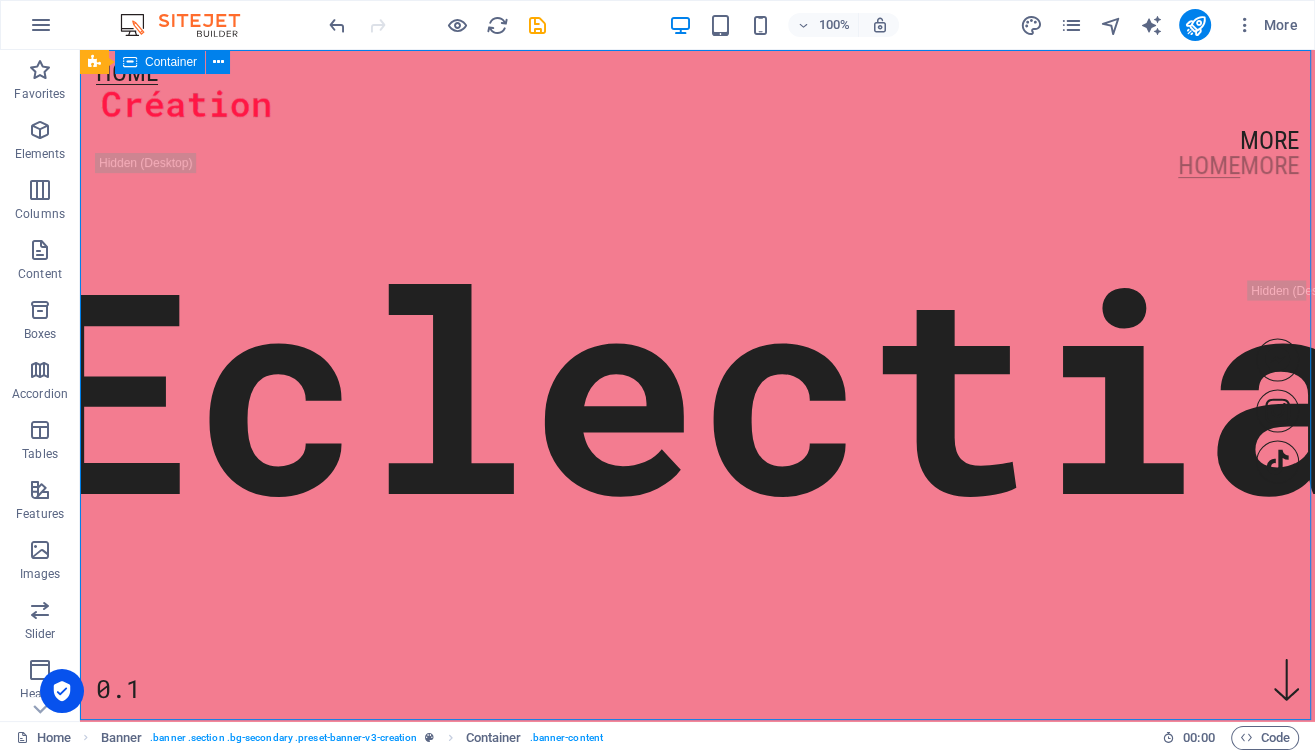 scroll, scrollTop: 0, scrollLeft: 0, axis: both 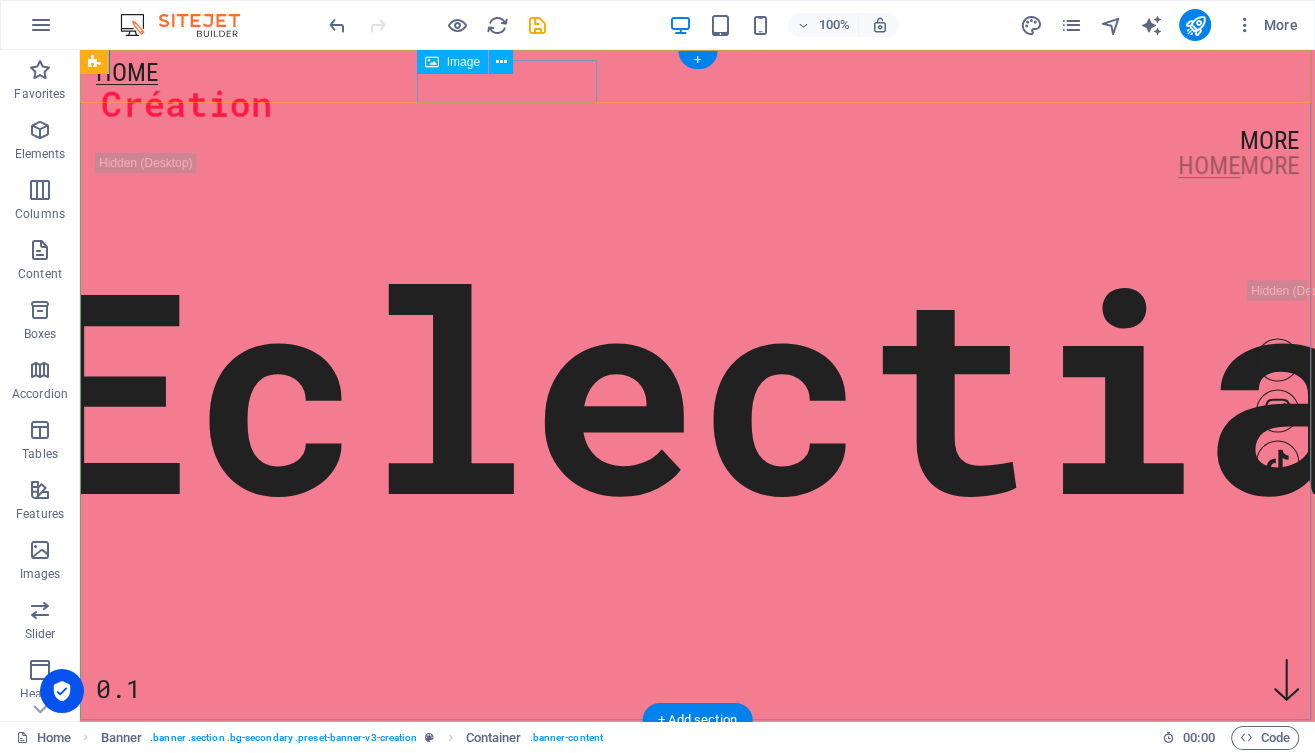click at bounding box center (697, 106) 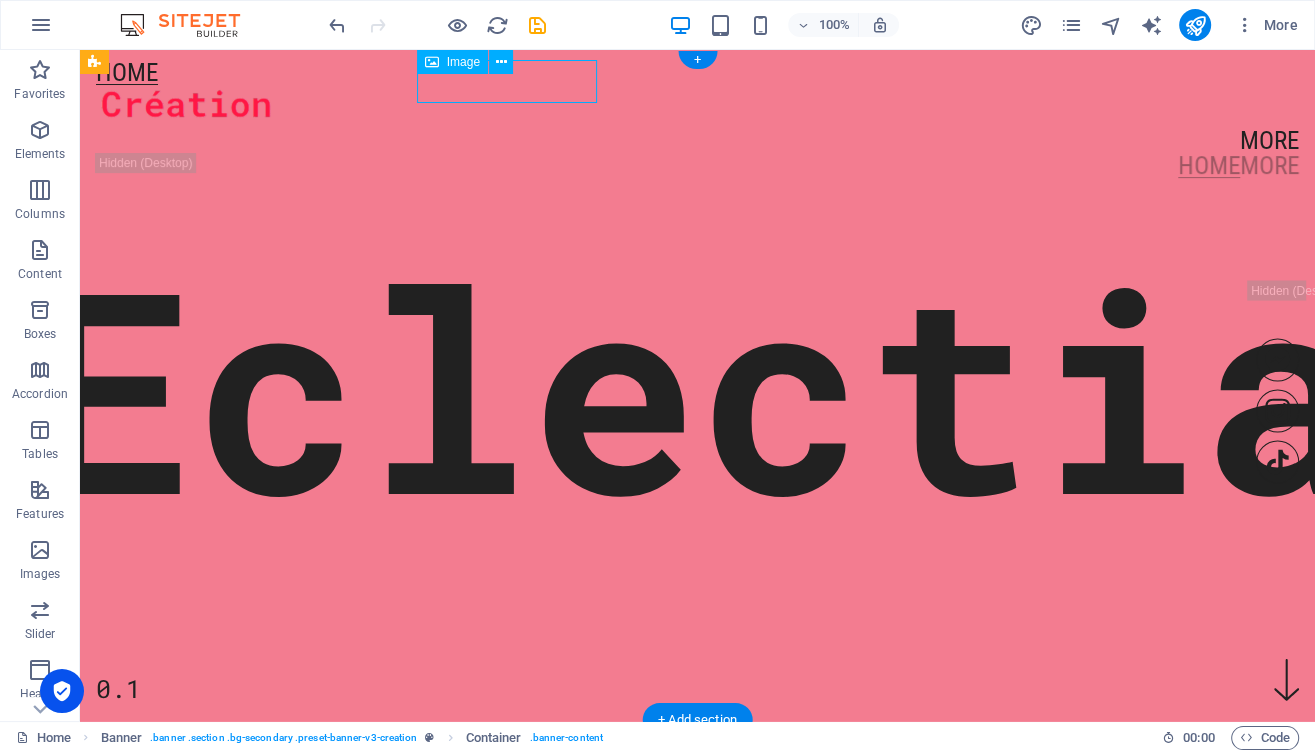 click at bounding box center (697, 106) 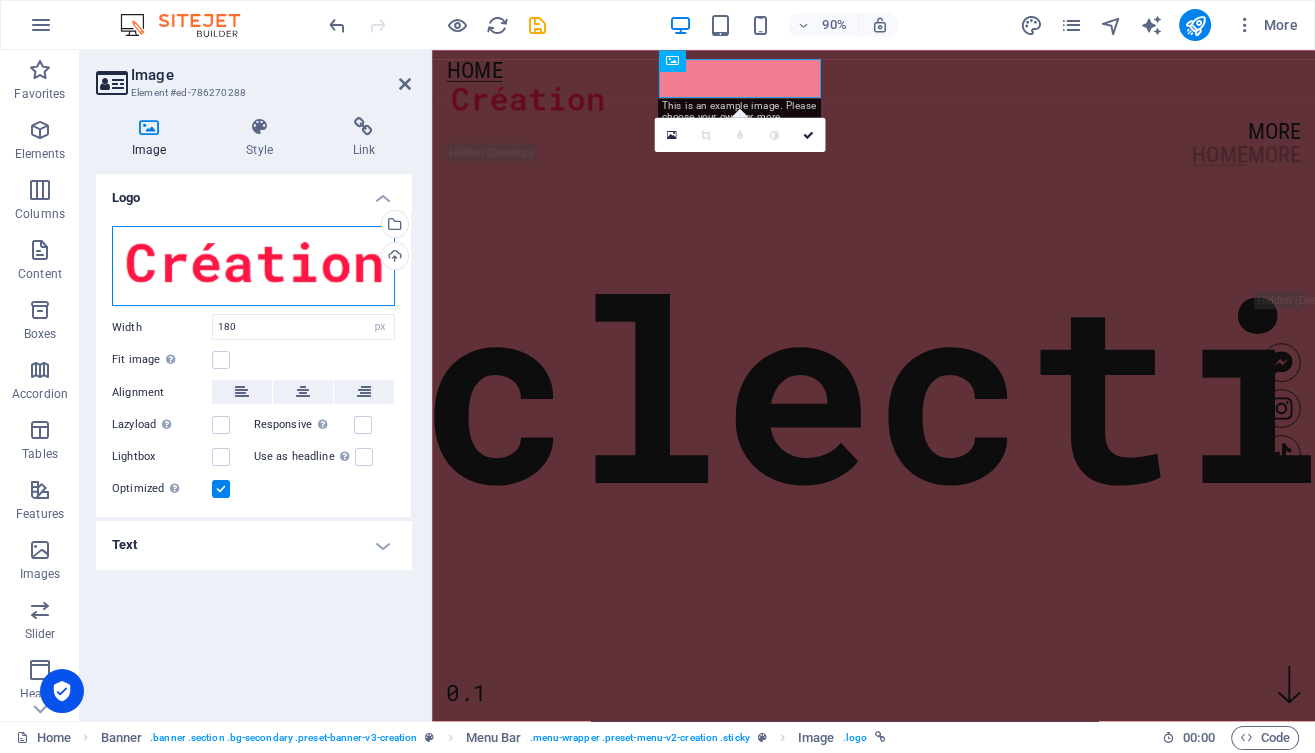 click on "Drag files here, click to choose files or select files from Files or our free stock photos & videos" at bounding box center [253, 266] 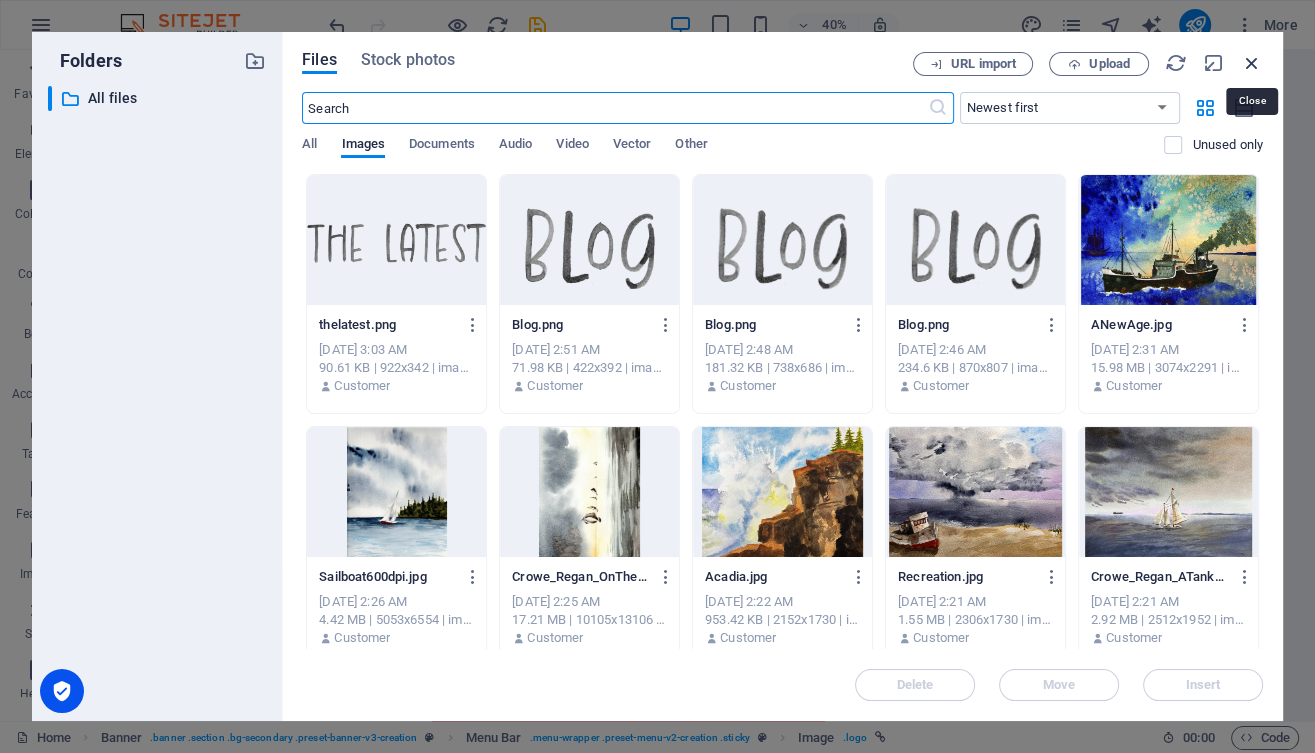 click at bounding box center [1252, 63] 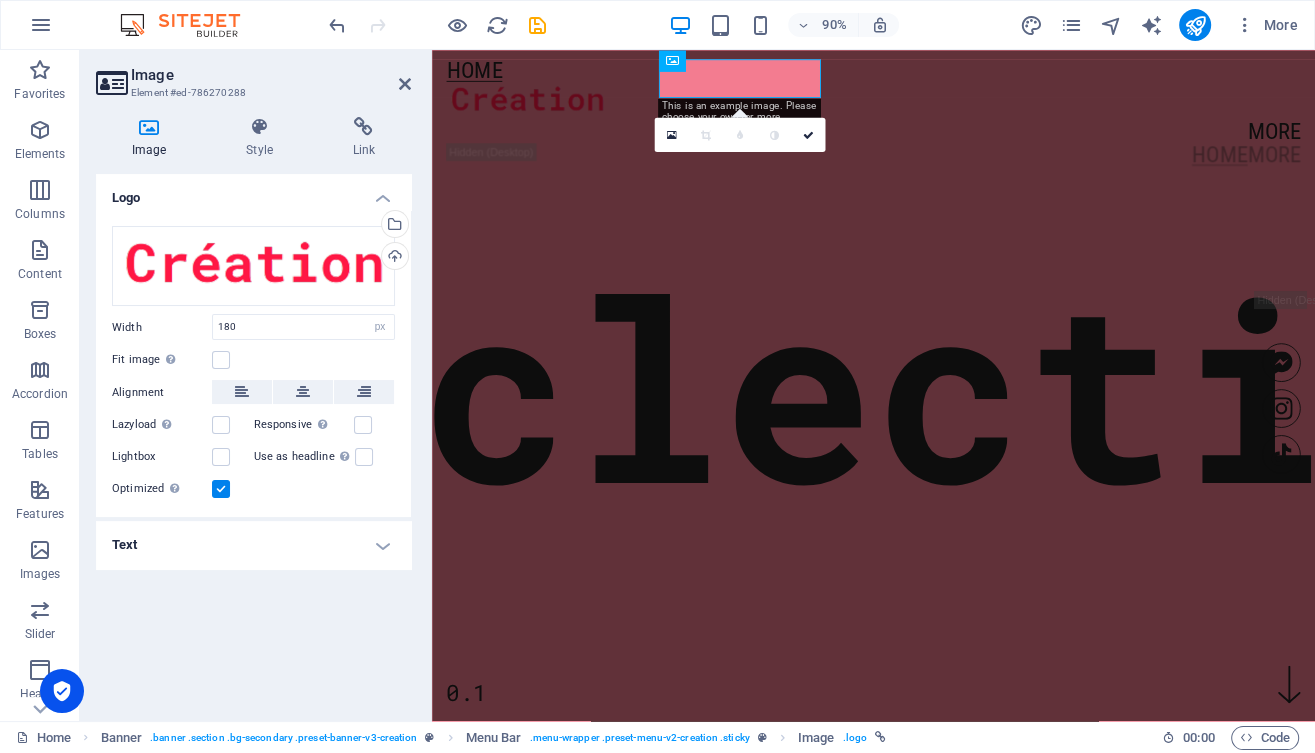 click on "Text" at bounding box center [253, 545] 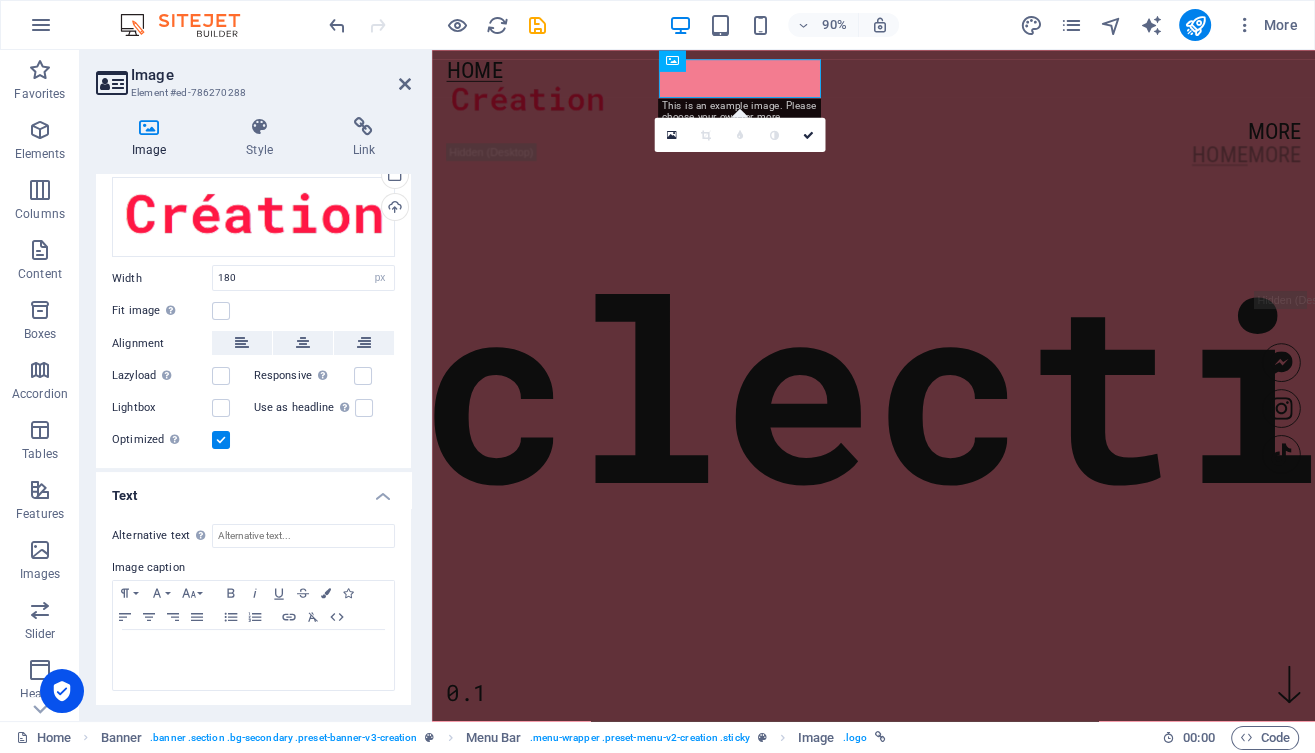 scroll, scrollTop: 48, scrollLeft: 0, axis: vertical 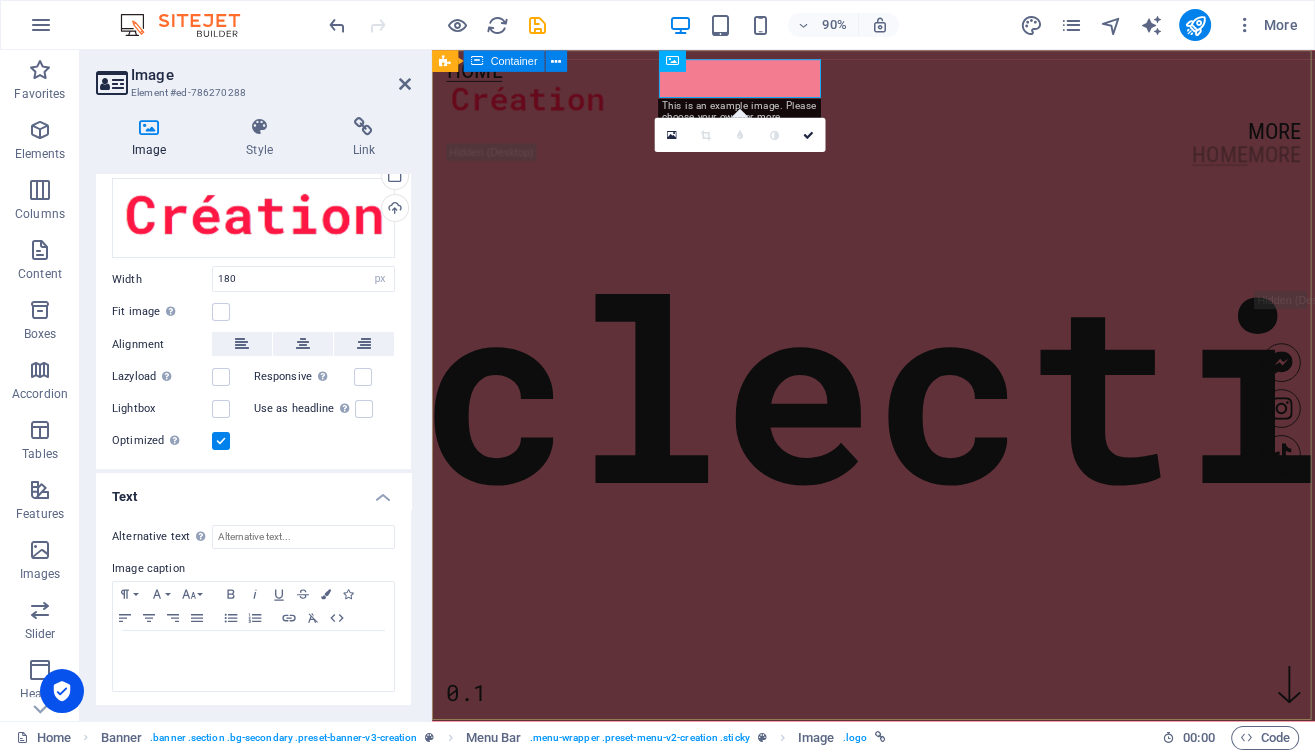 click on "Eclectia 0.1" at bounding box center [922, 172] 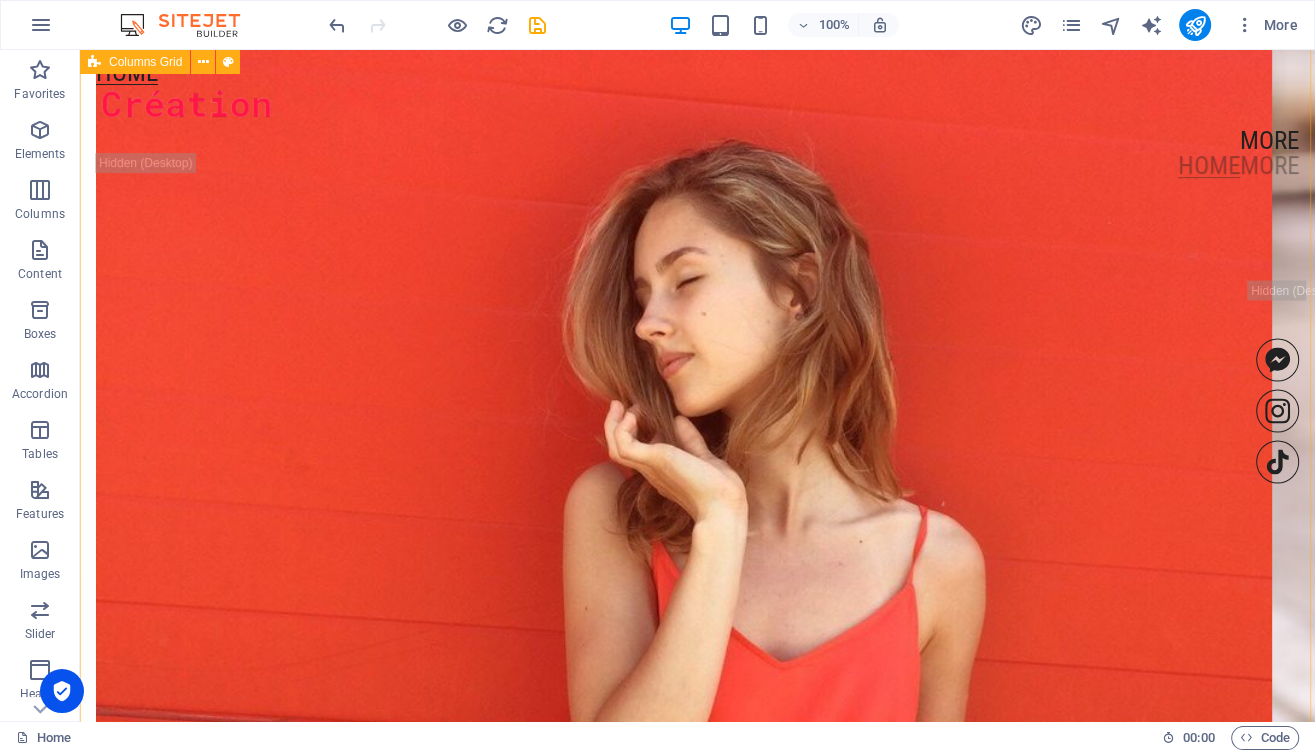 scroll, scrollTop: 2115, scrollLeft: 0, axis: vertical 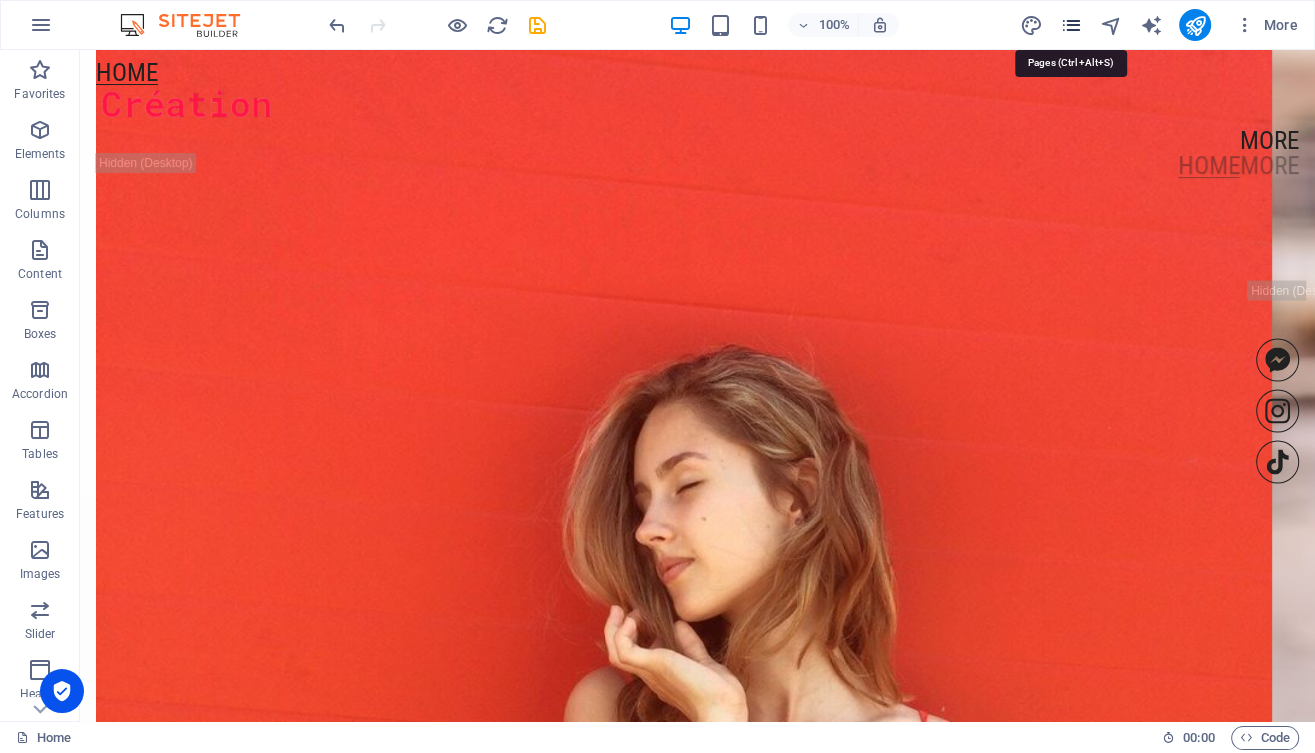 click at bounding box center [1070, 25] 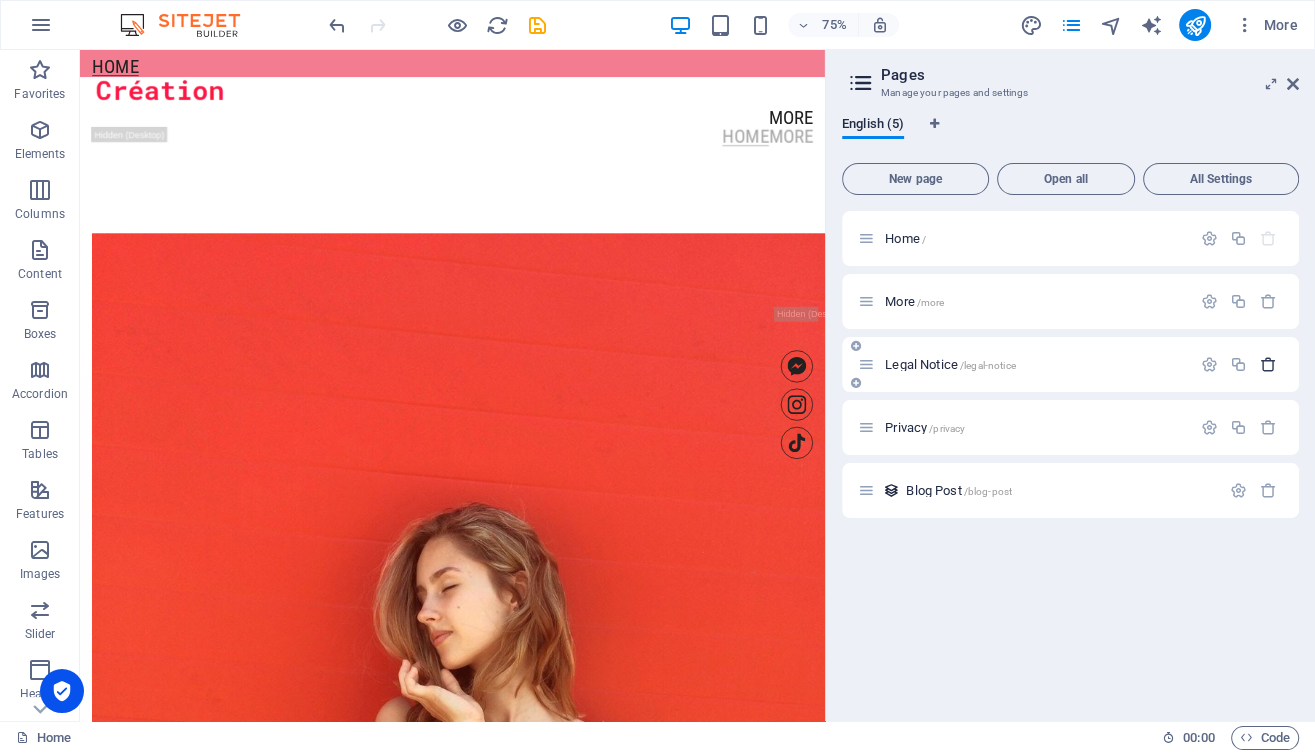 click at bounding box center (1268, 364) 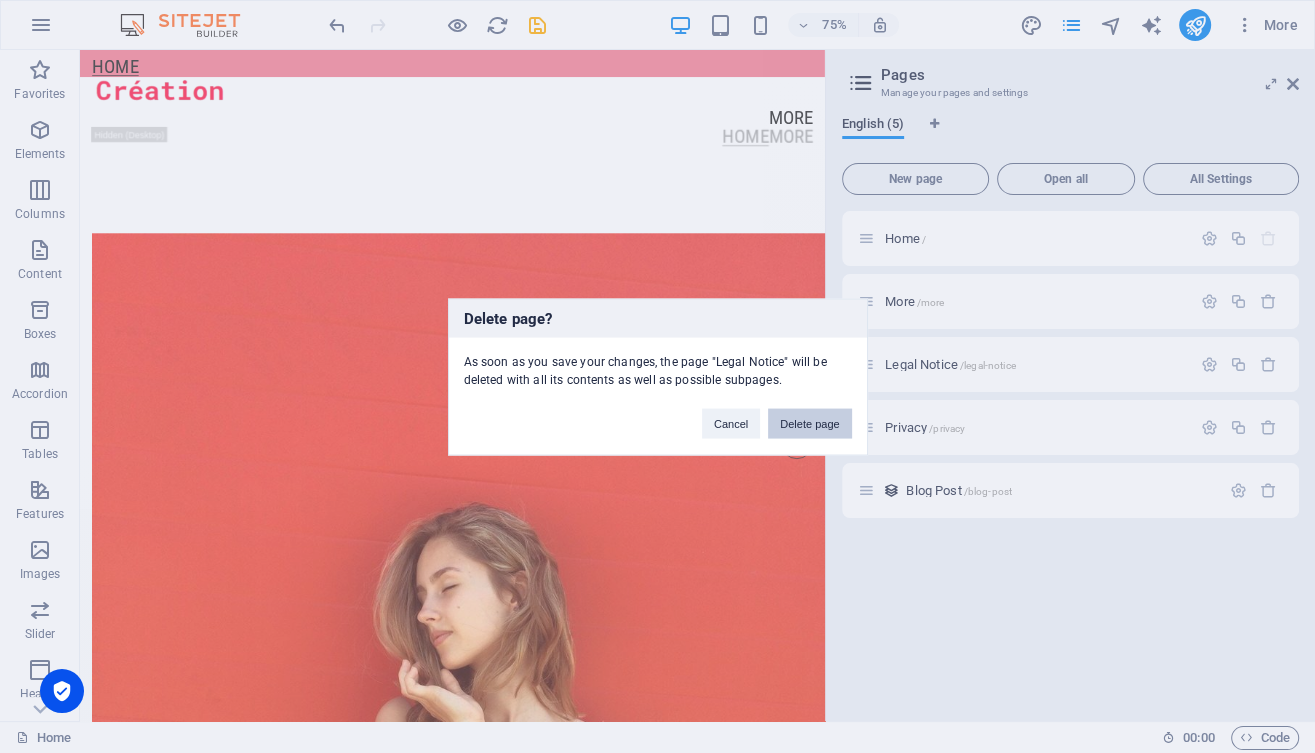 click on "Delete page" at bounding box center [809, 423] 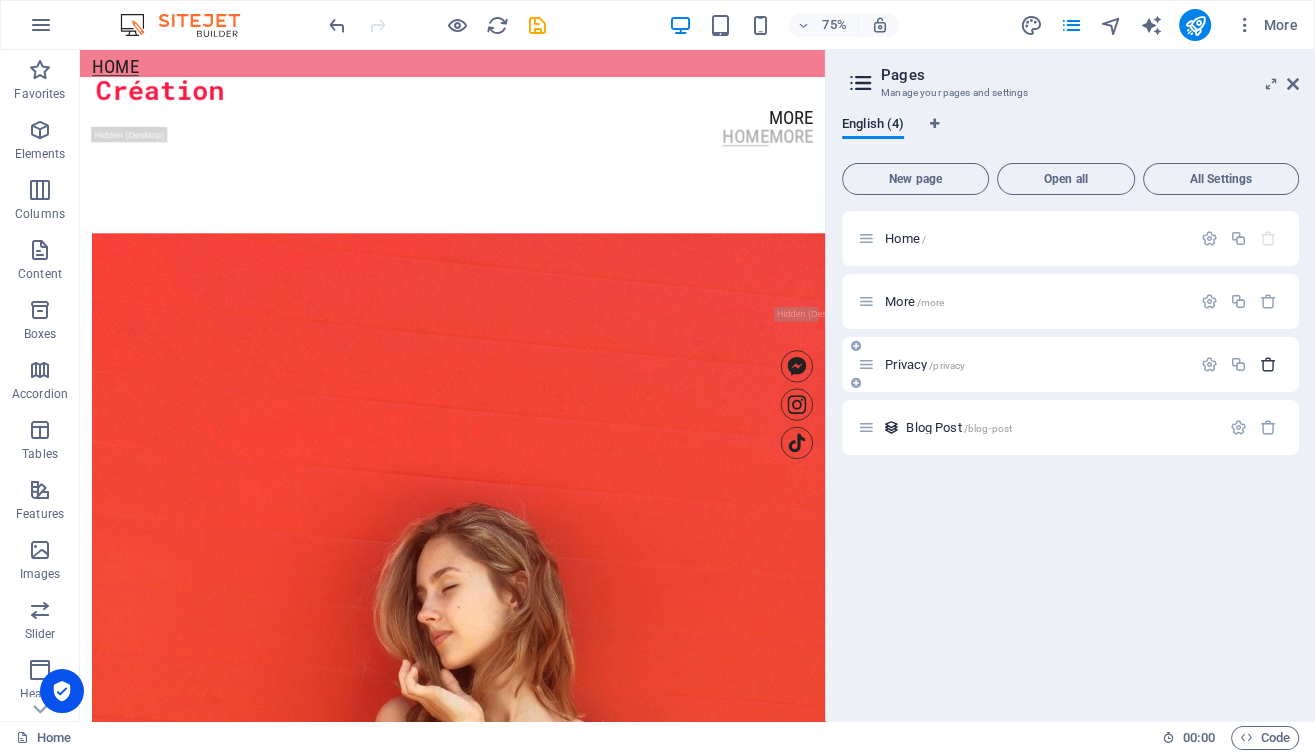click at bounding box center (1268, 364) 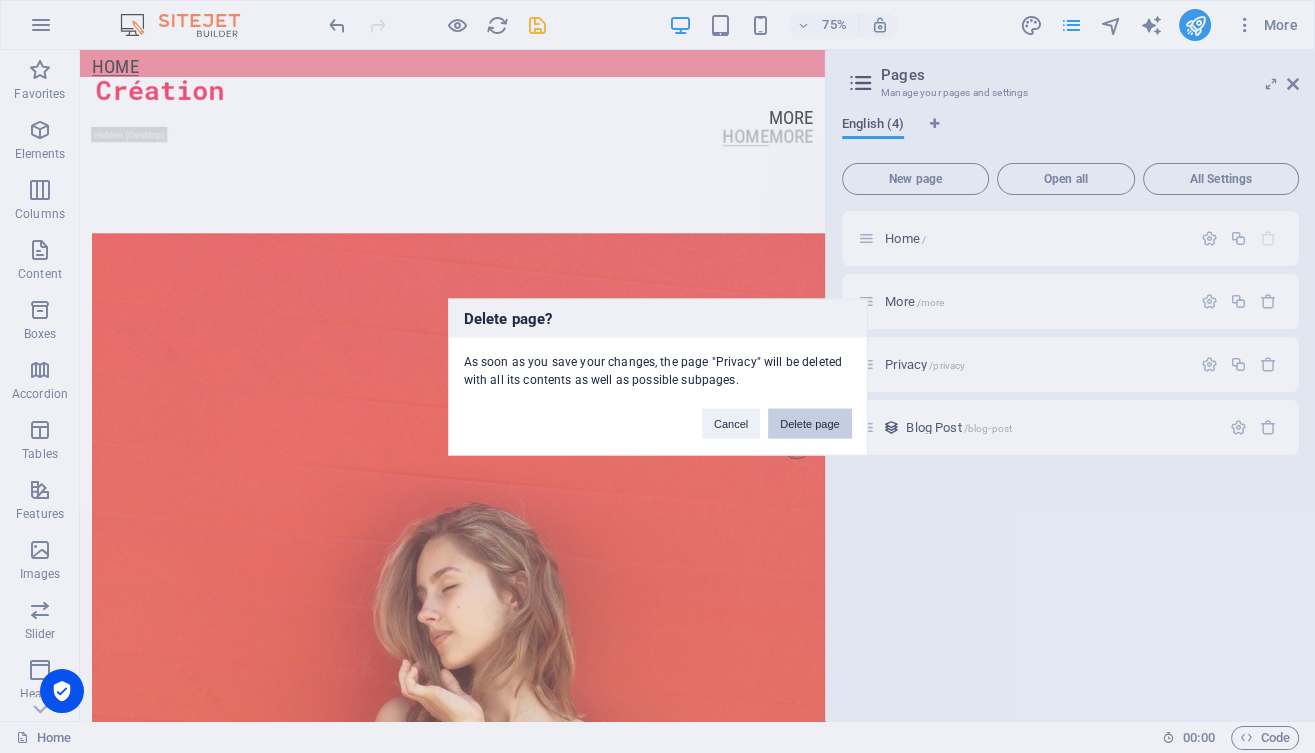 drag, startPoint x: 798, startPoint y: 418, endPoint x: 959, endPoint y: 486, distance: 174.77129 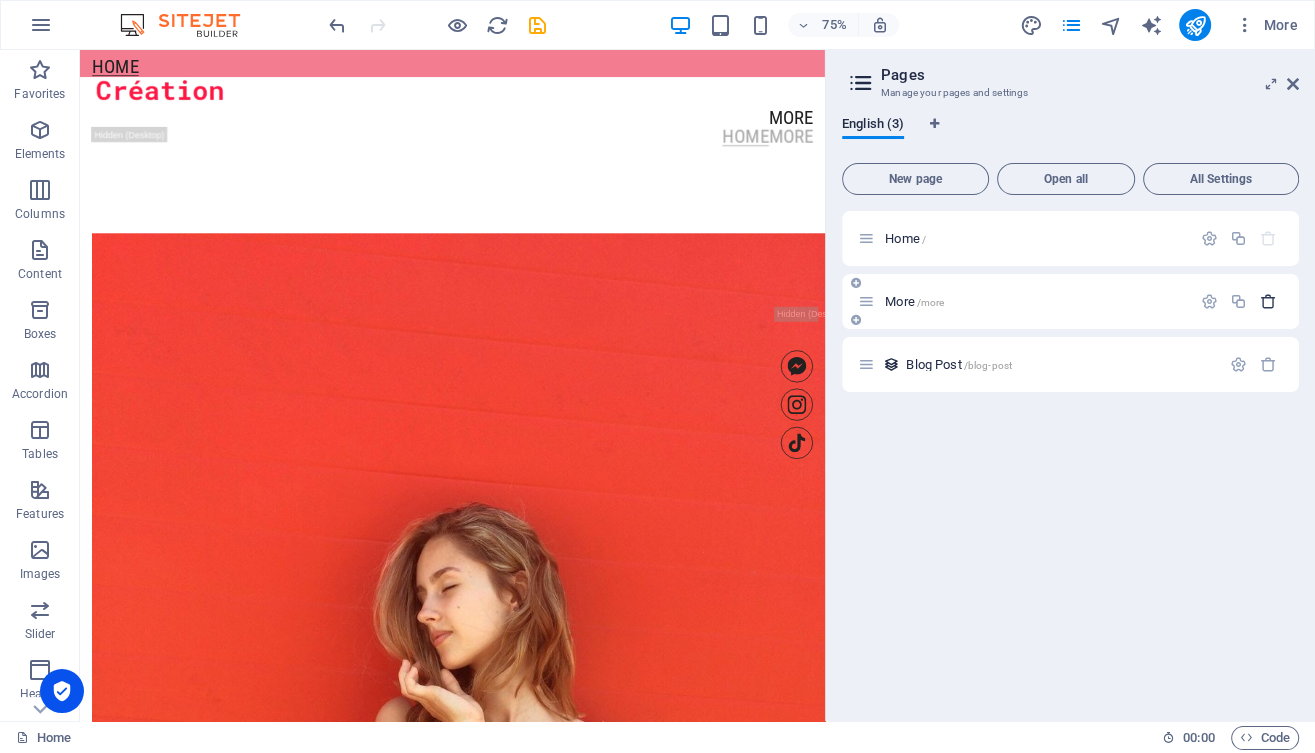 click at bounding box center (1268, 301) 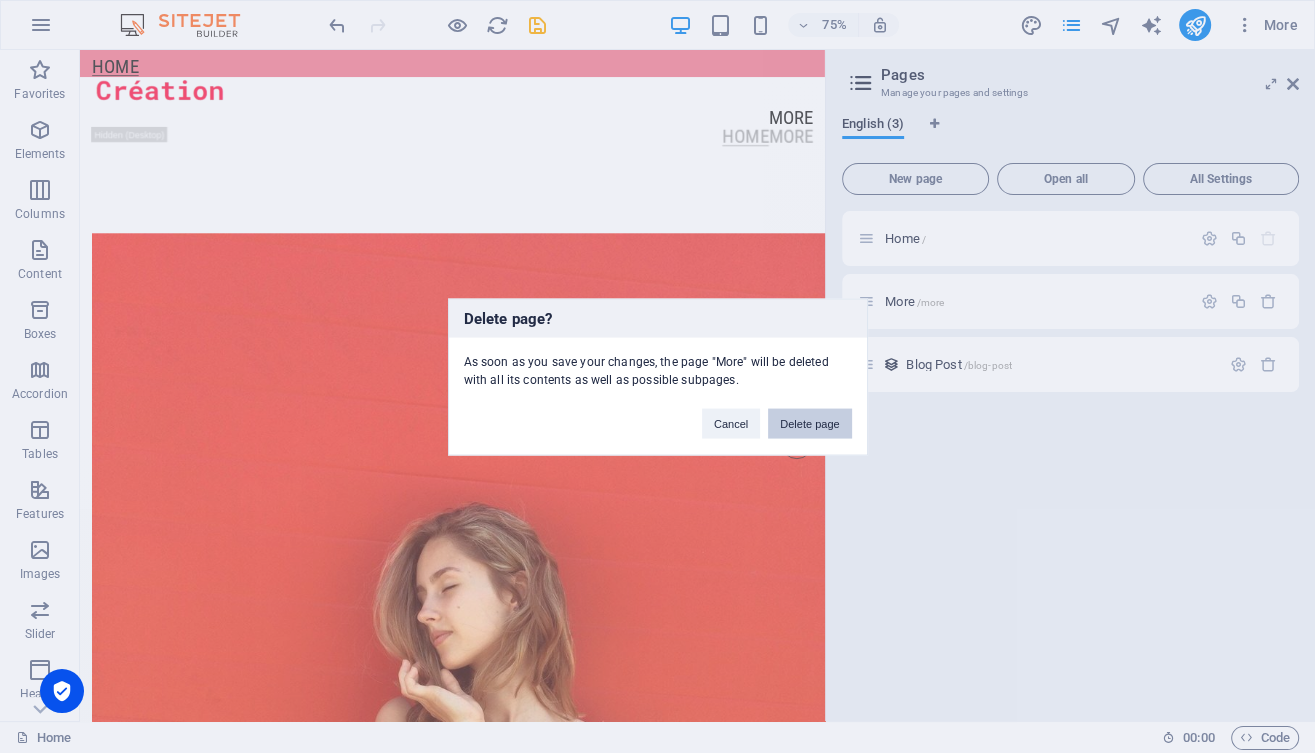click on "Delete page" at bounding box center [809, 423] 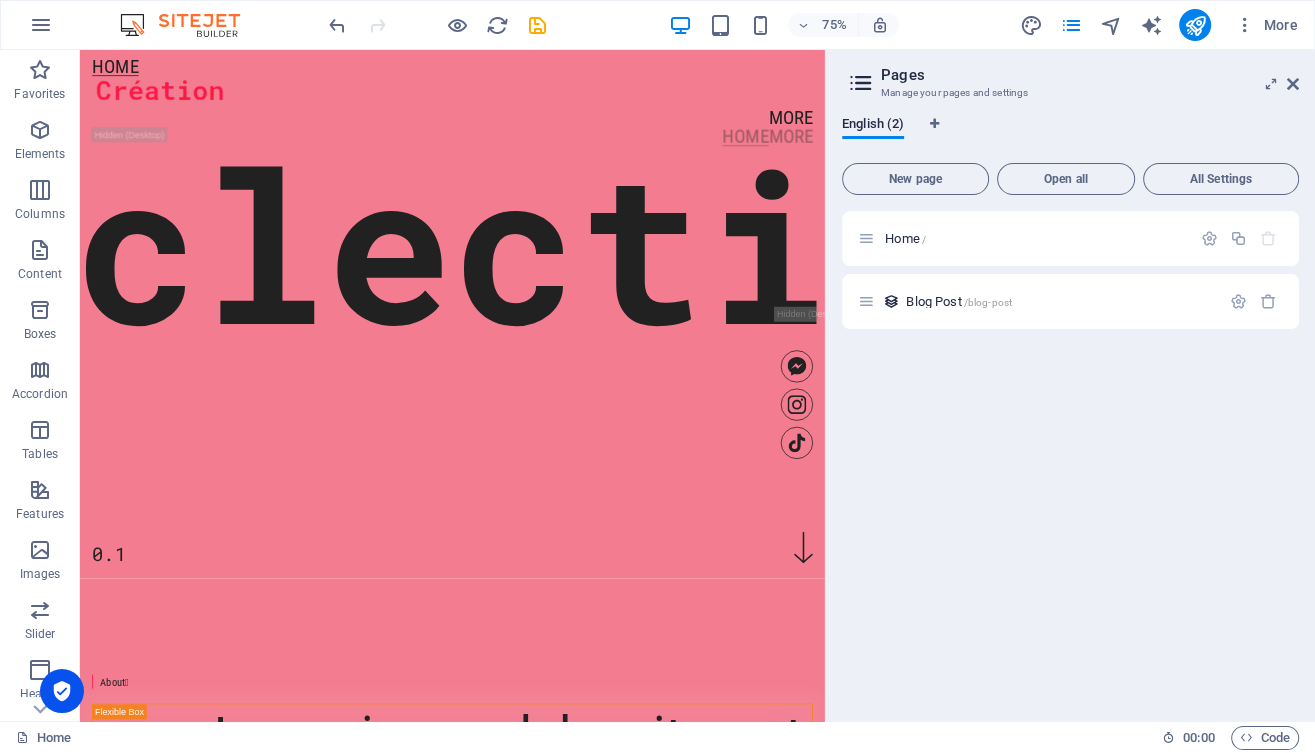 scroll, scrollTop: 150, scrollLeft: 0, axis: vertical 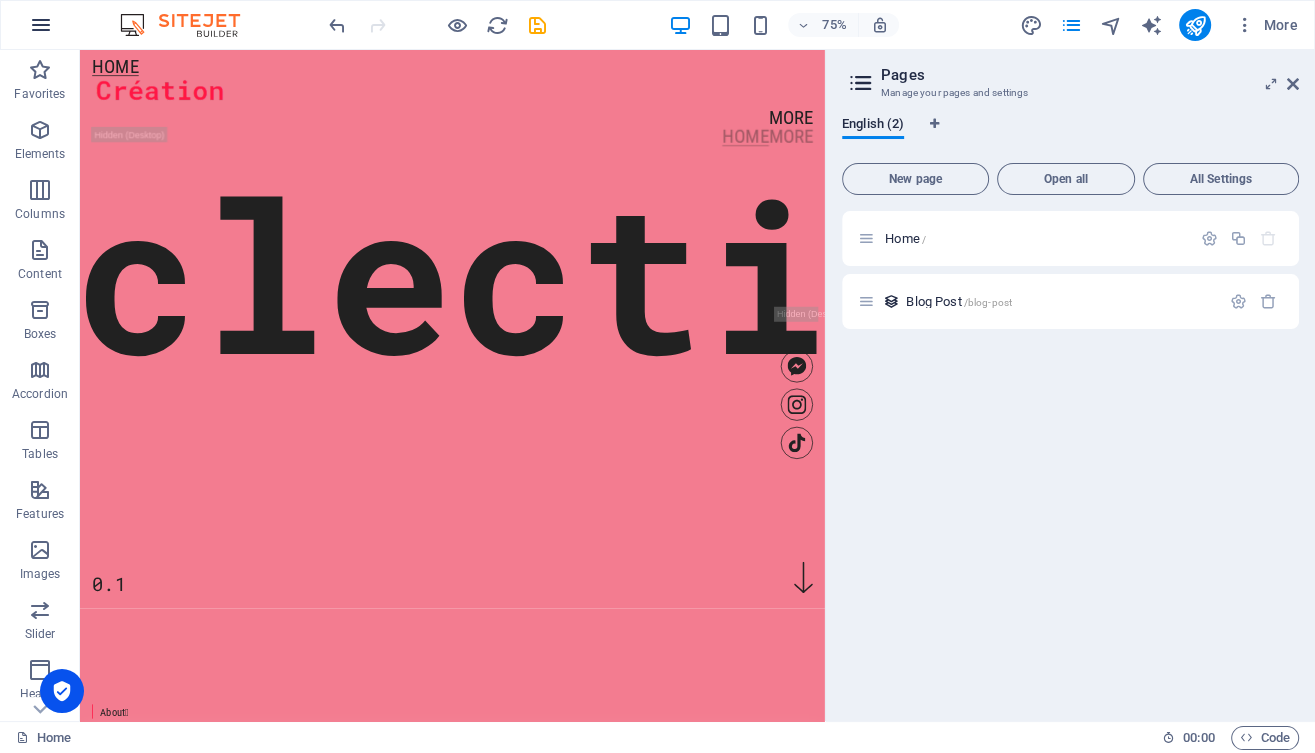 click at bounding box center [41, 25] 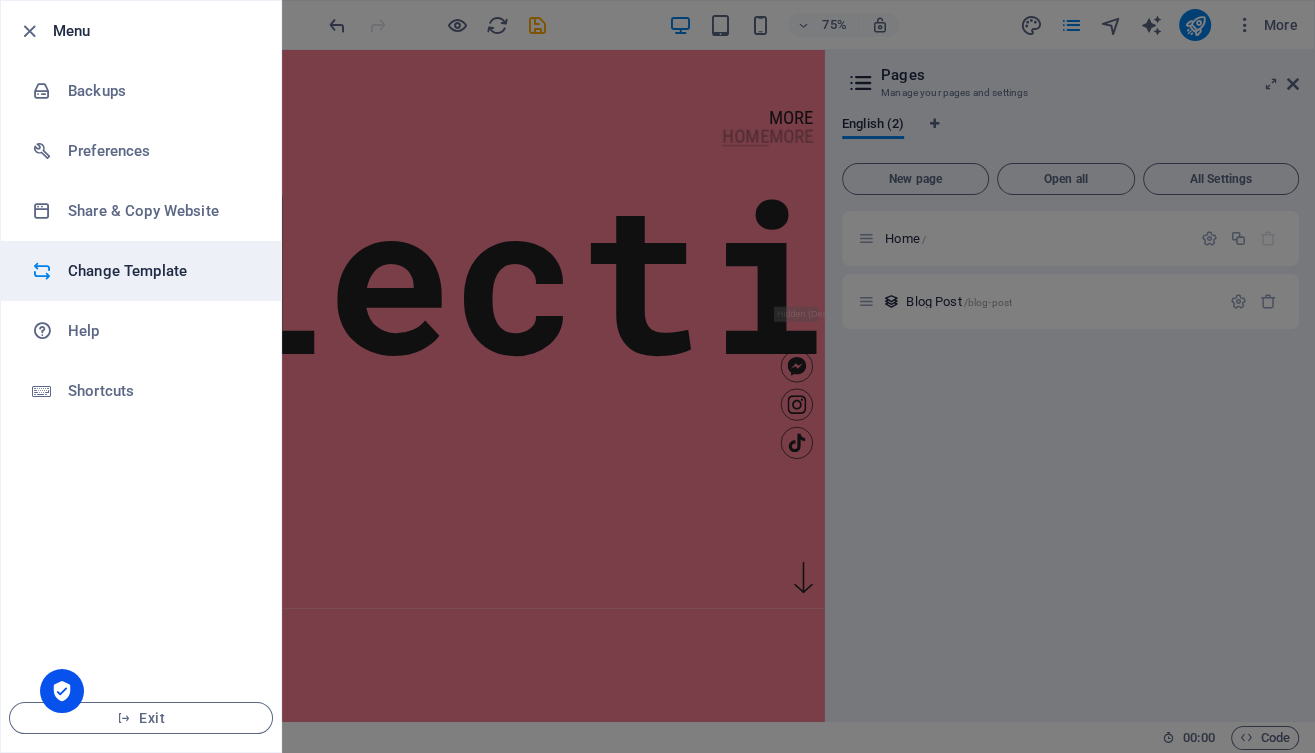 click on "Change Template" at bounding box center [160, 271] 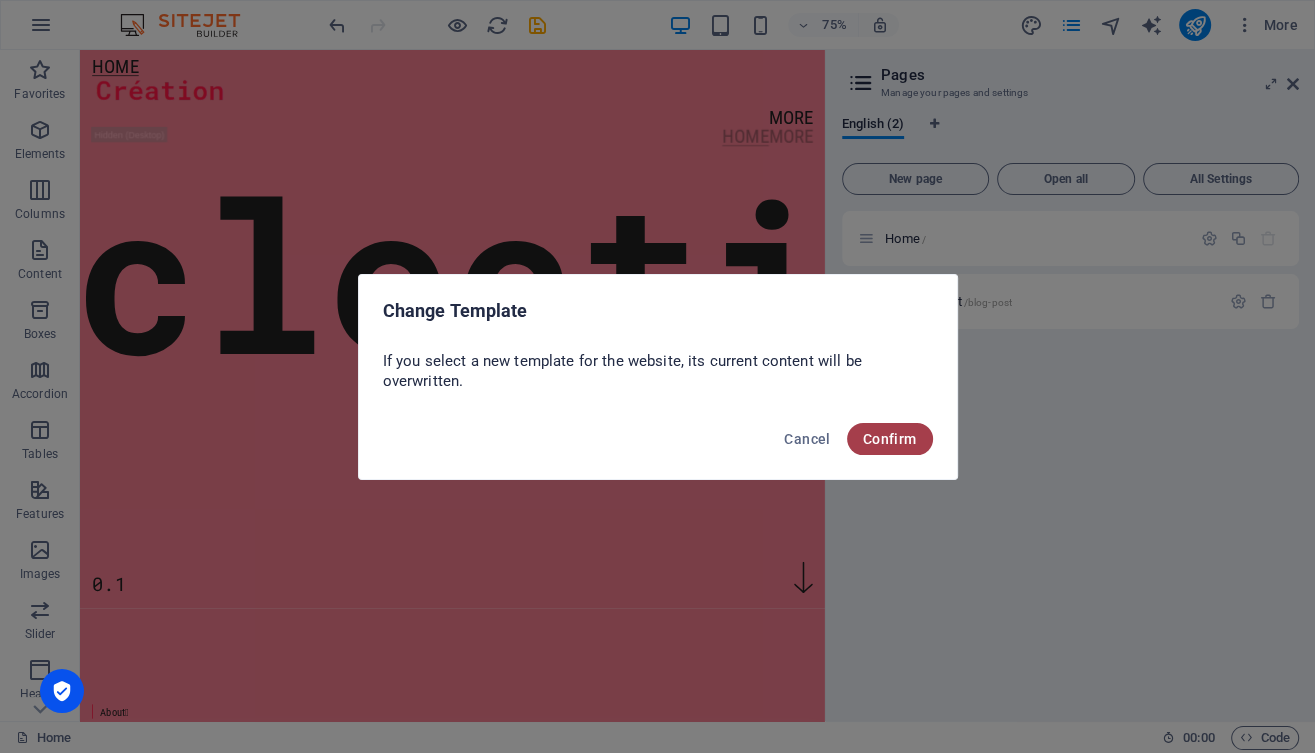 click on "Confirm" at bounding box center (890, 439) 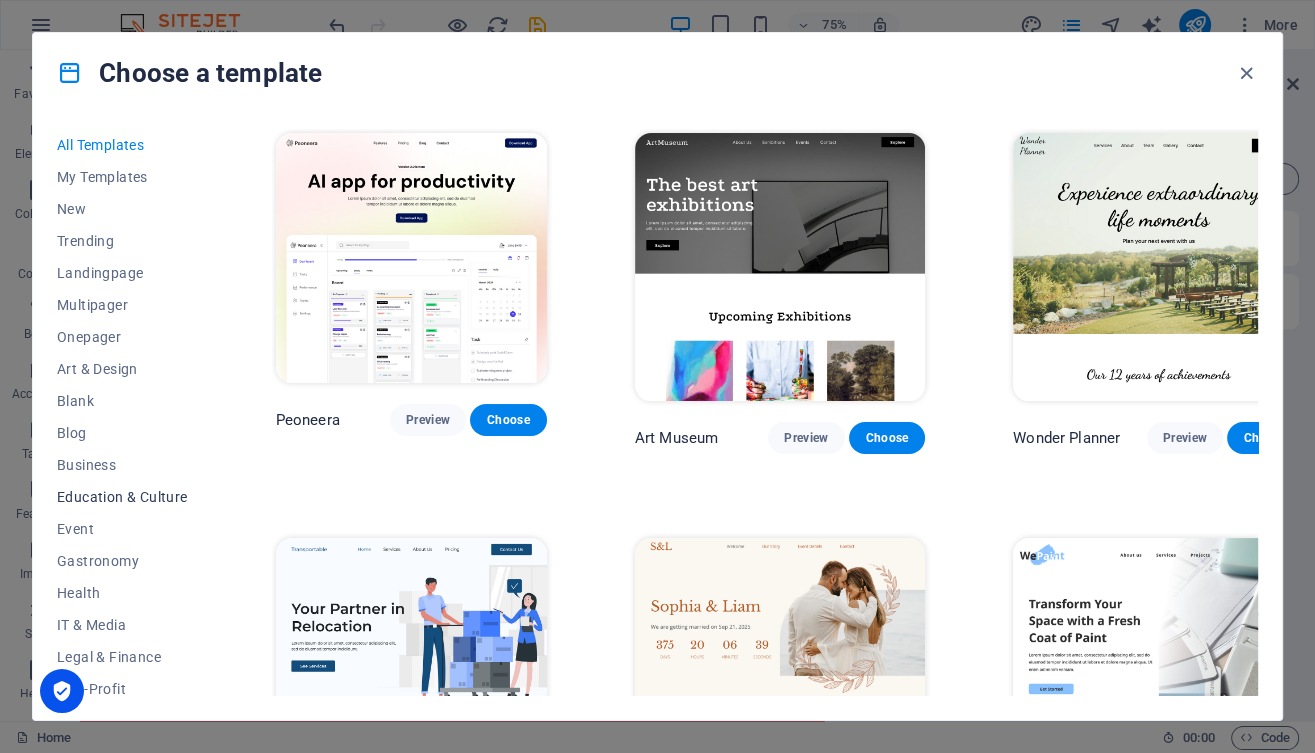click on "Education & Culture" at bounding box center [122, 497] 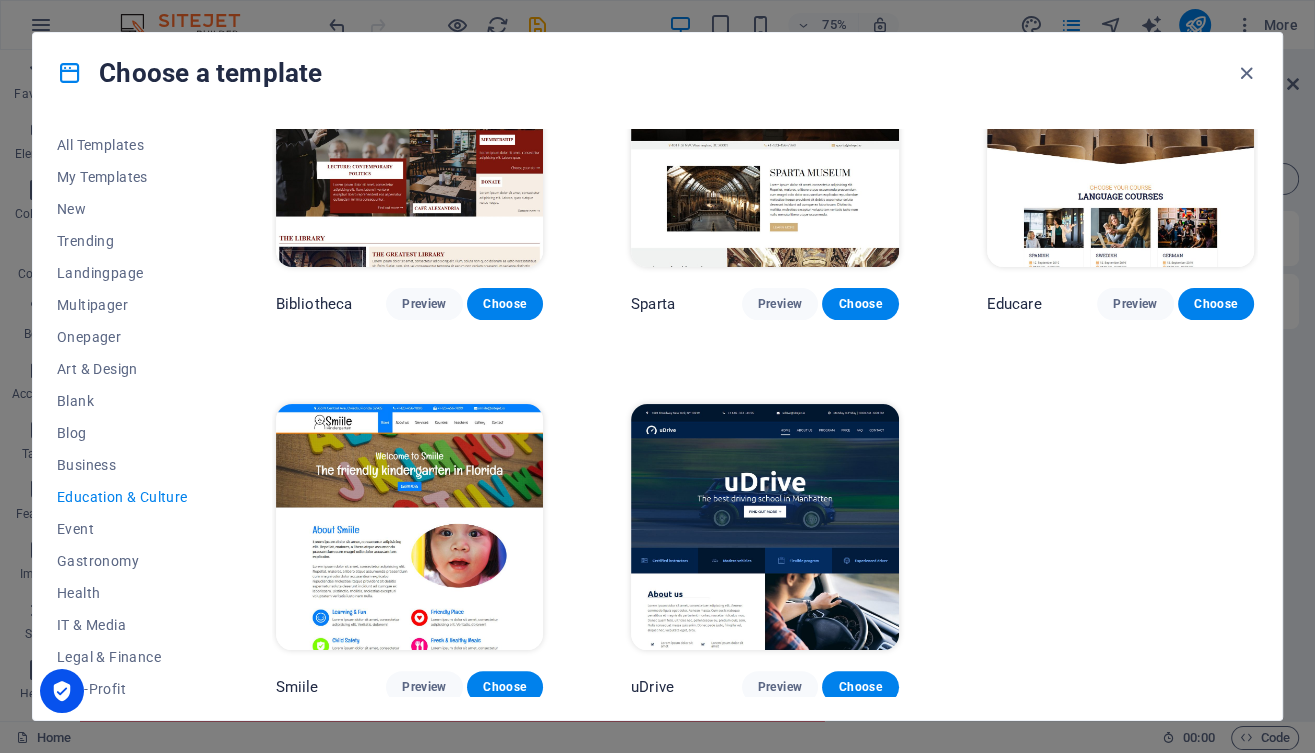 scroll, scrollTop: 495, scrollLeft: 0, axis: vertical 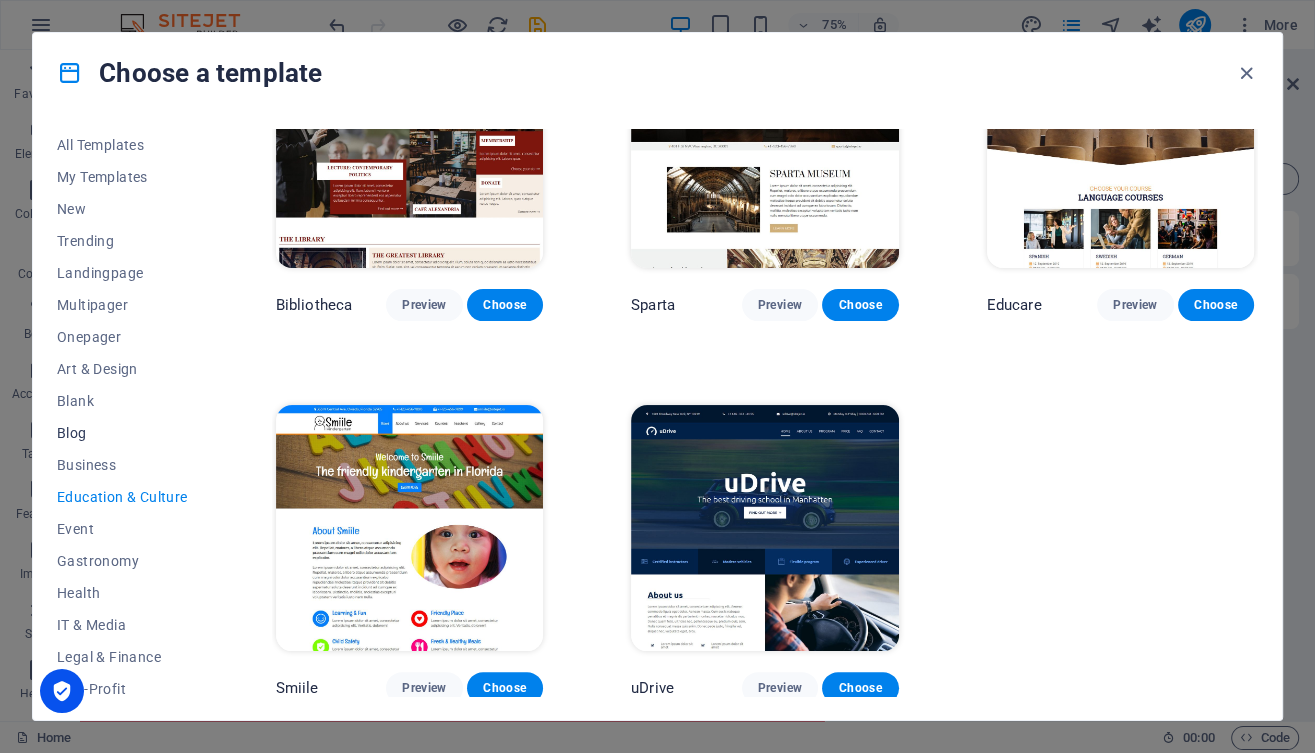 click on "Blog" at bounding box center (122, 433) 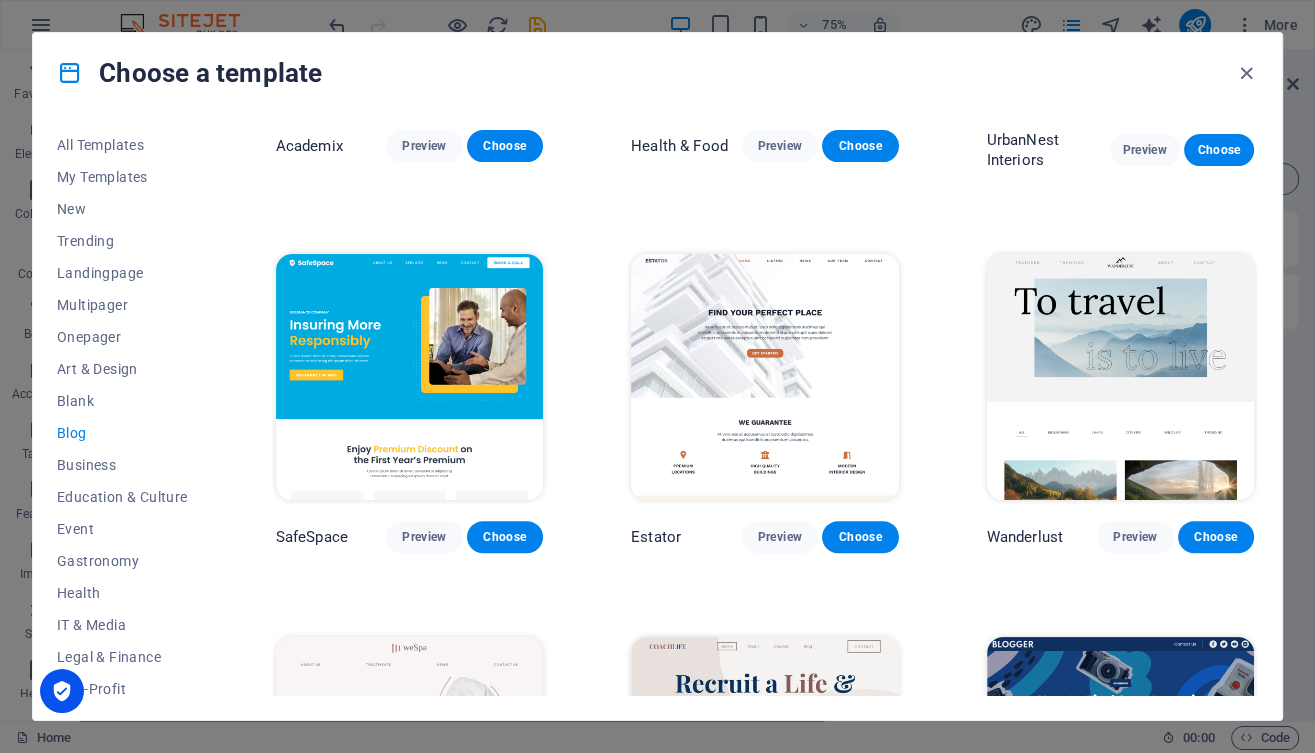 scroll, scrollTop: 656, scrollLeft: 0, axis: vertical 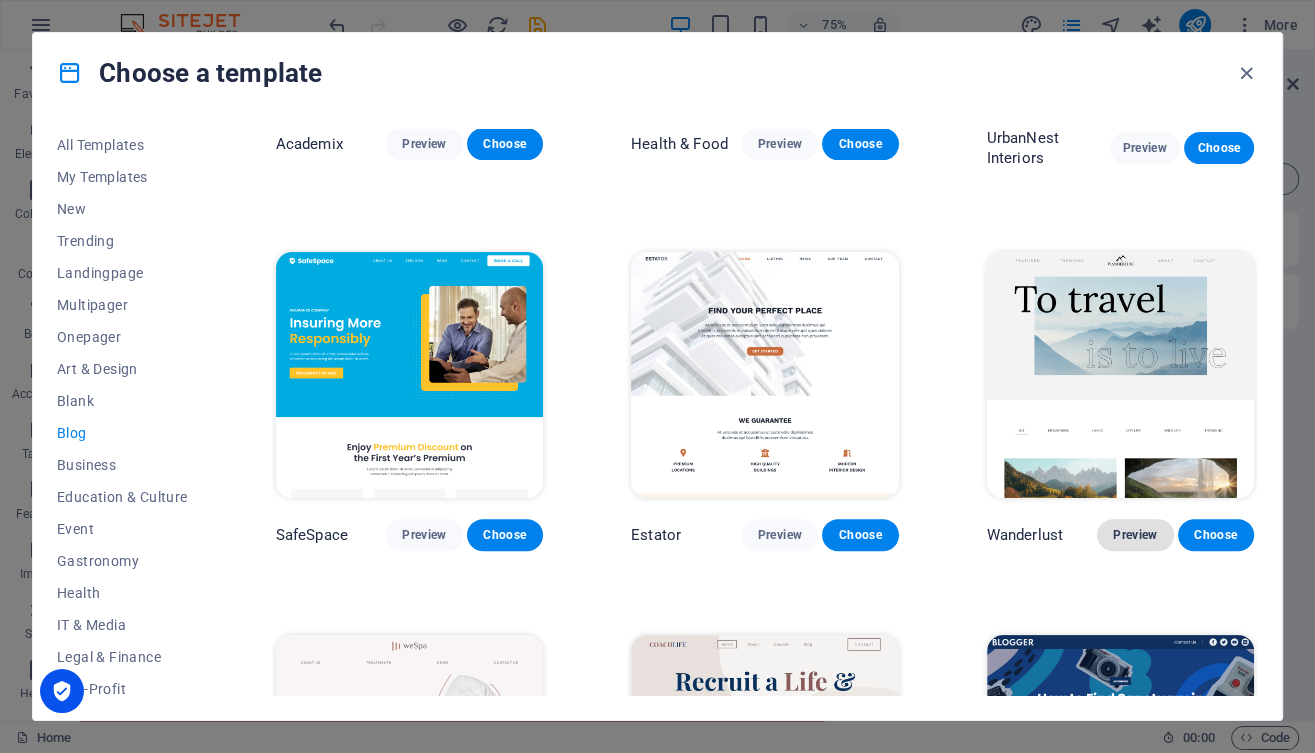click on "Preview" at bounding box center (1135, 535) 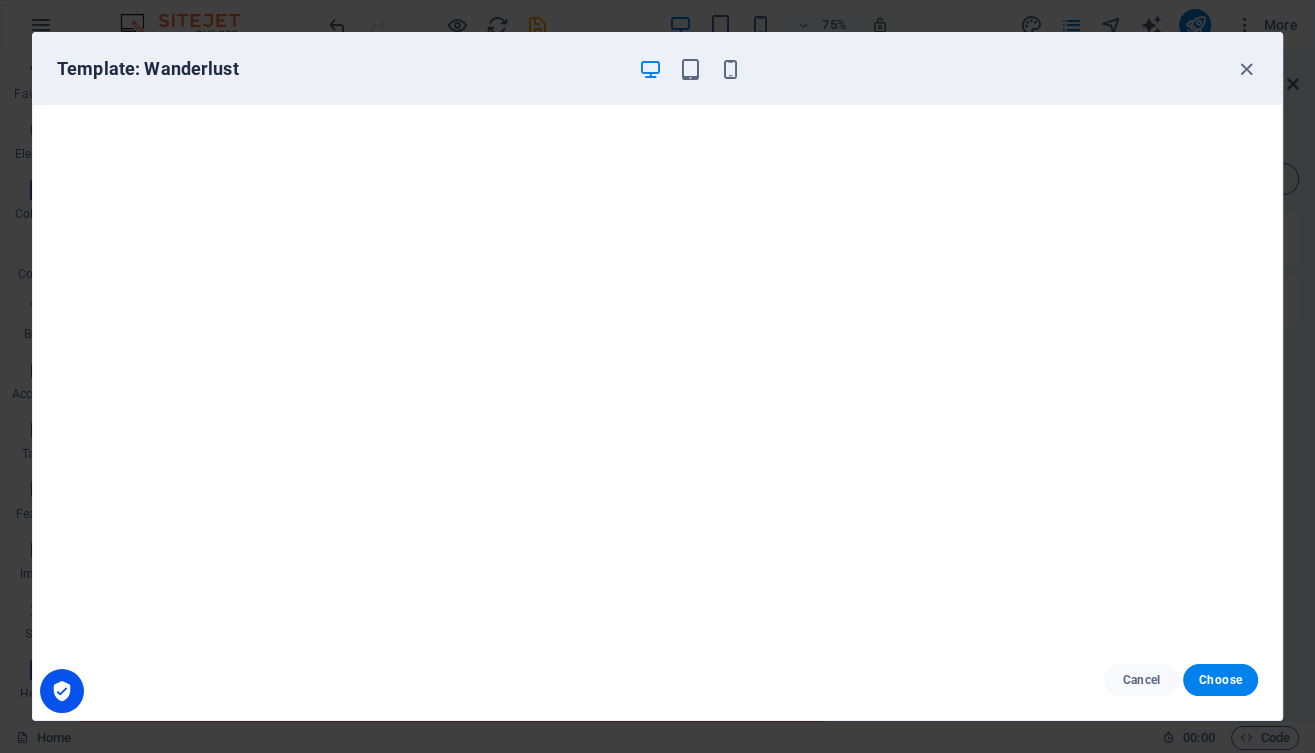 scroll, scrollTop: 0, scrollLeft: 0, axis: both 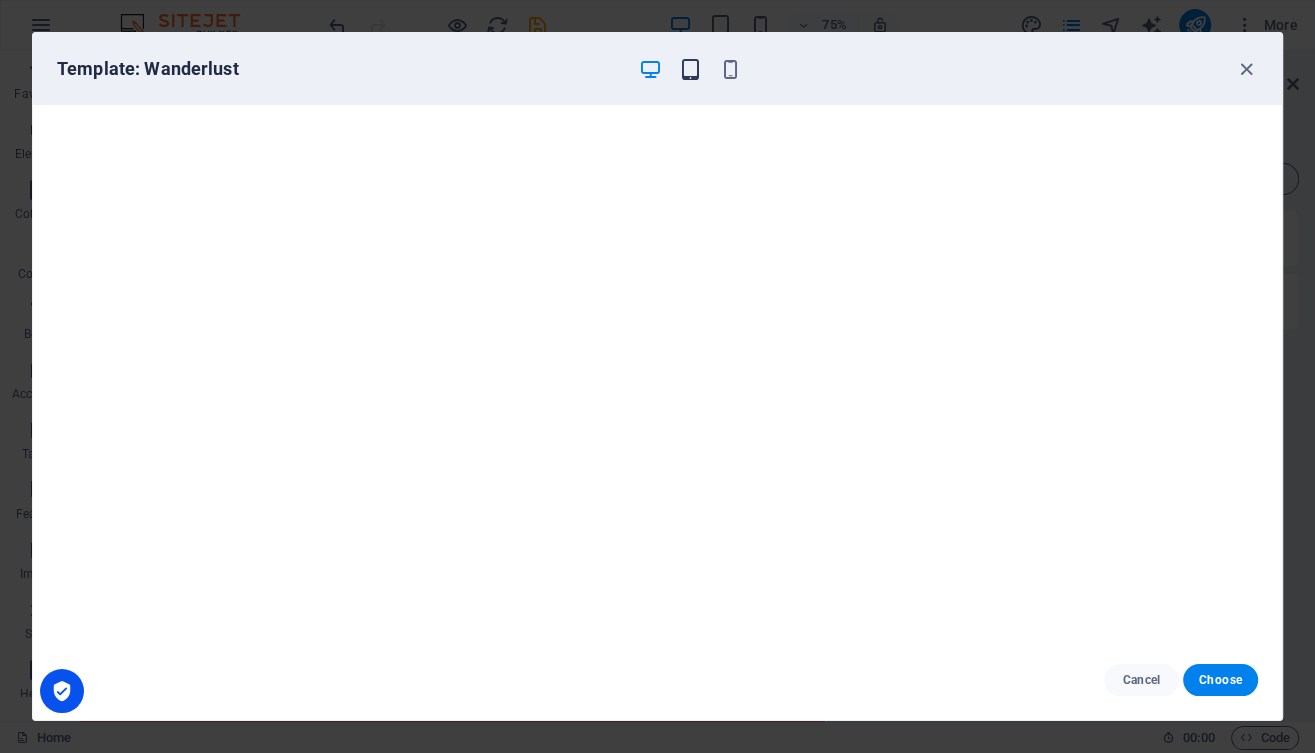click at bounding box center [689, 69] 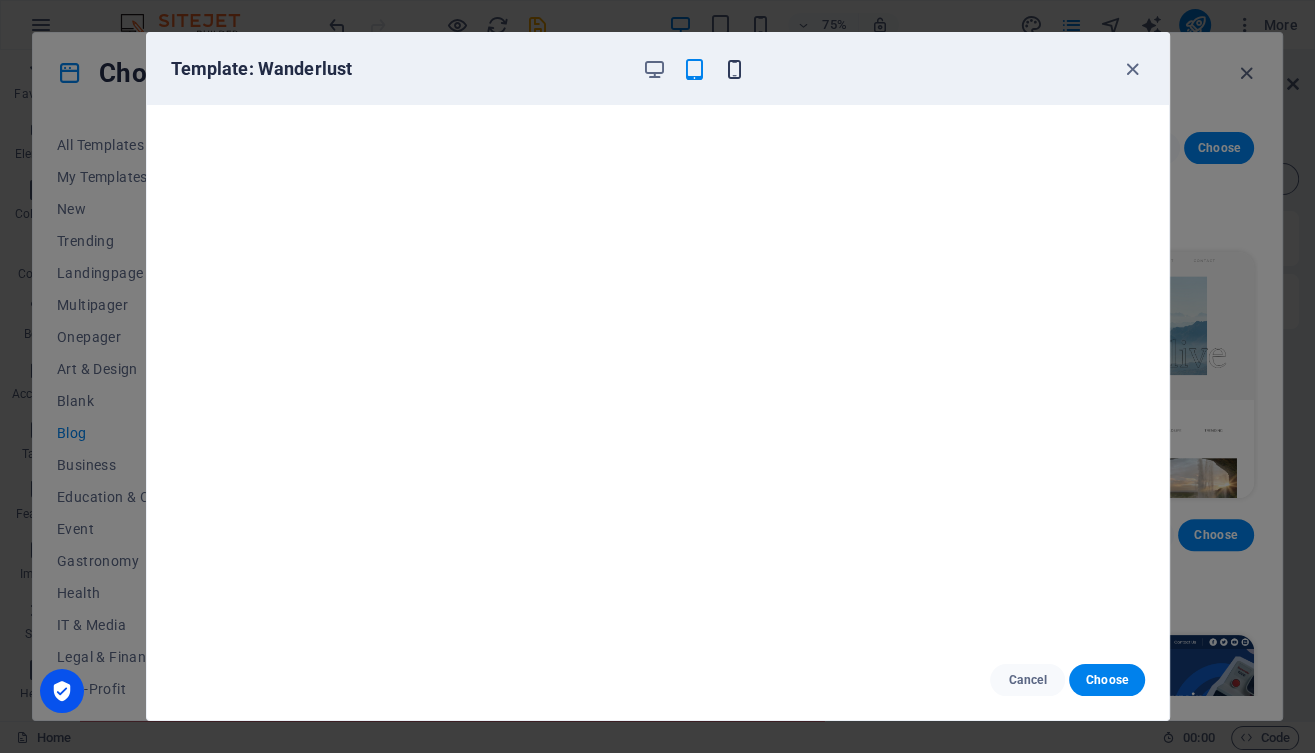 click at bounding box center [734, 69] 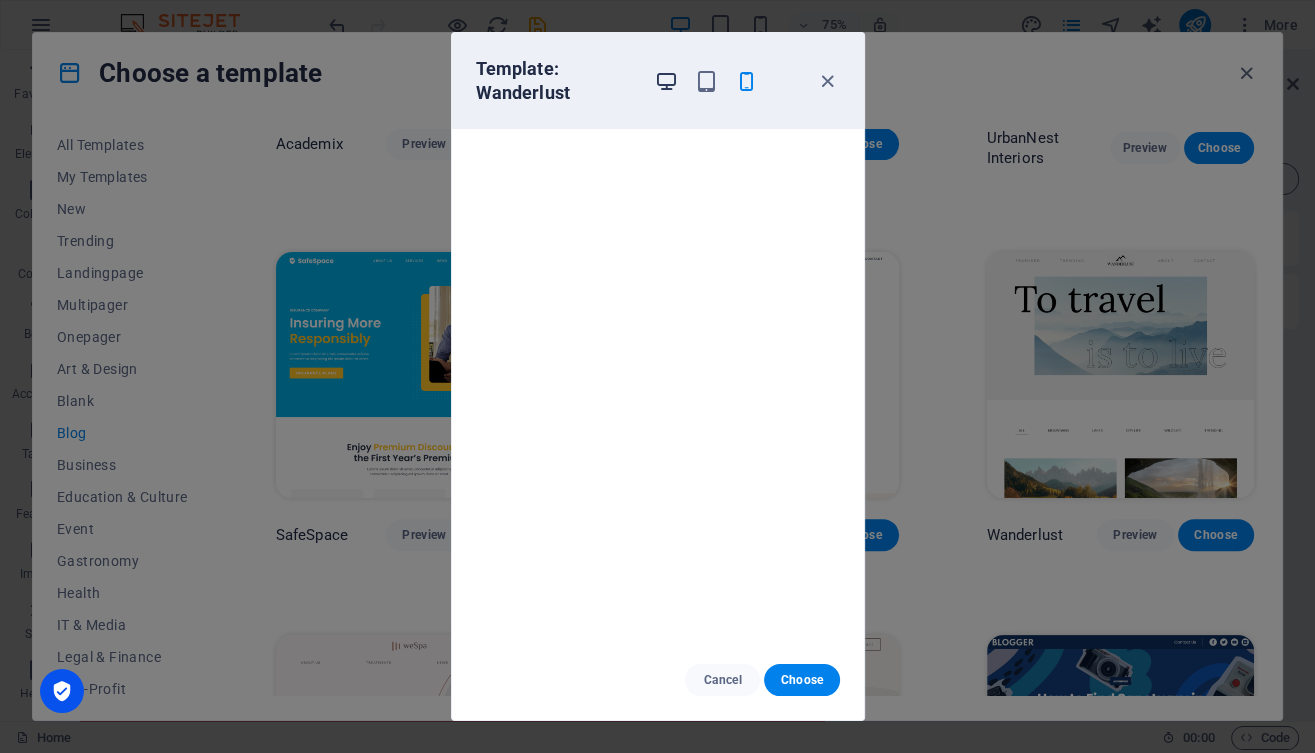 click at bounding box center (666, 81) 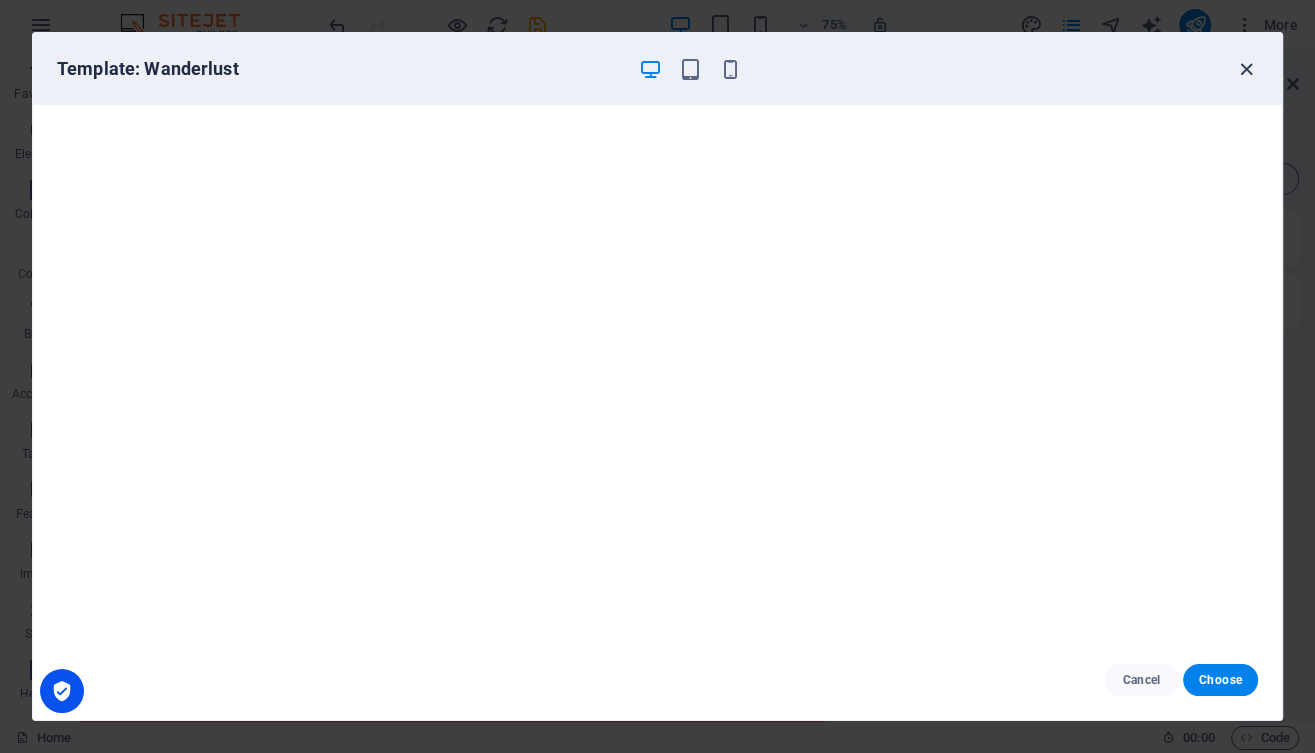 click at bounding box center (1246, 69) 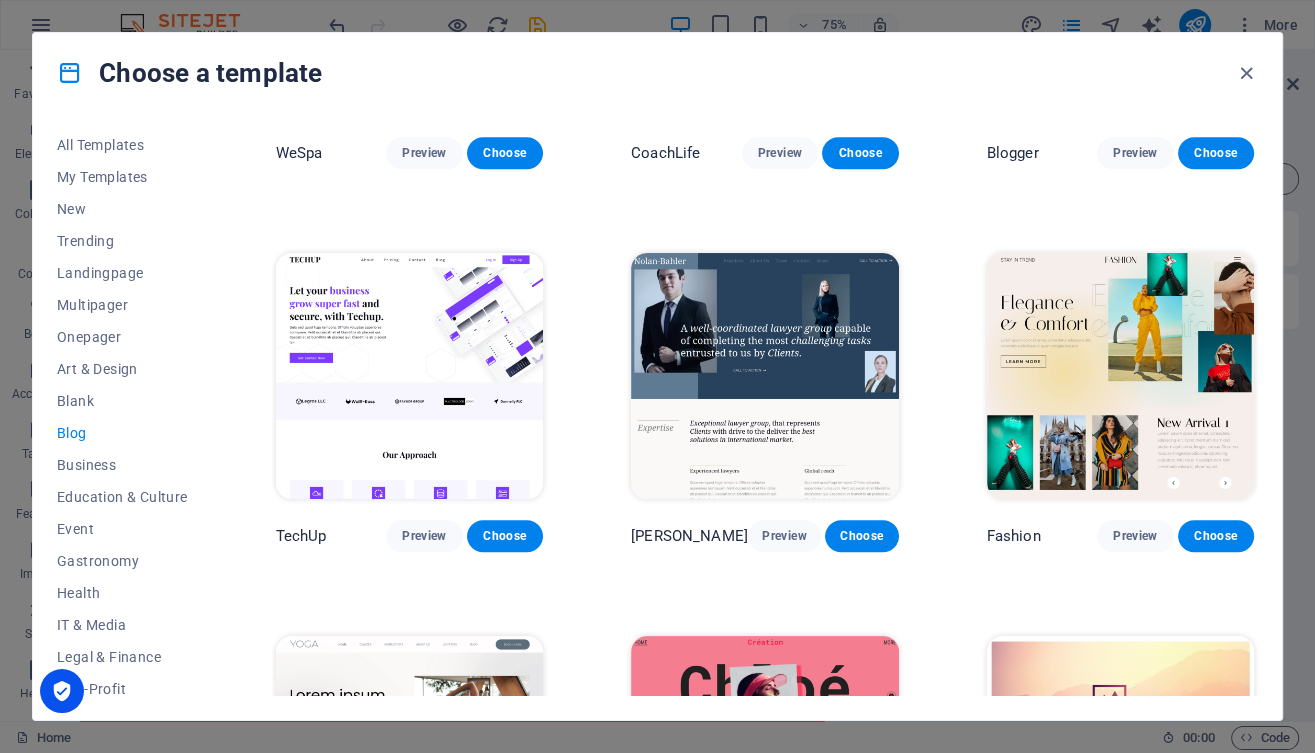 scroll, scrollTop: 1424, scrollLeft: 0, axis: vertical 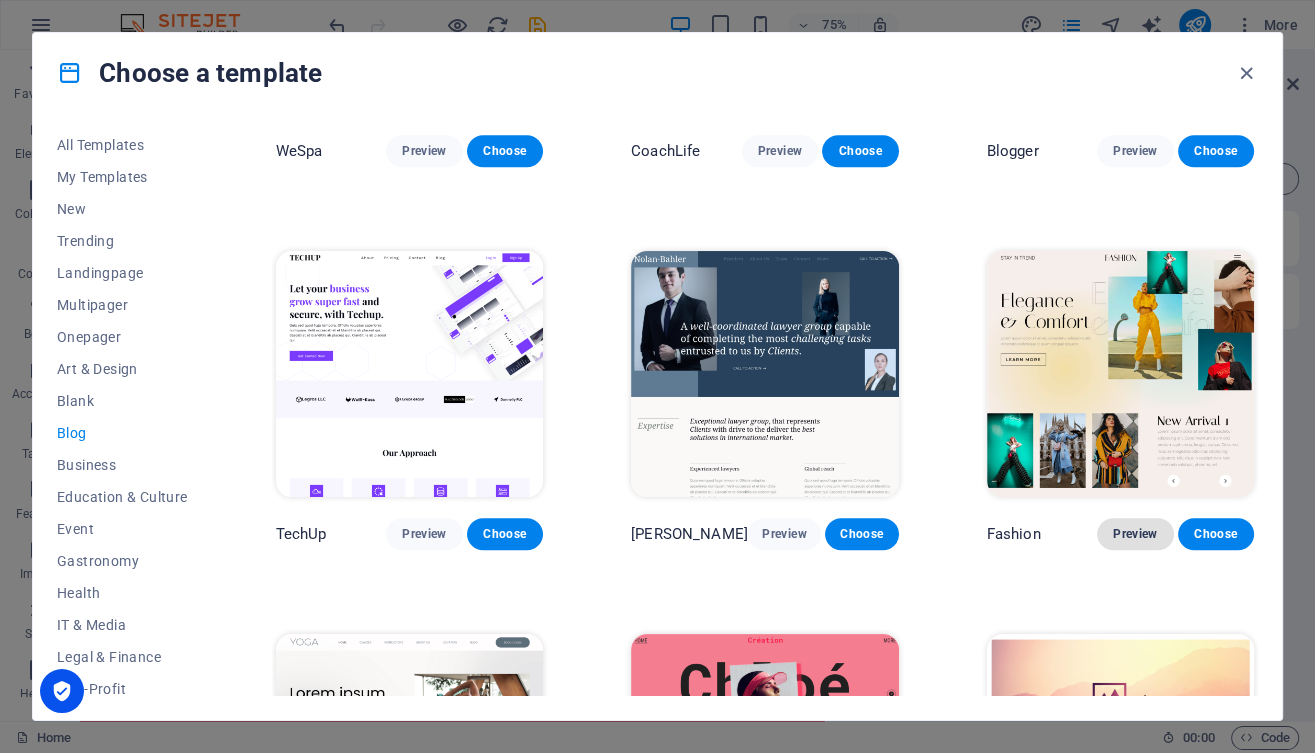 click on "Preview" at bounding box center [1135, 534] 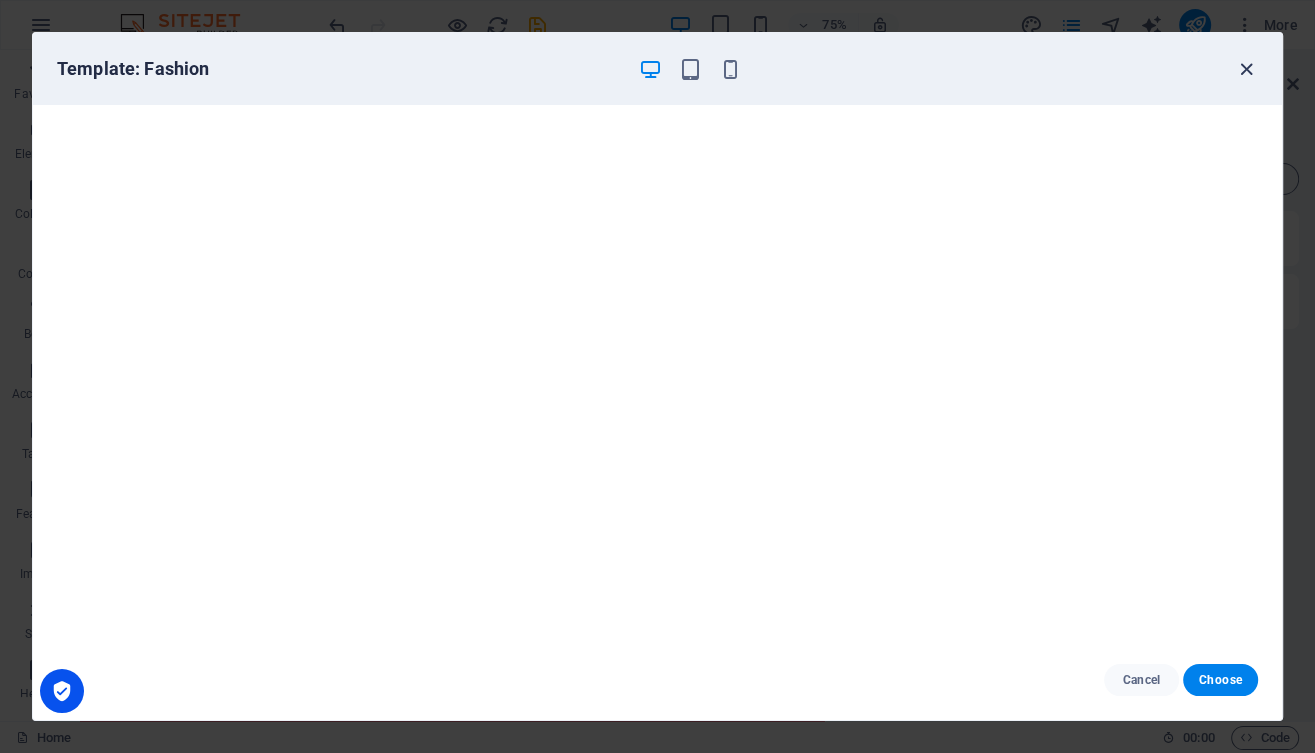 click at bounding box center [1246, 69] 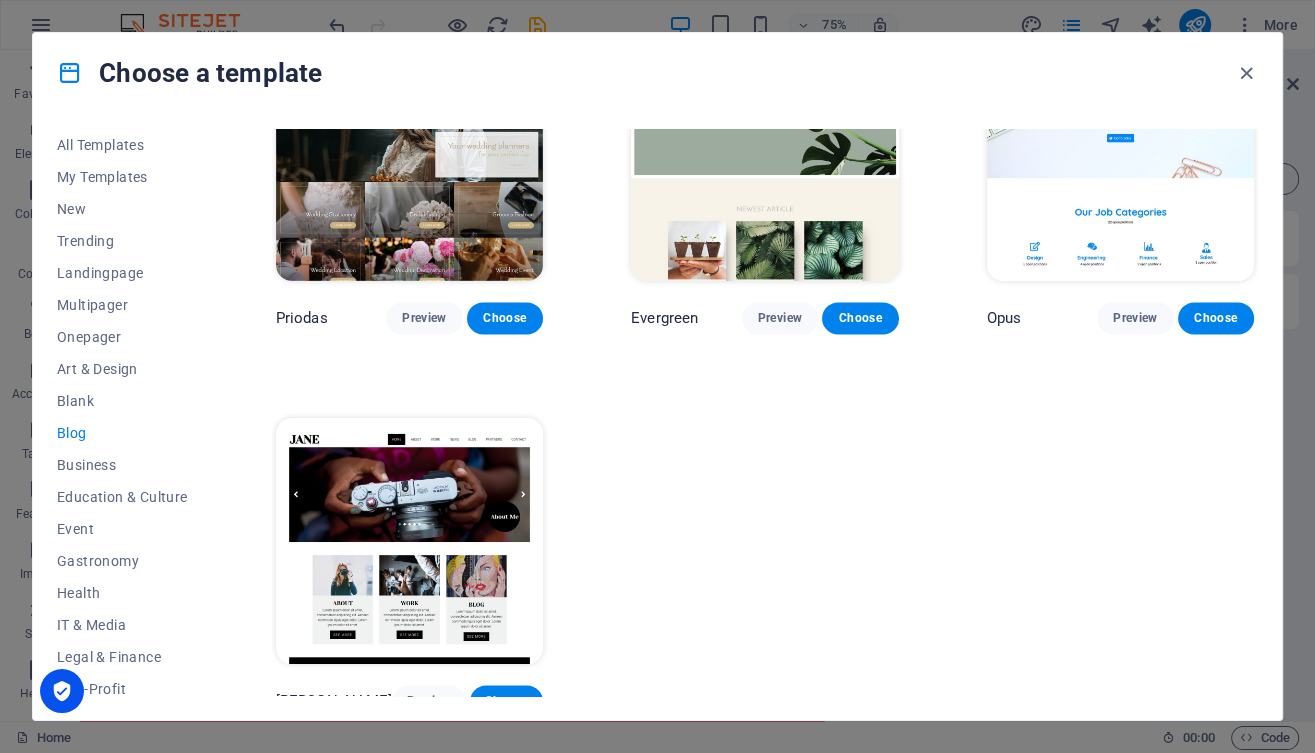 scroll, scrollTop: 2406, scrollLeft: 0, axis: vertical 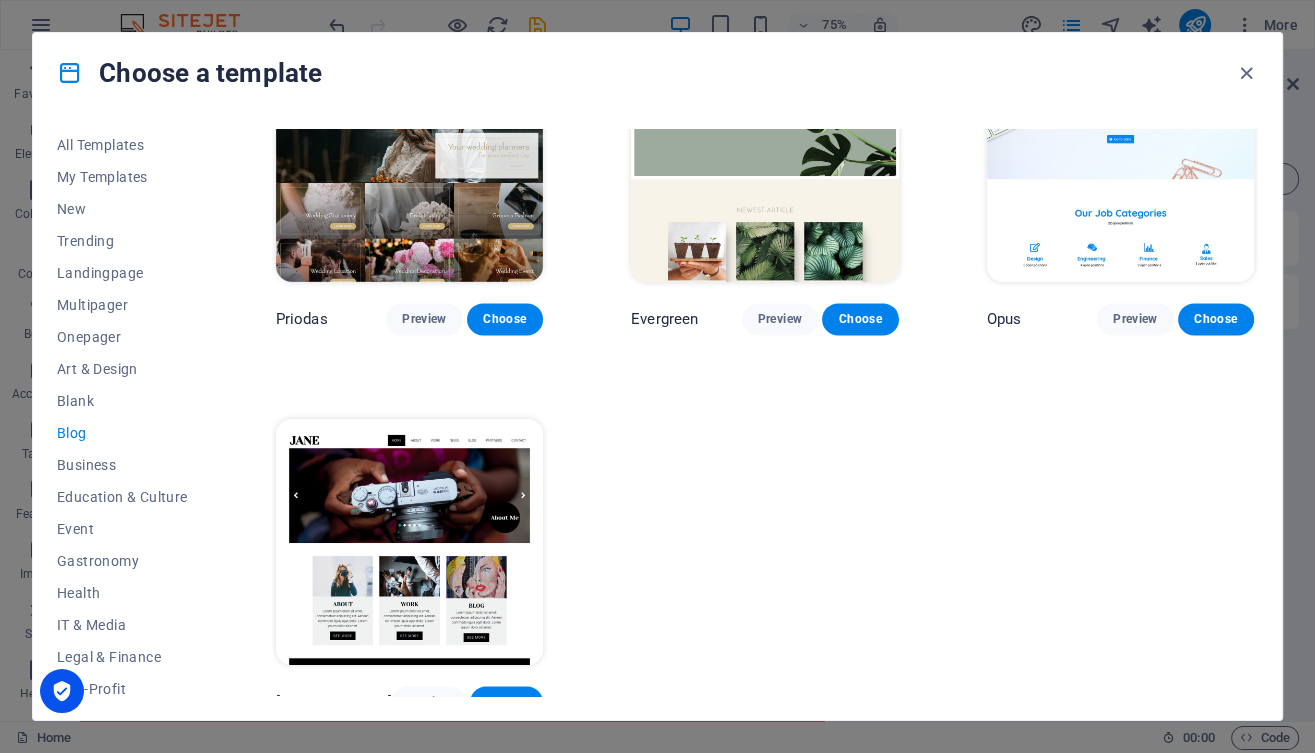 click at bounding box center [409, 542] 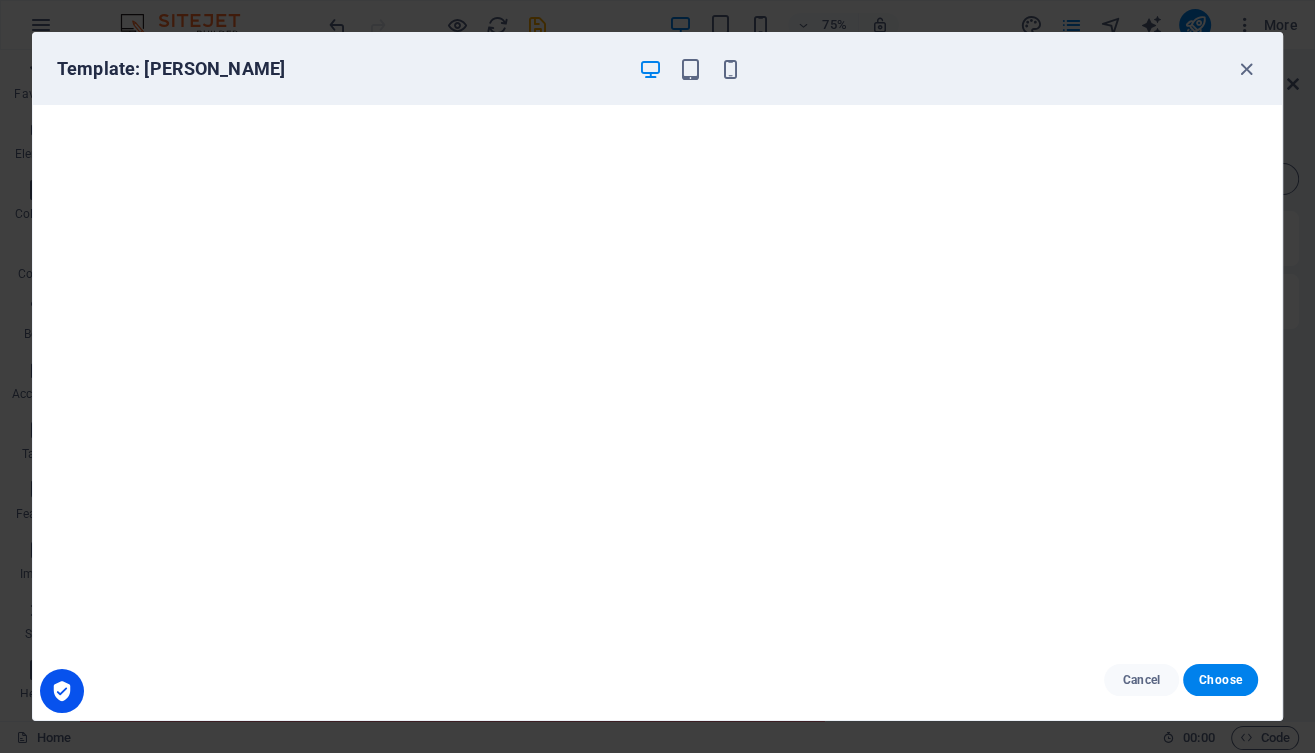 scroll, scrollTop: 0, scrollLeft: 0, axis: both 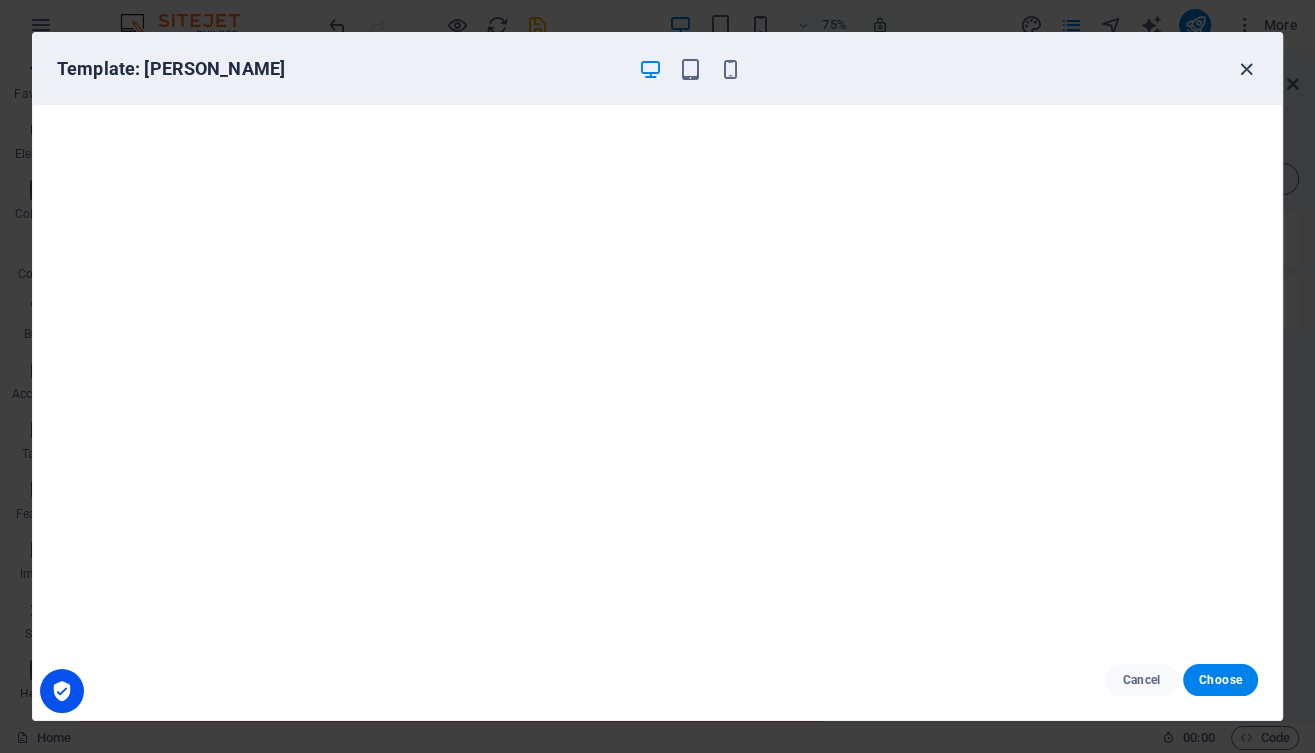 click at bounding box center (1246, 69) 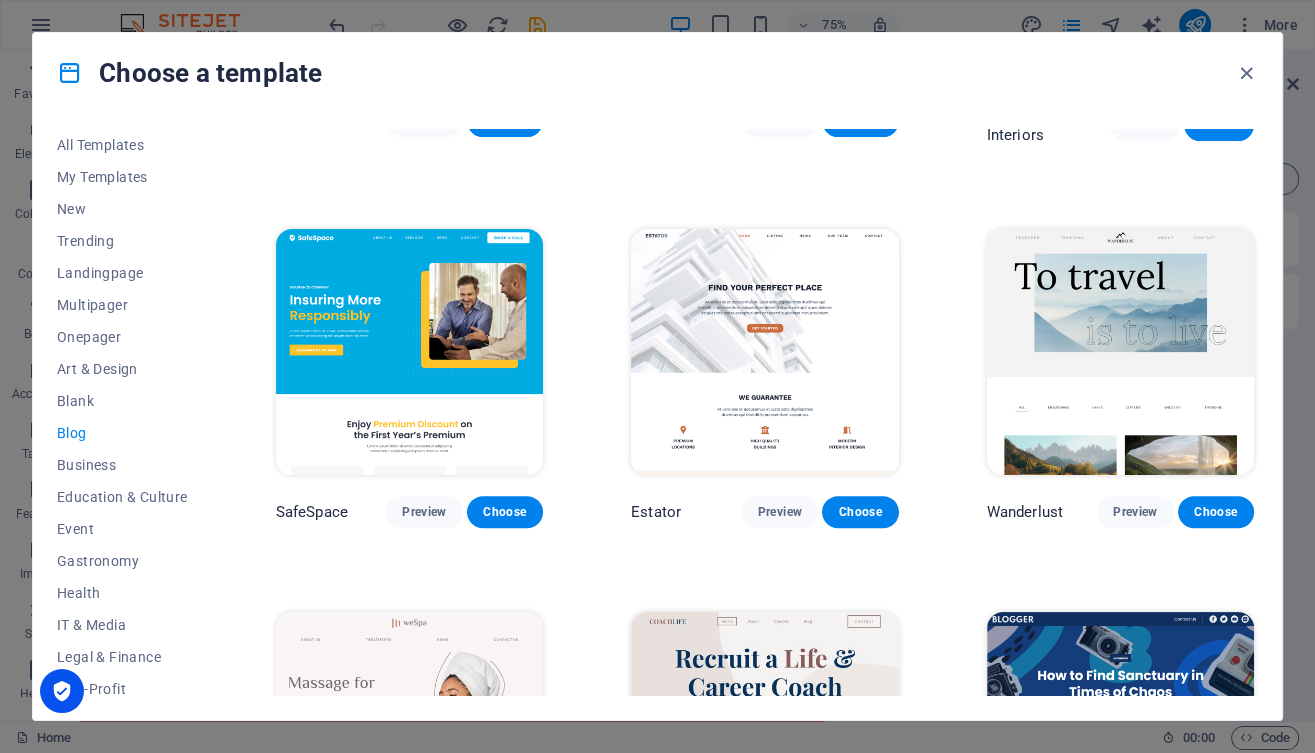 scroll, scrollTop: 677, scrollLeft: 0, axis: vertical 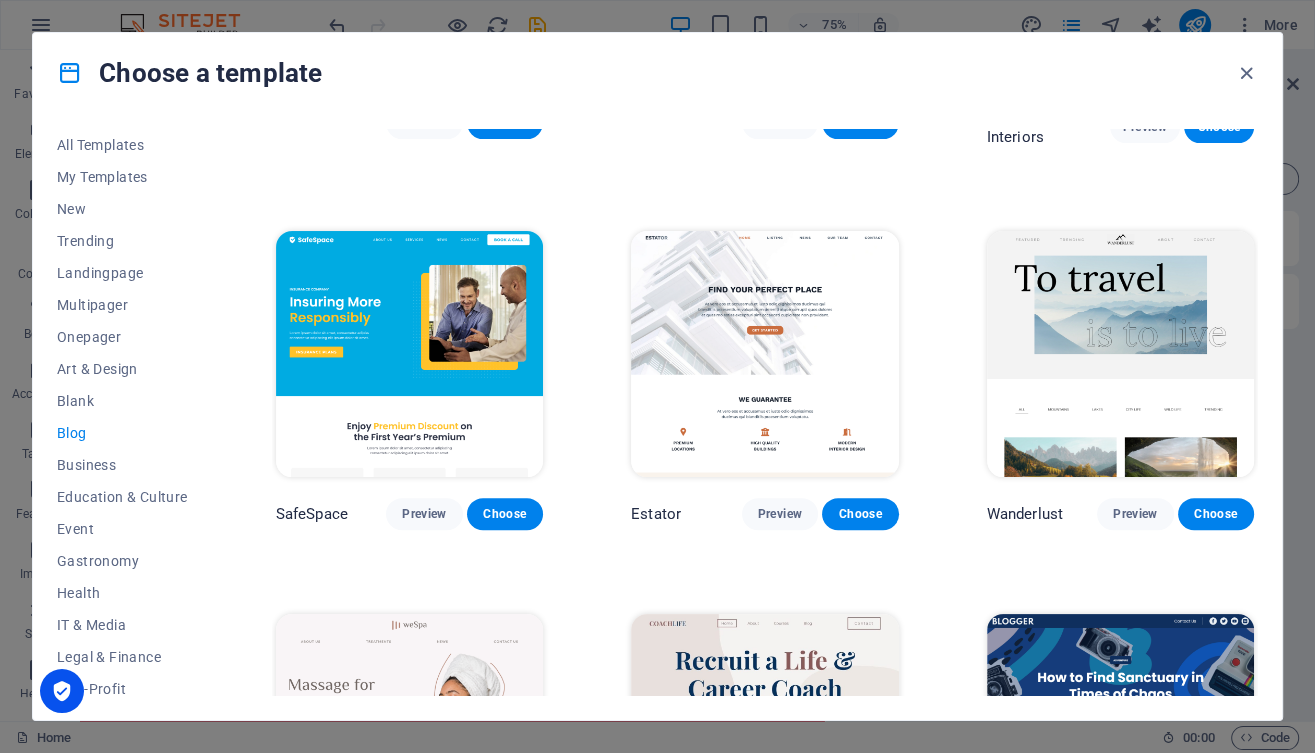 click at bounding box center (1120, 354) 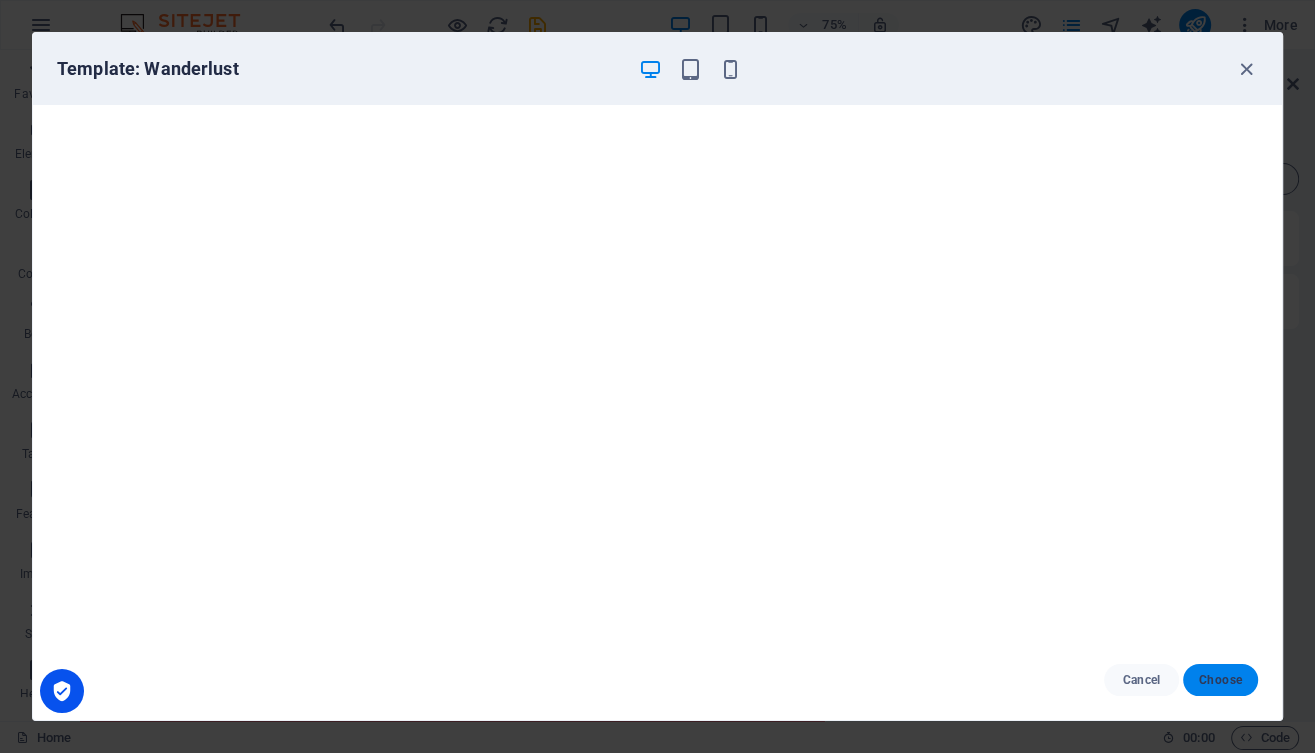 click on "Choose" at bounding box center (1220, 680) 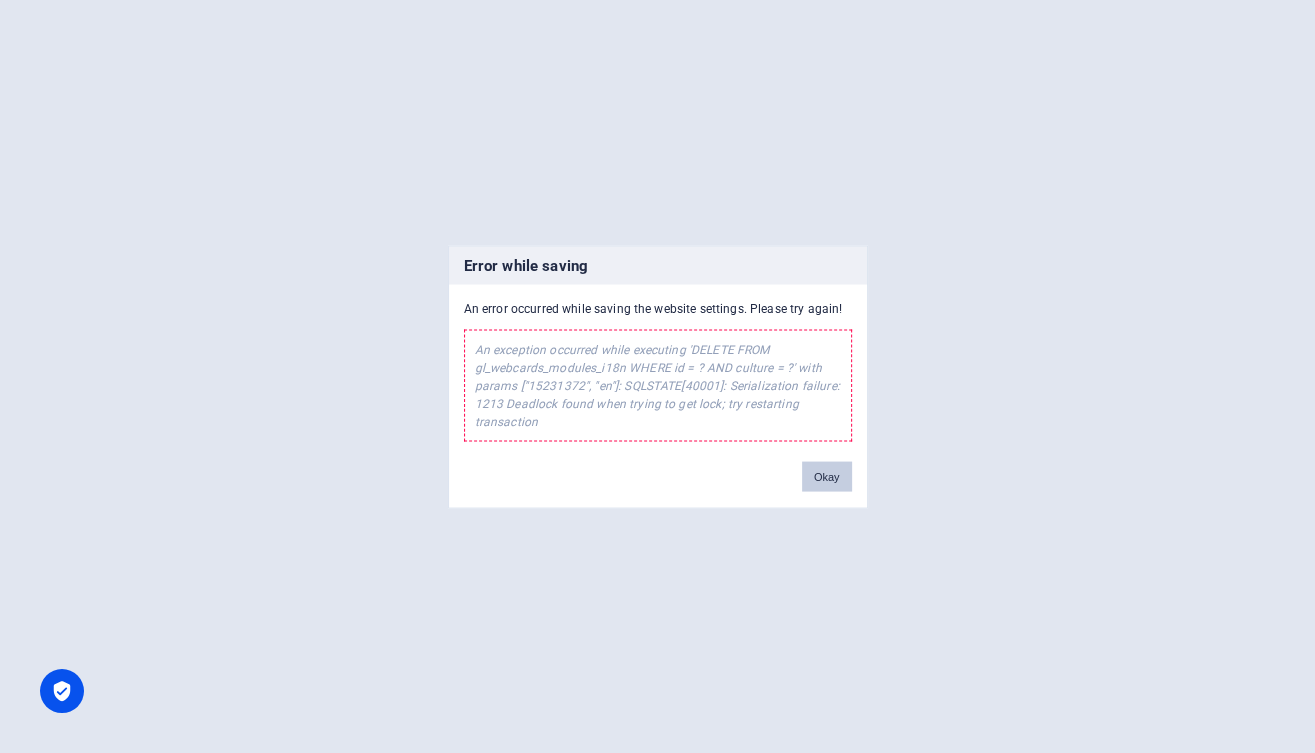 click on "Okay" at bounding box center (827, 476) 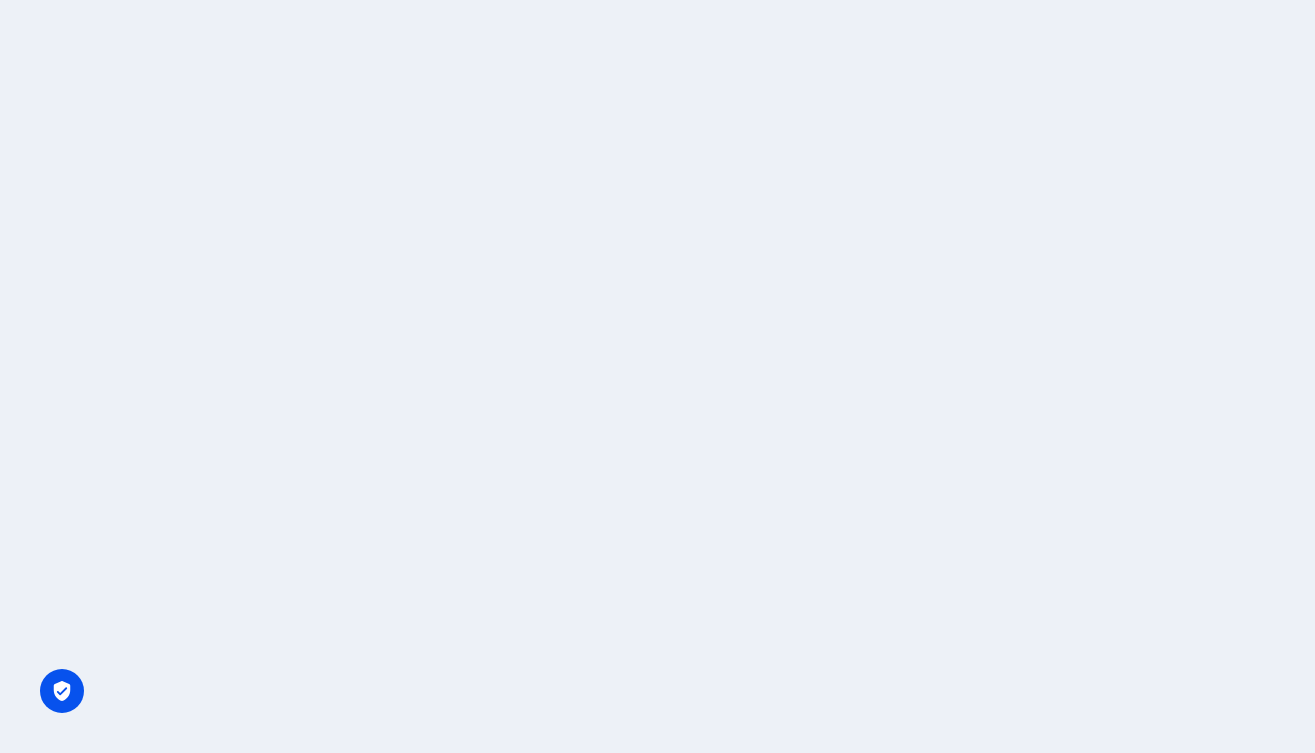 scroll, scrollTop: 0, scrollLeft: 0, axis: both 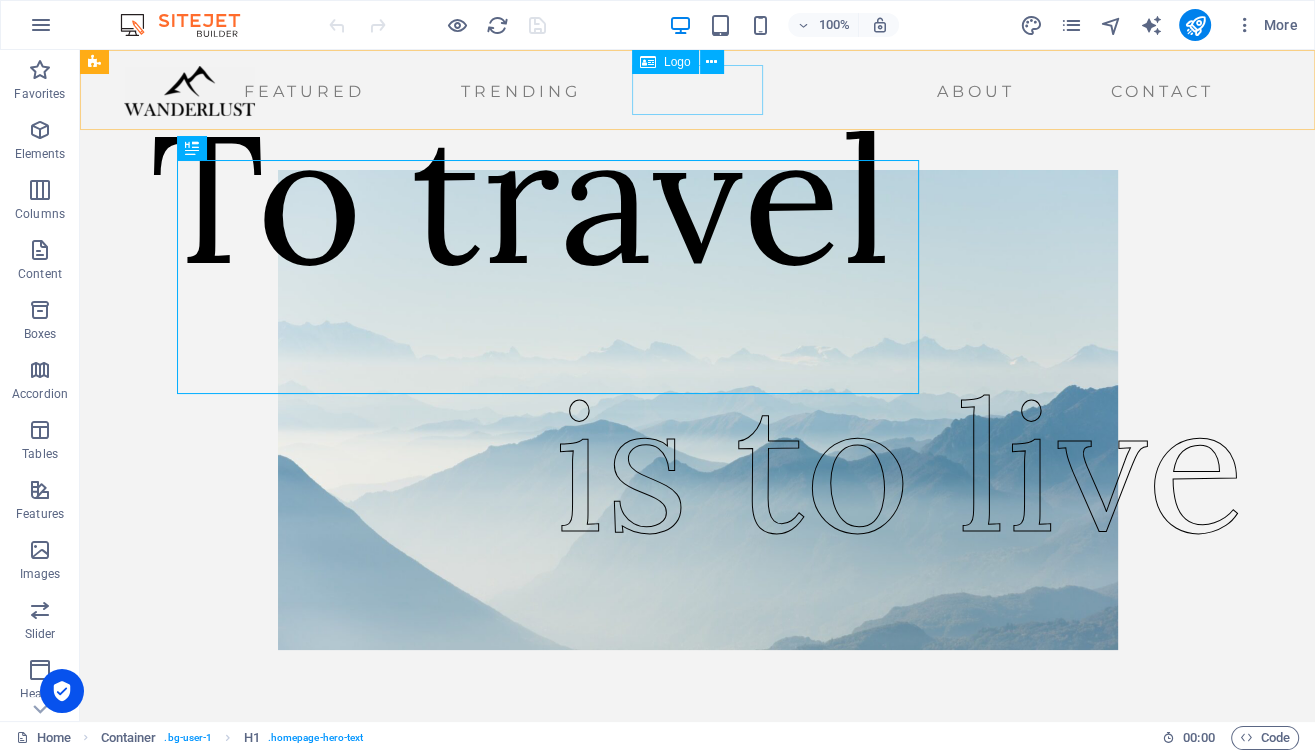 click at bounding box center (189, 91) 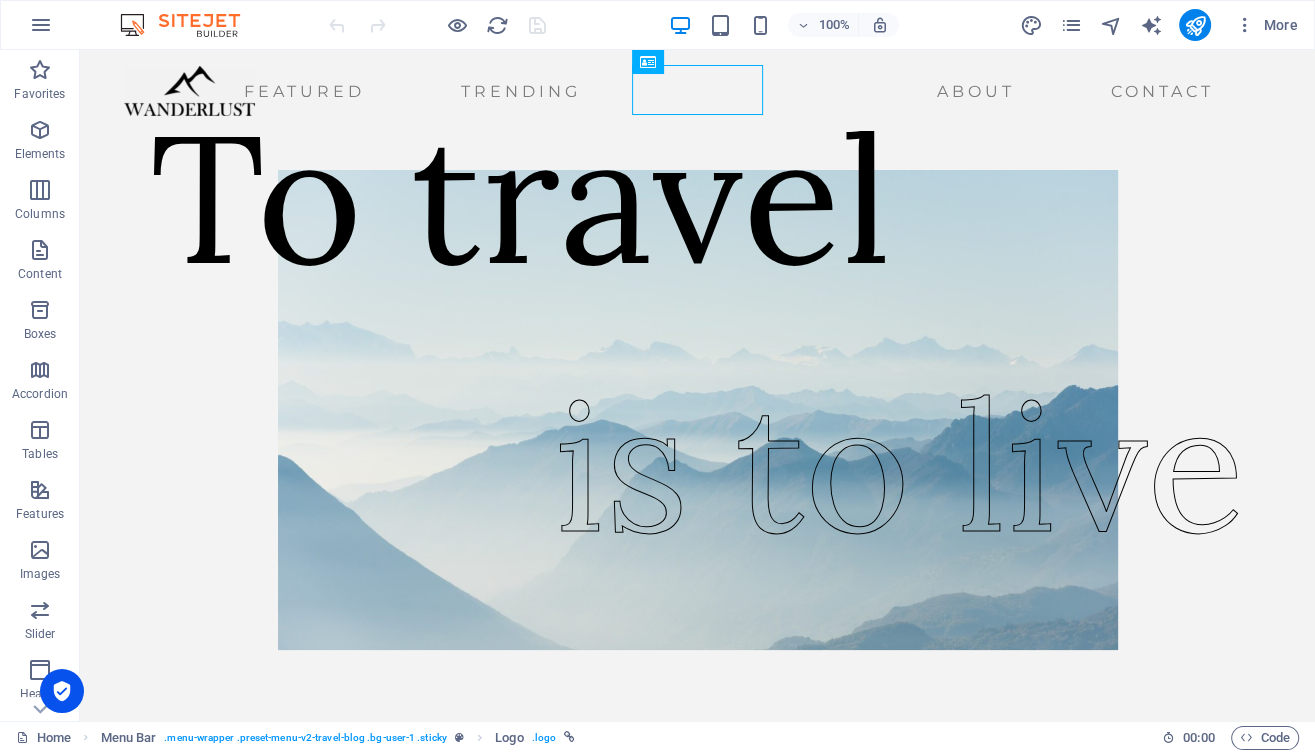 click at bounding box center [189, 91] 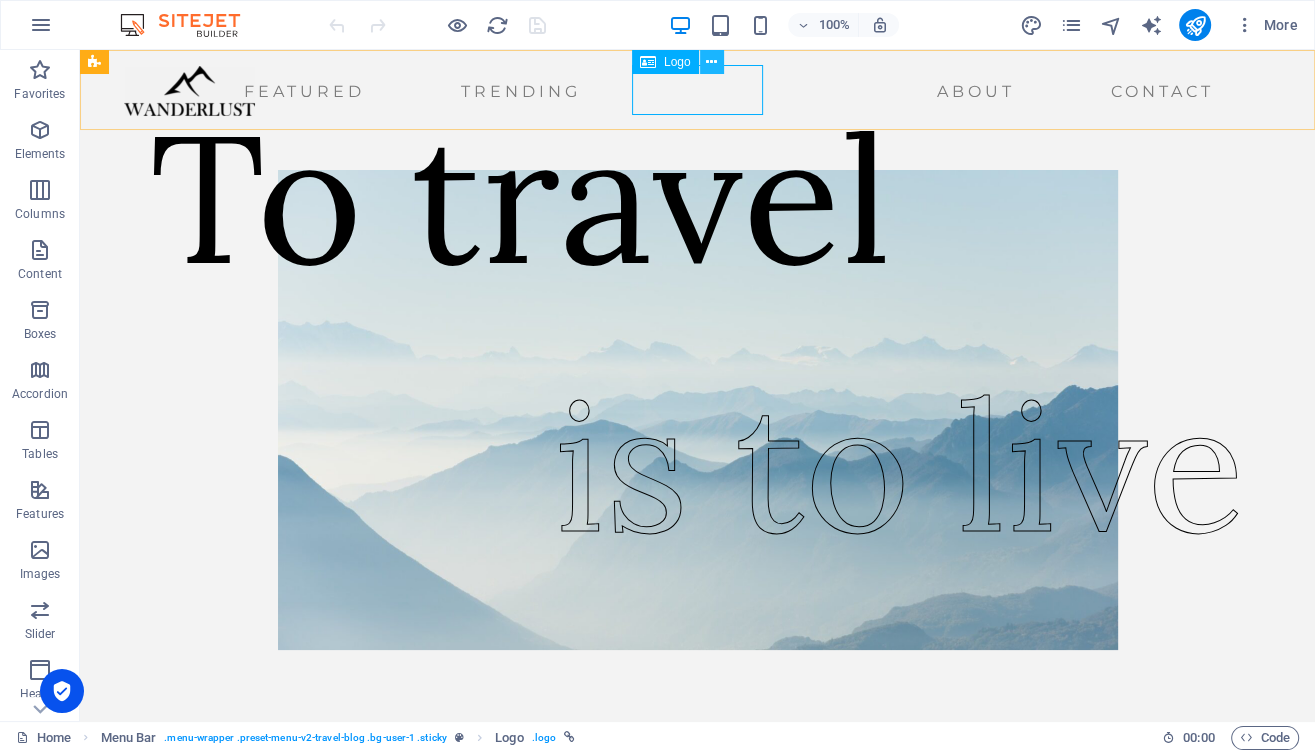 click at bounding box center (711, 62) 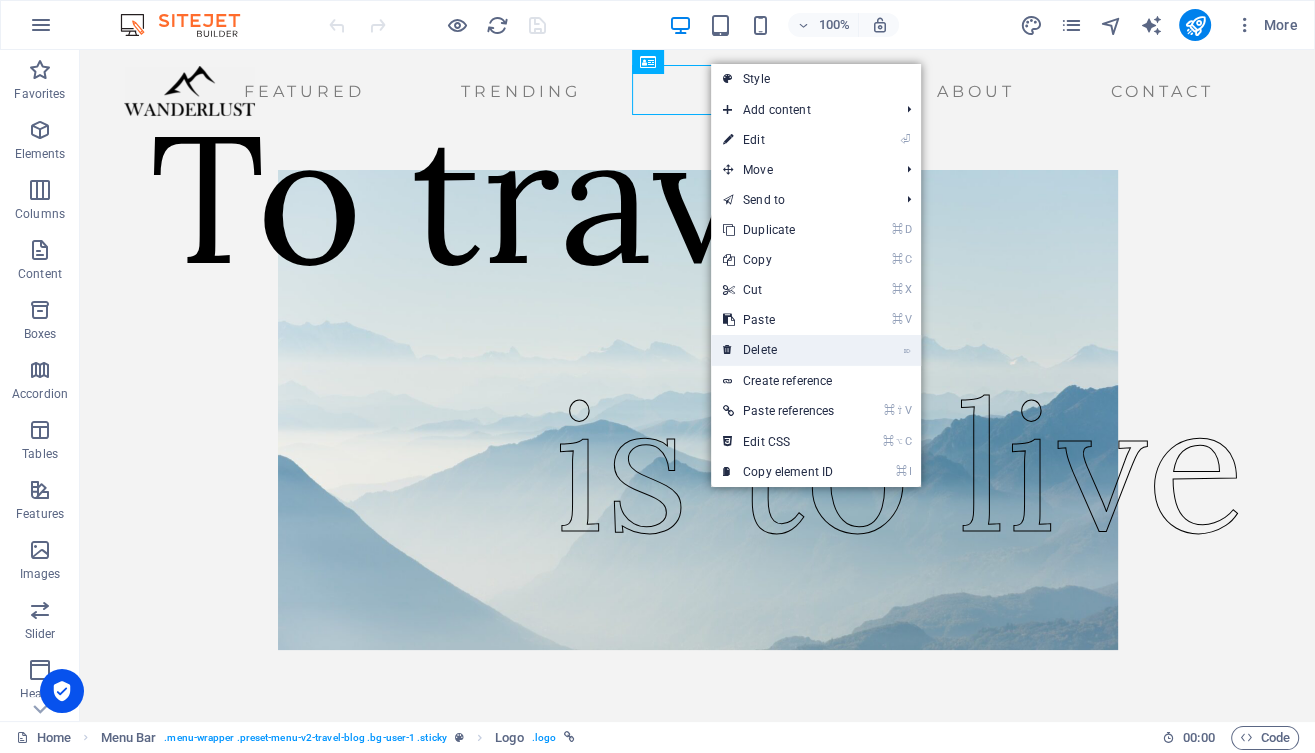 click on "⌦  Delete" at bounding box center [778, 350] 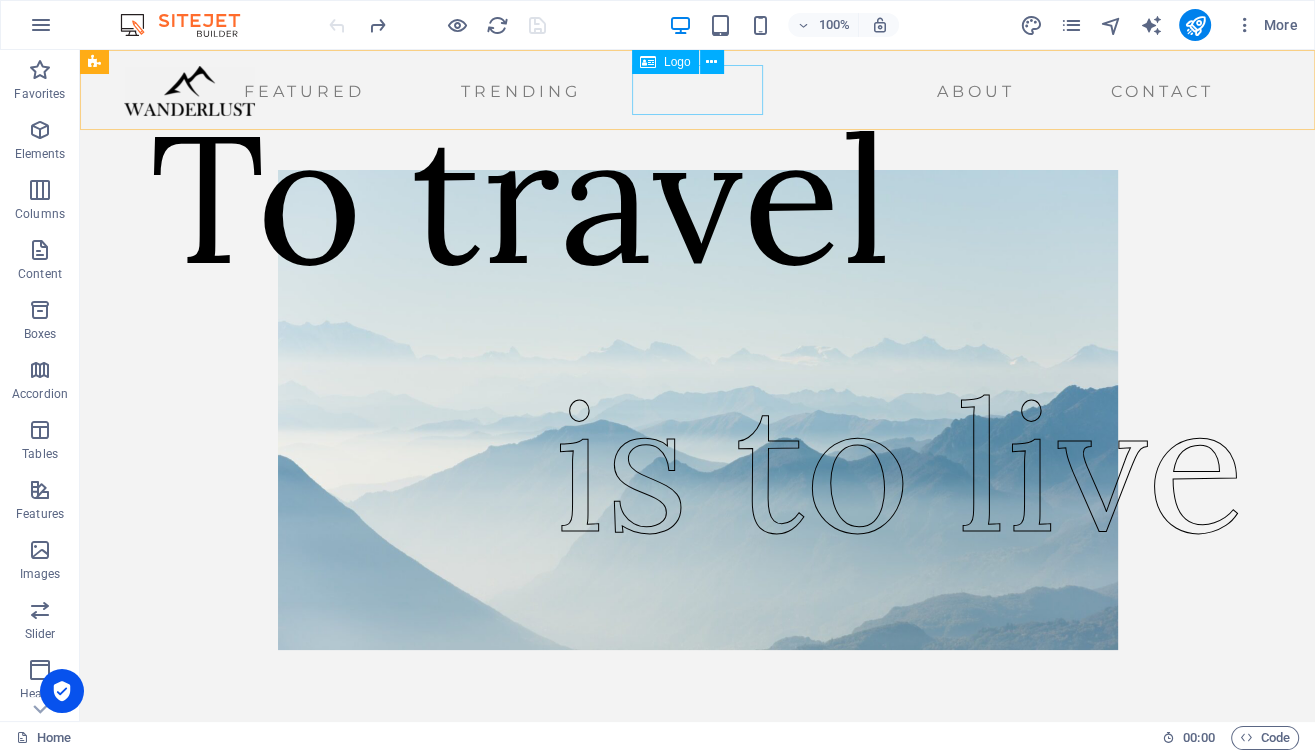 click at bounding box center [189, 91] 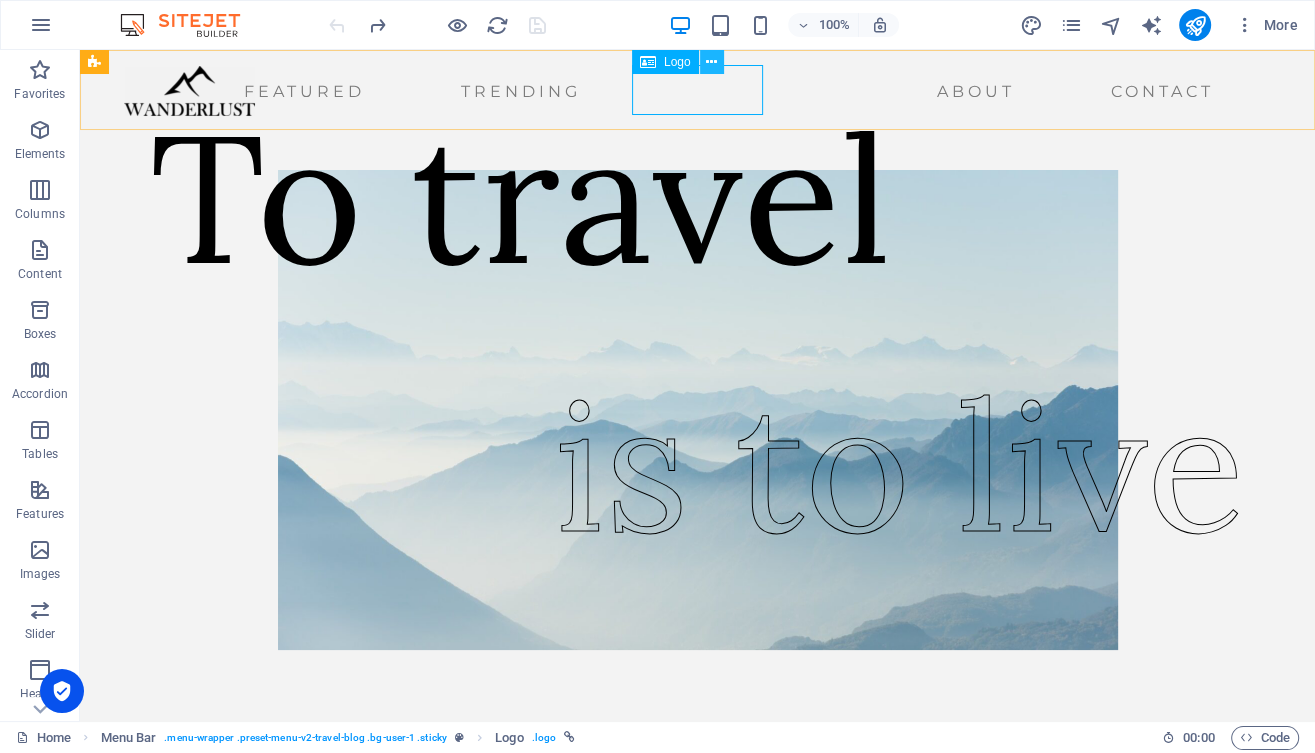 click at bounding box center (711, 62) 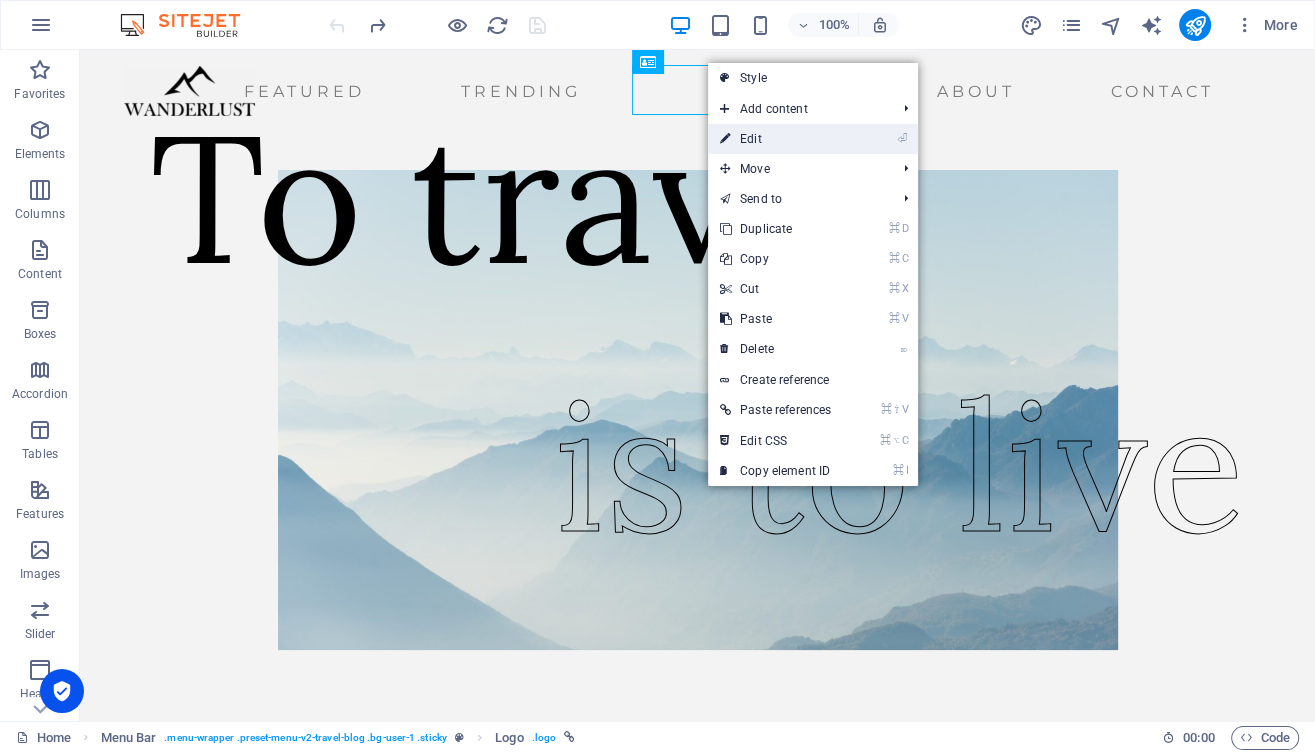 click on "⏎  Edit" at bounding box center [775, 139] 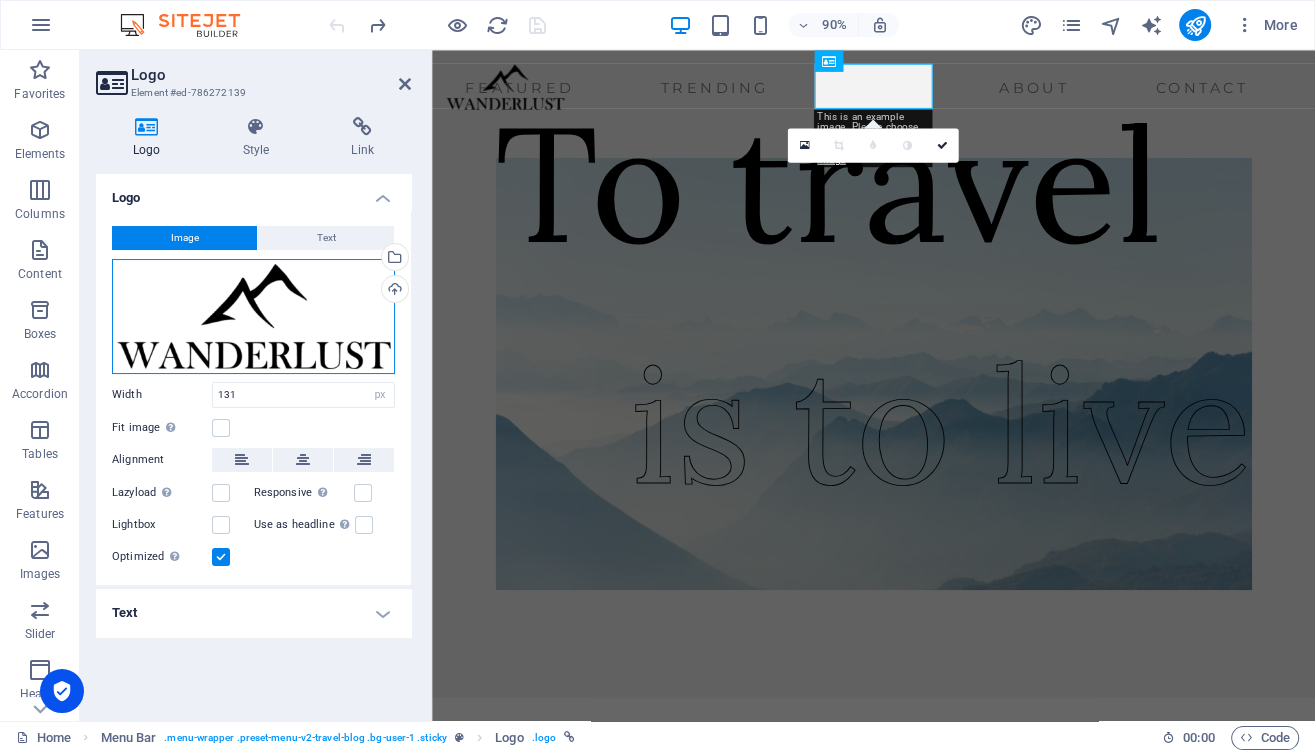 click on "Drag files here, click to choose files or select files from Files or our free stock photos & videos" at bounding box center (253, 316) 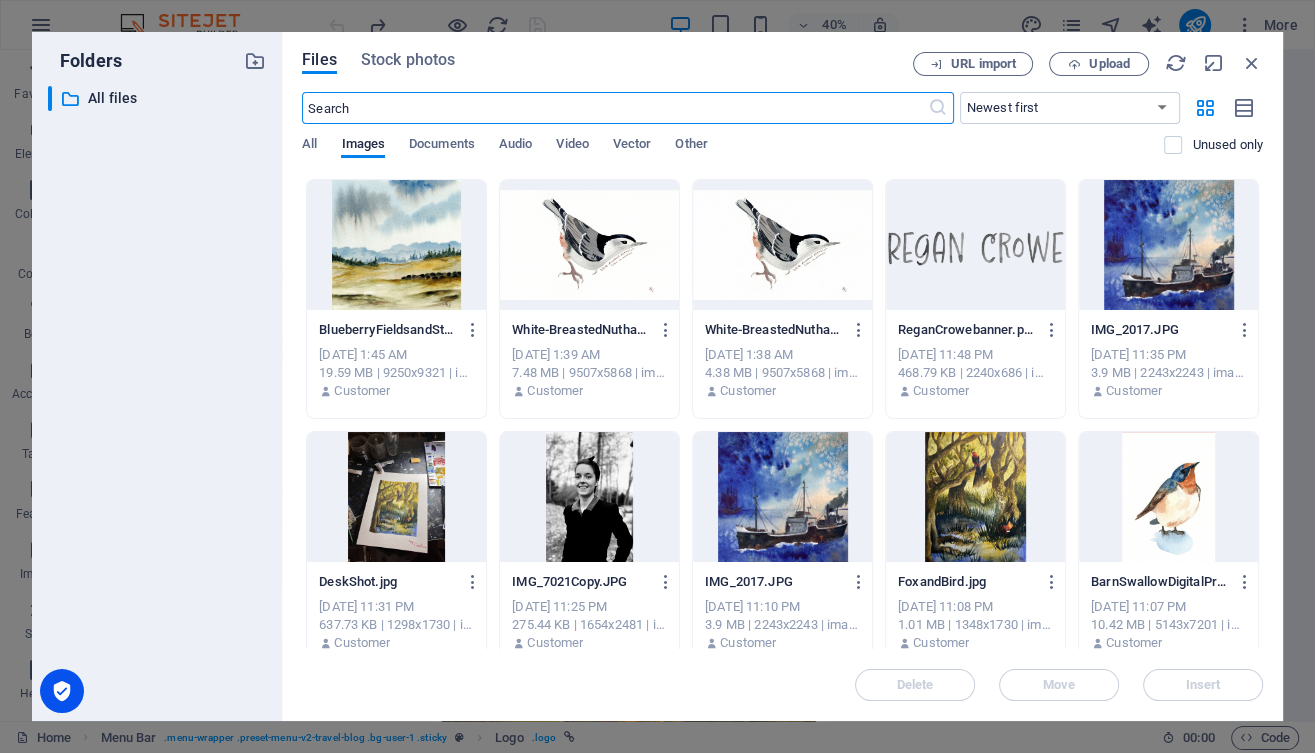 scroll, scrollTop: 1021, scrollLeft: 0, axis: vertical 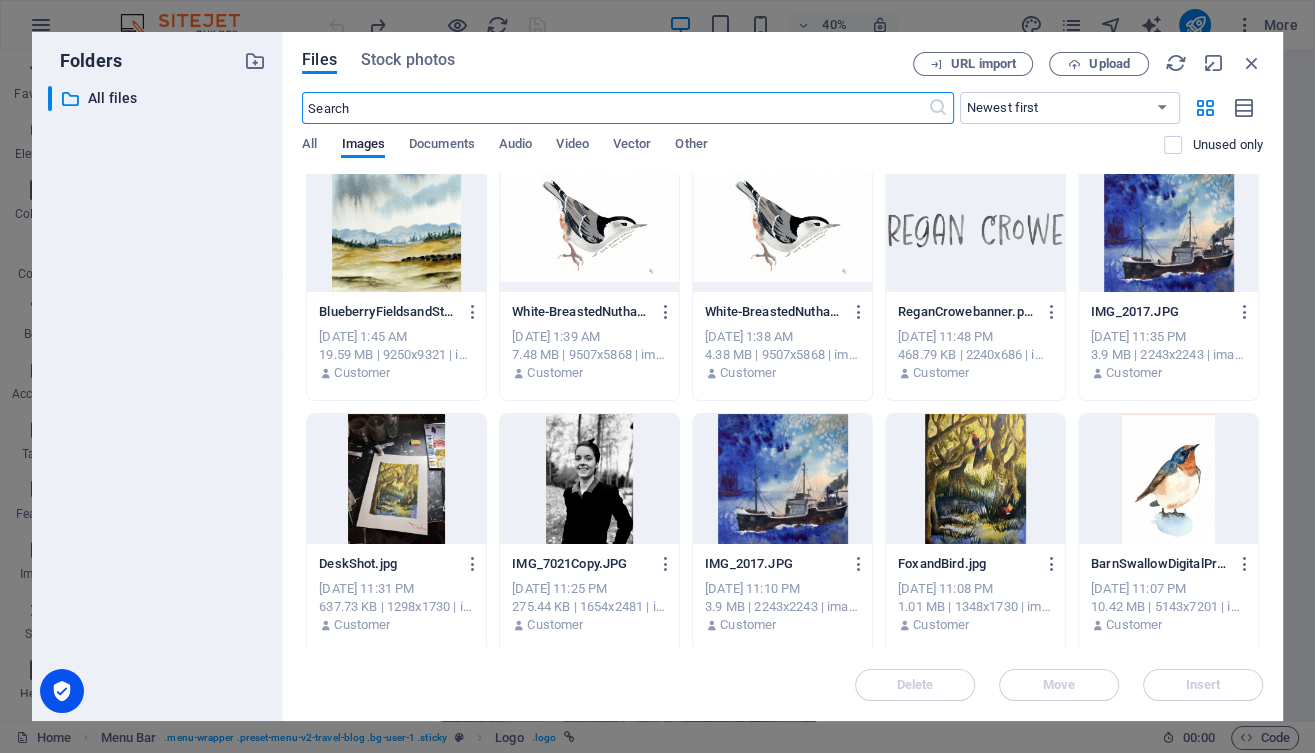 click at bounding box center (975, 227) 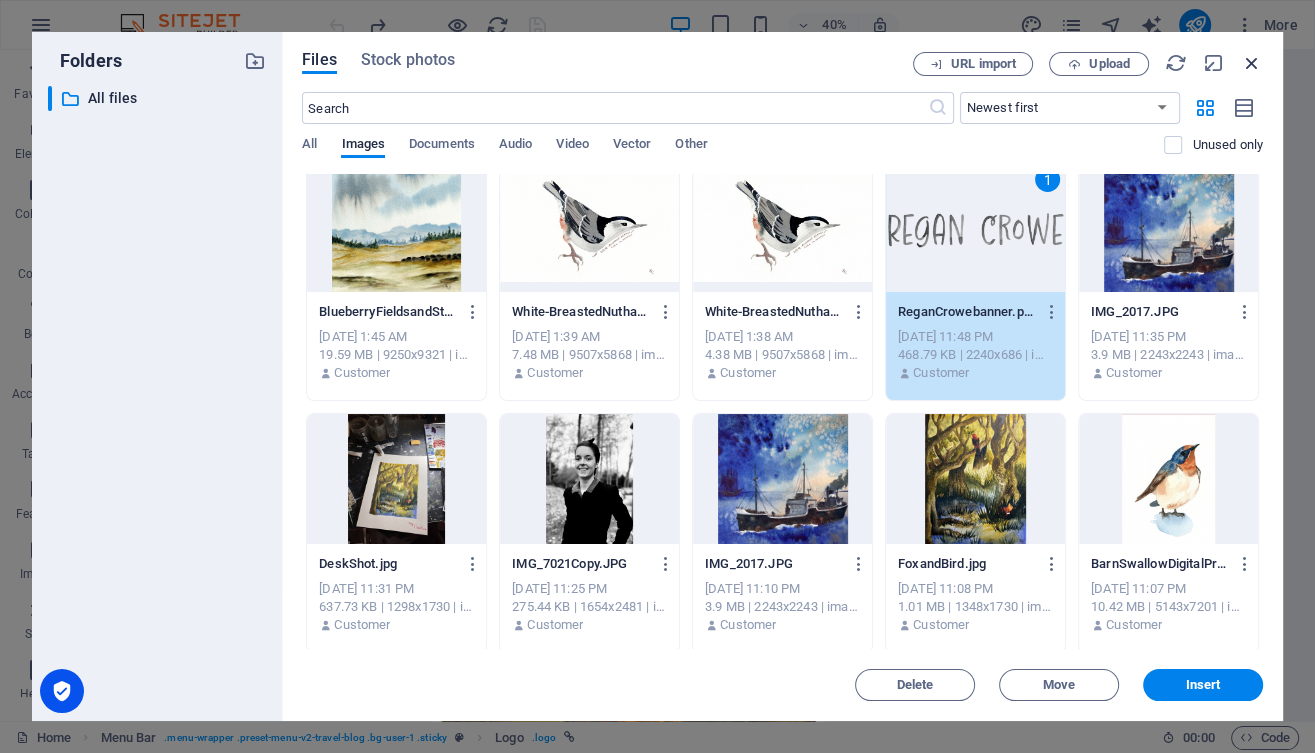 click at bounding box center (1252, 63) 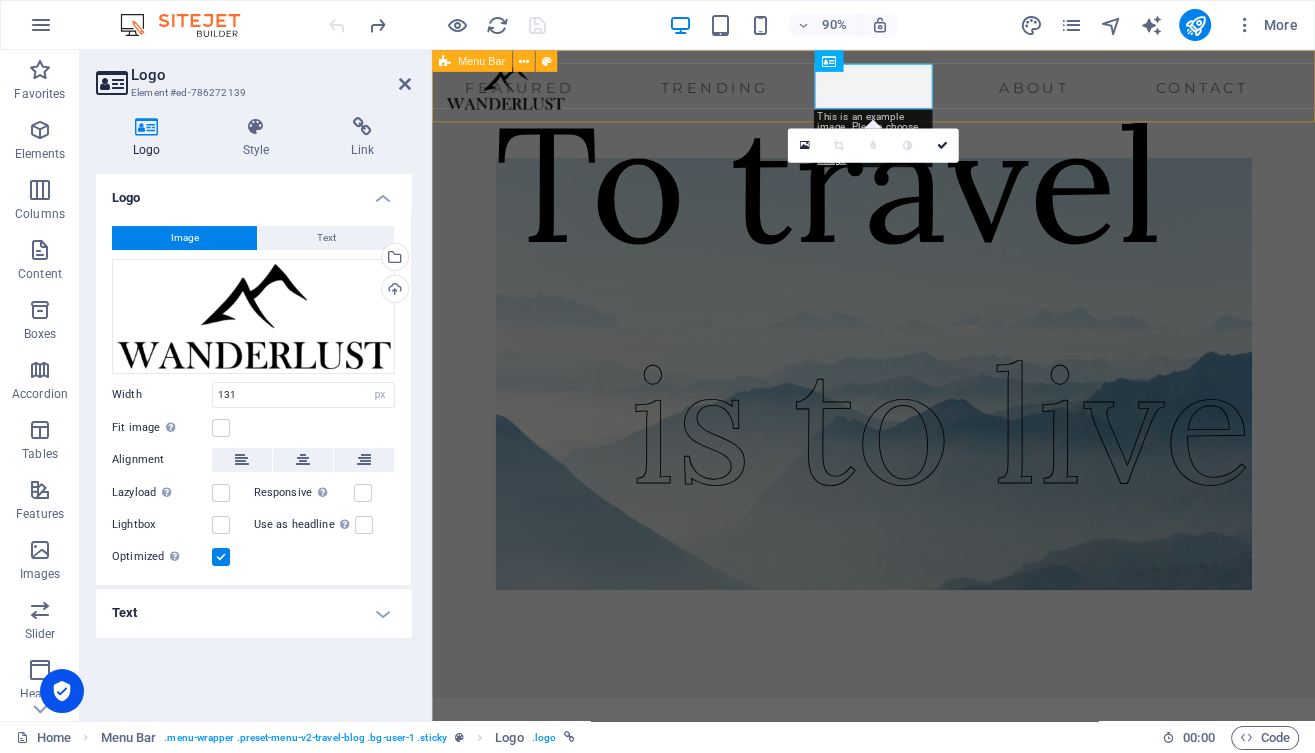 click on "Featured Trending About Contact" at bounding box center (922, 90) 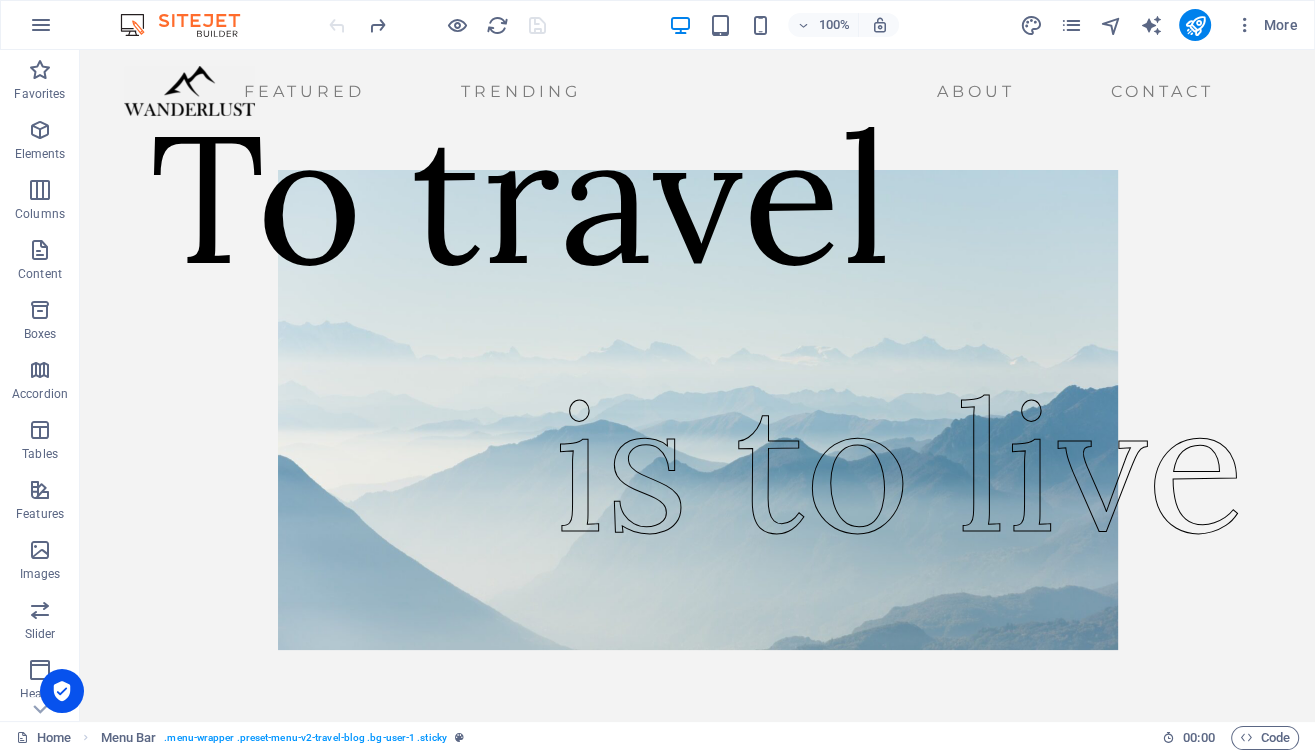 scroll, scrollTop: 0, scrollLeft: 0, axis: both 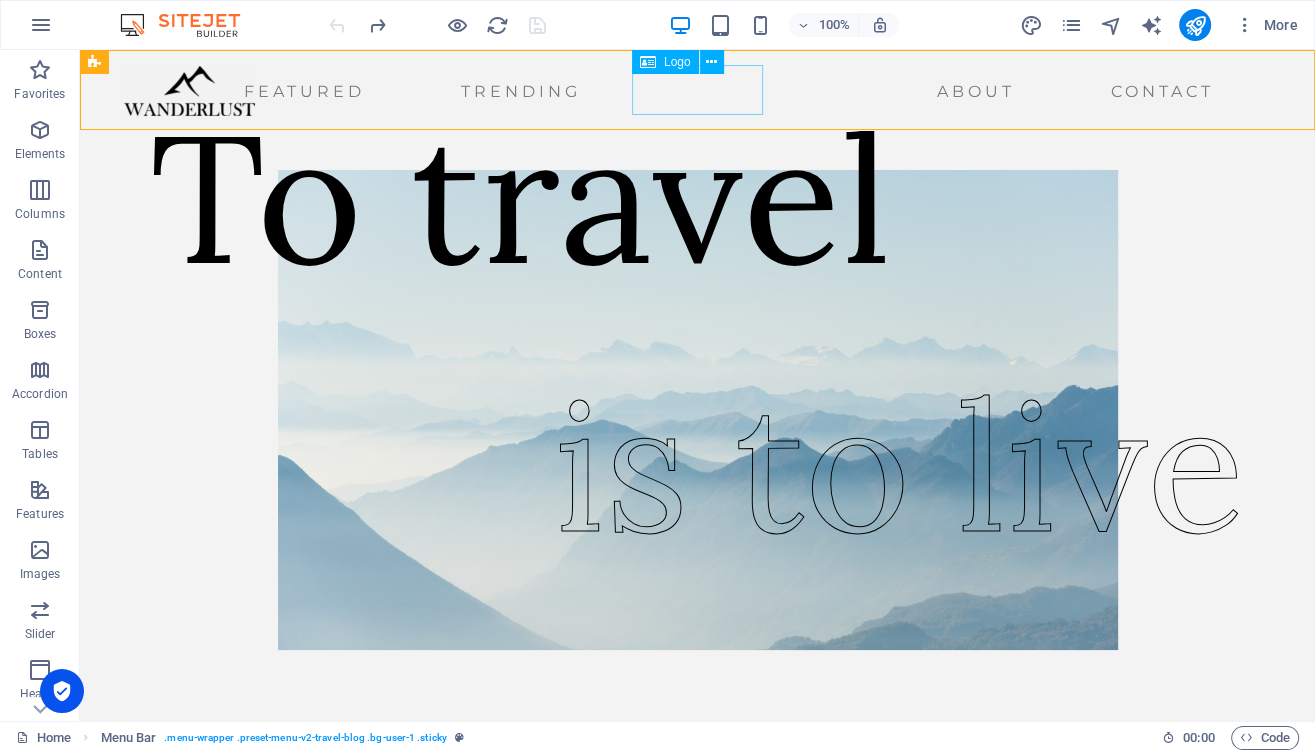 click at bounding box center (189, 91) 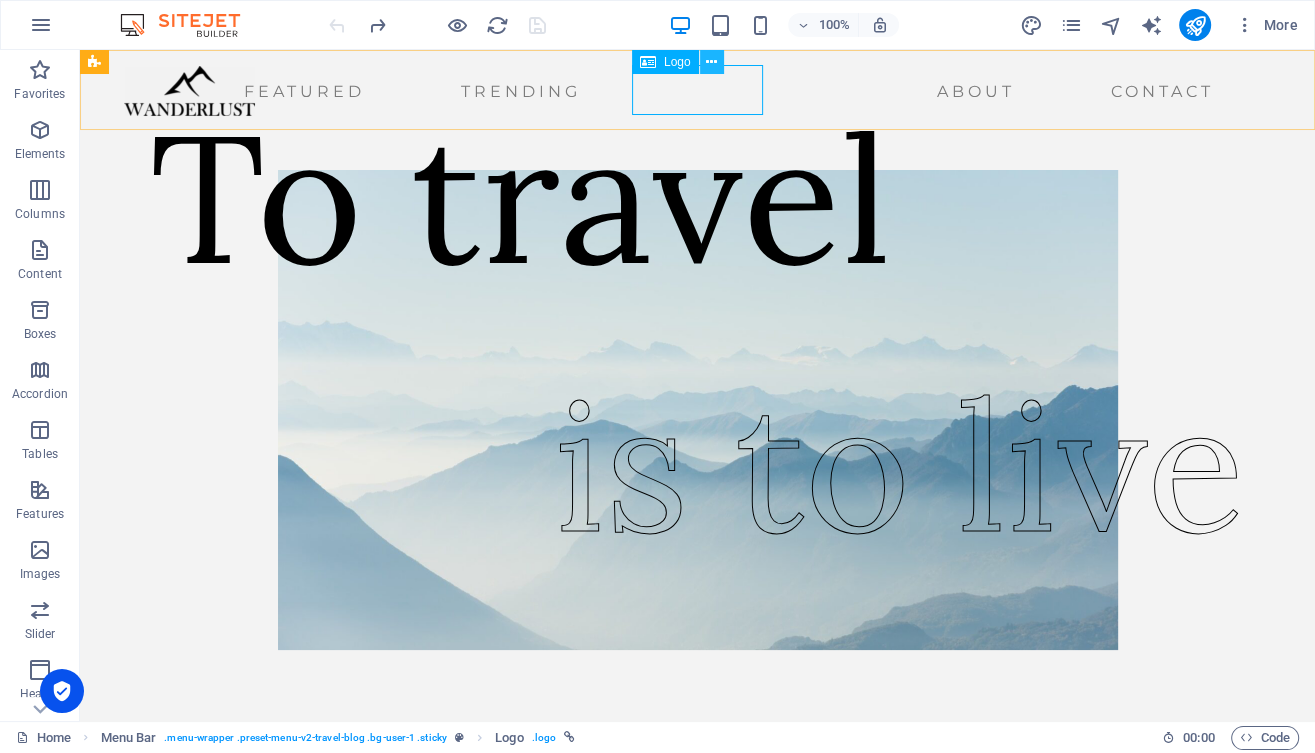 click at bounding box center (711, 62) 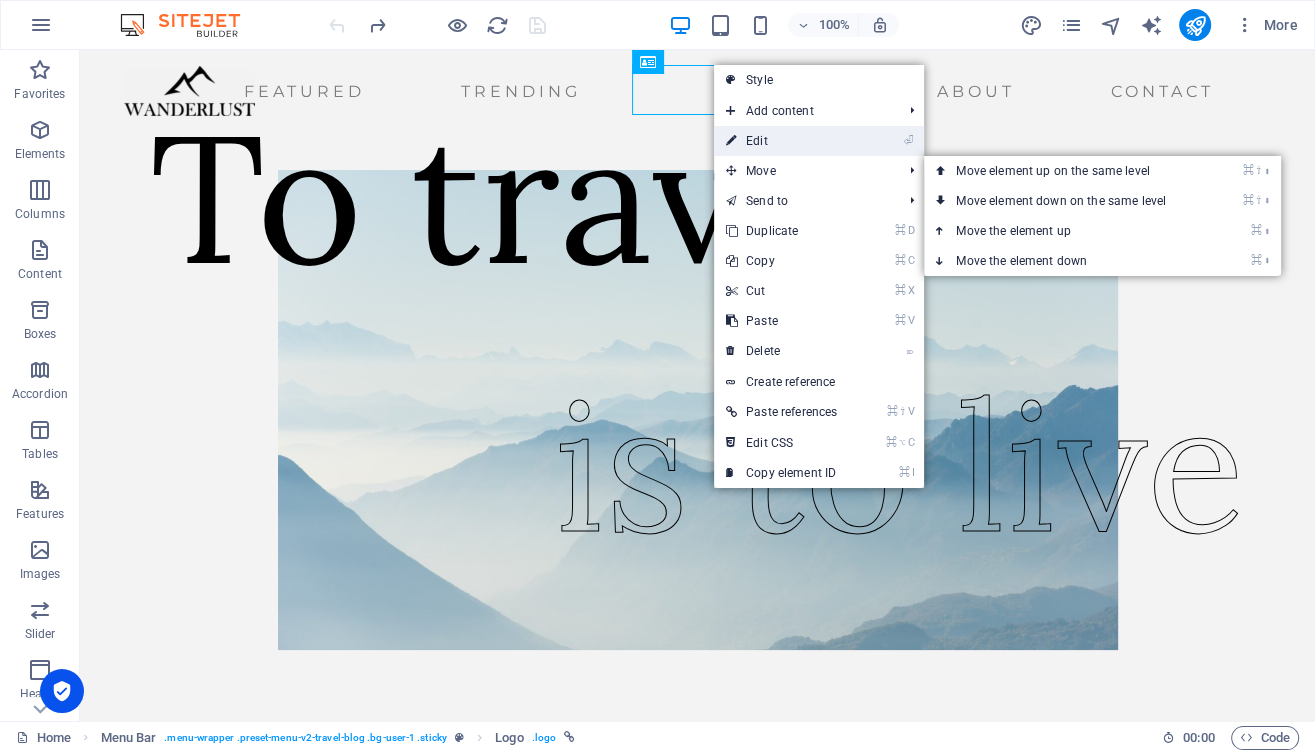 click on "⏎  Edit" at bounding box center (781, 141) 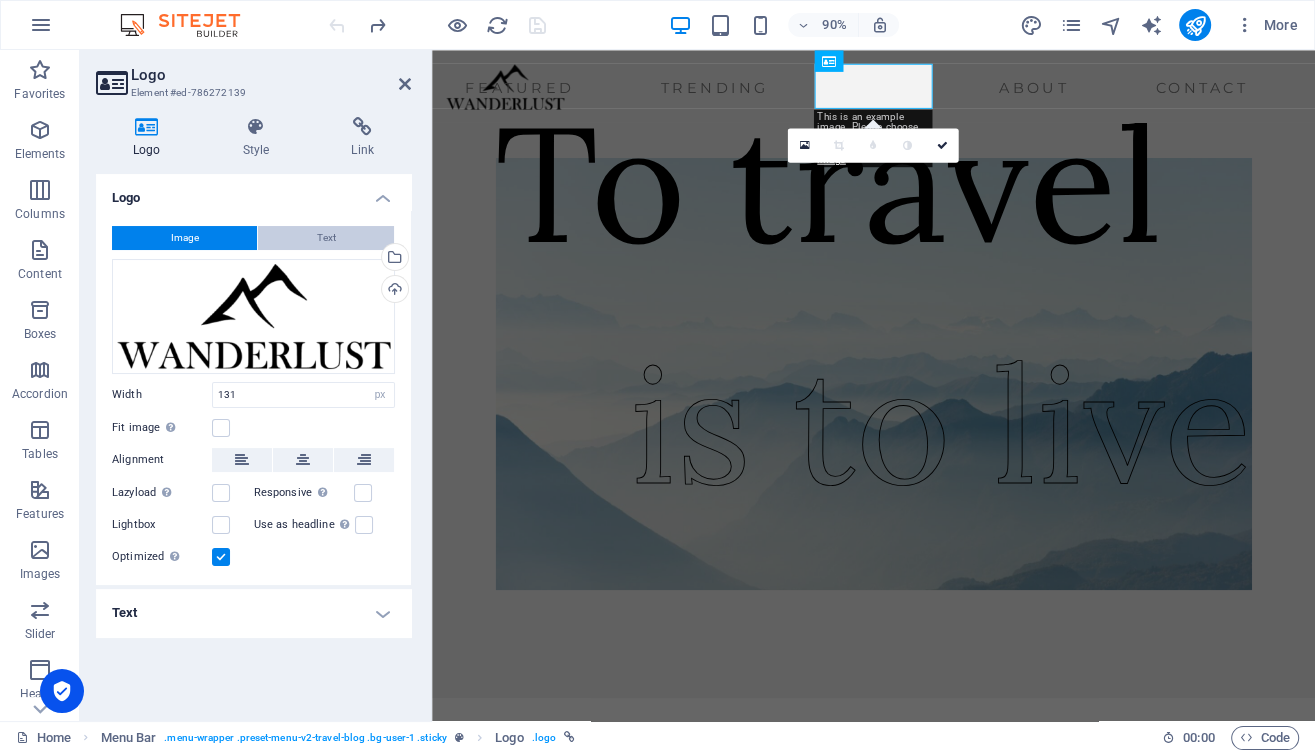 click on "Text" at bounding box center [326, 238] 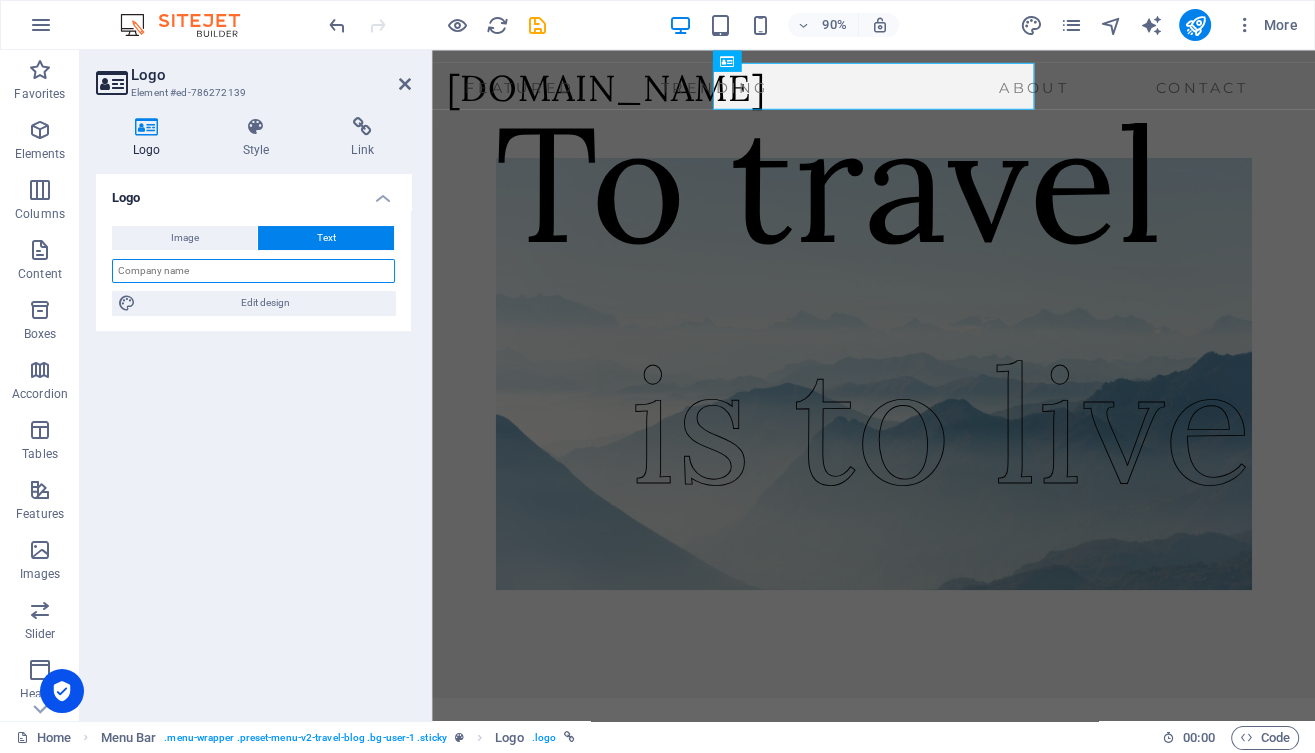 click at bounding box center (253, 271) 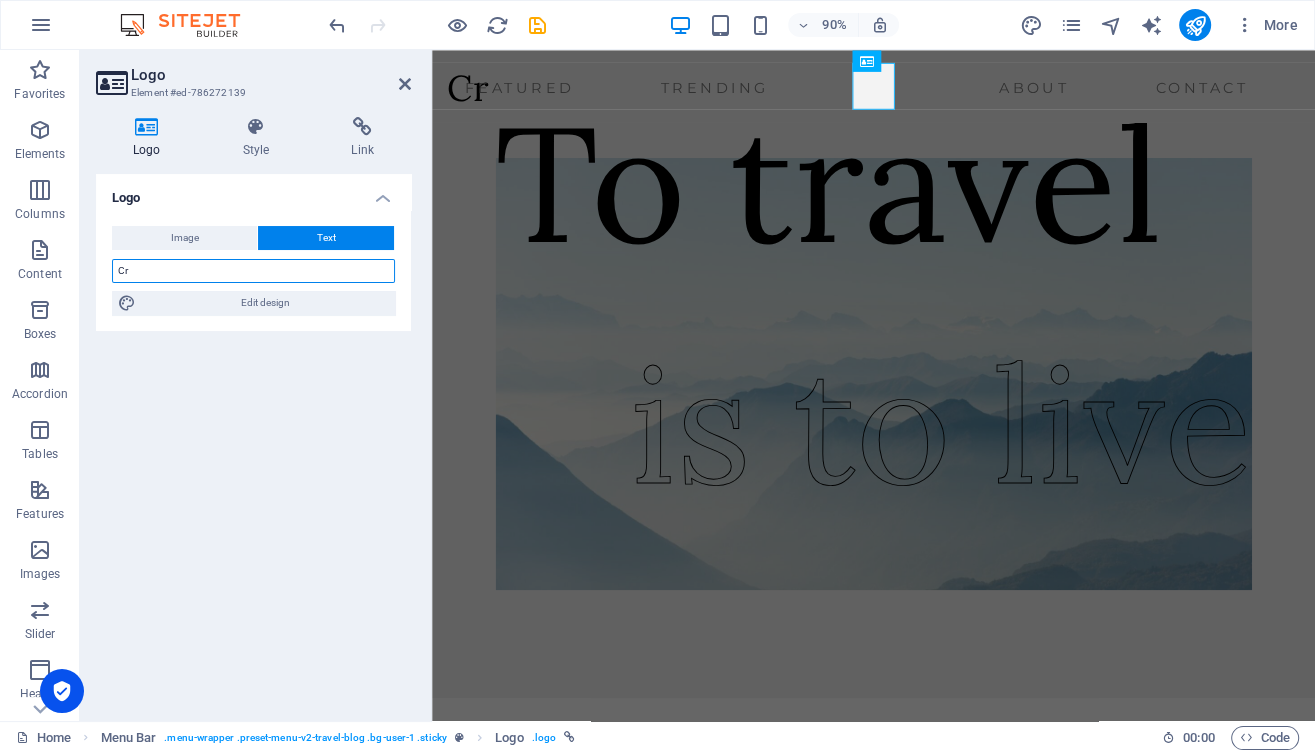 paste on "é" 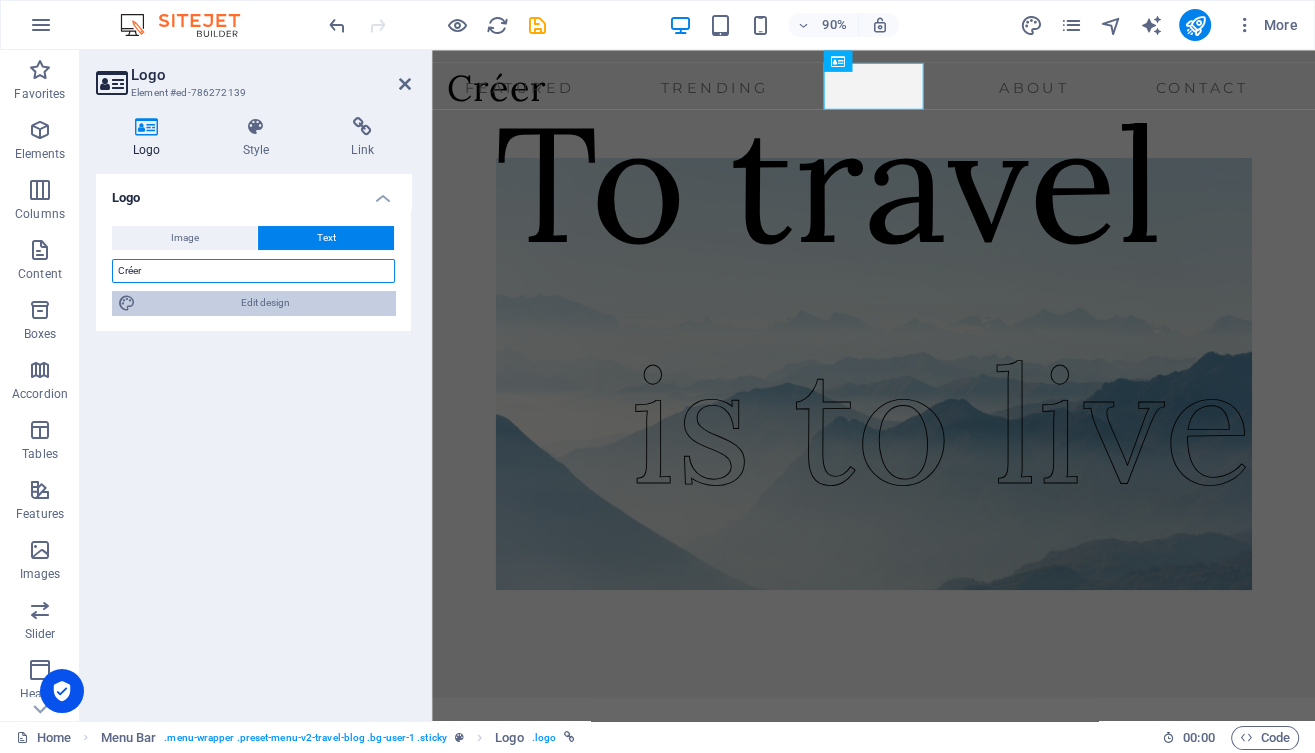 type on "Créer" 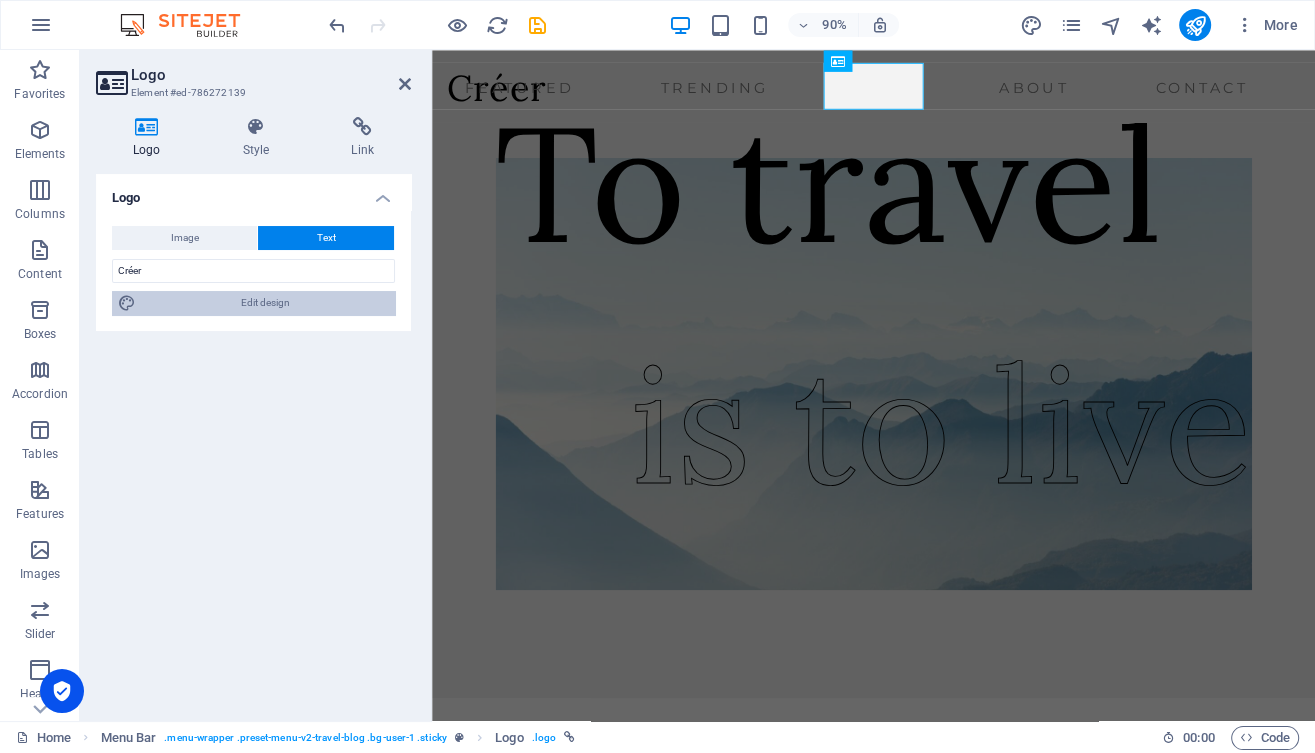 click on "Edit design" at bounding box center (265, 303) 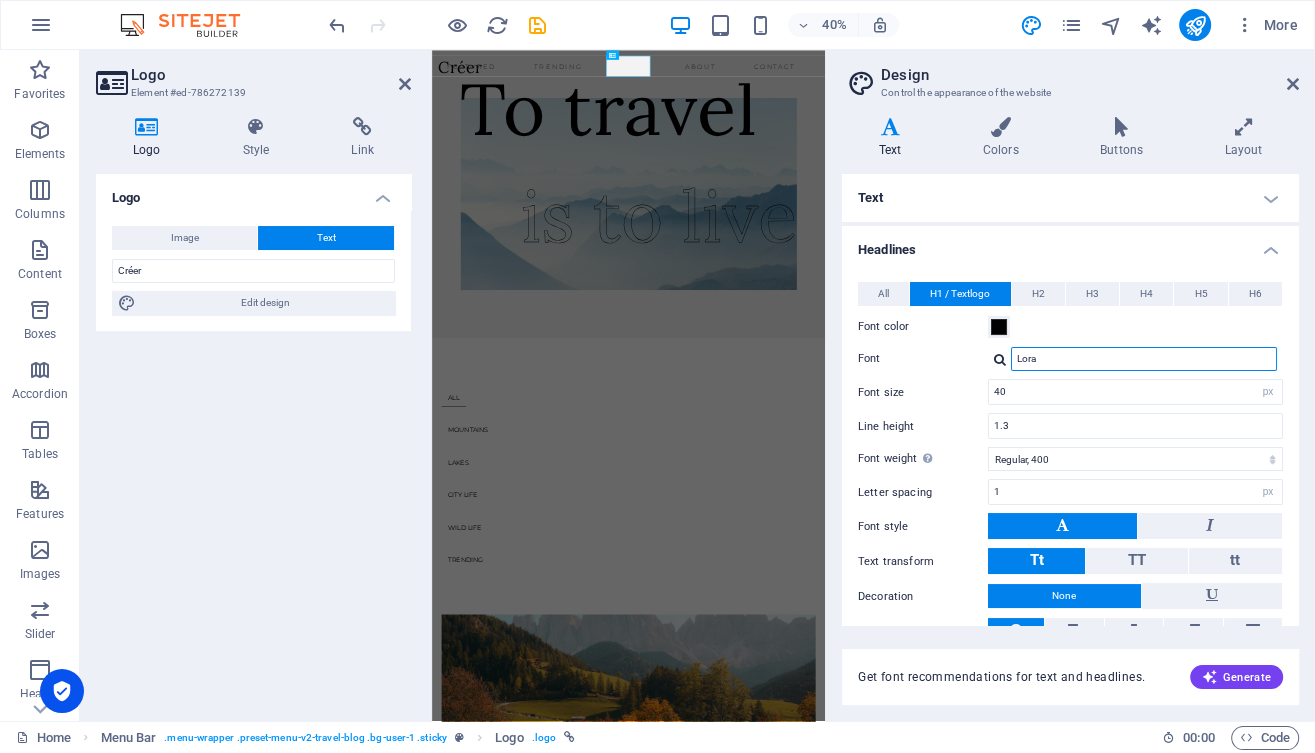 click on "Lora" at bounding box center [1144, 359] 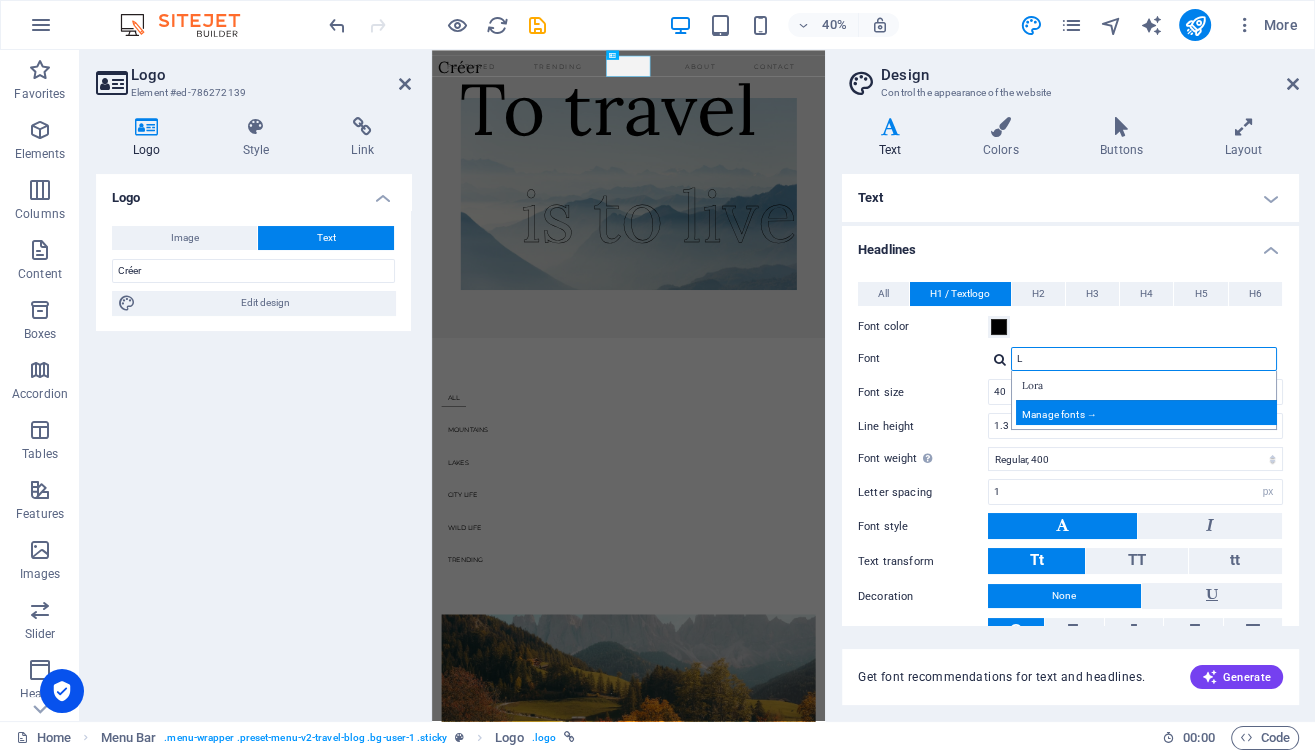 type on "L" 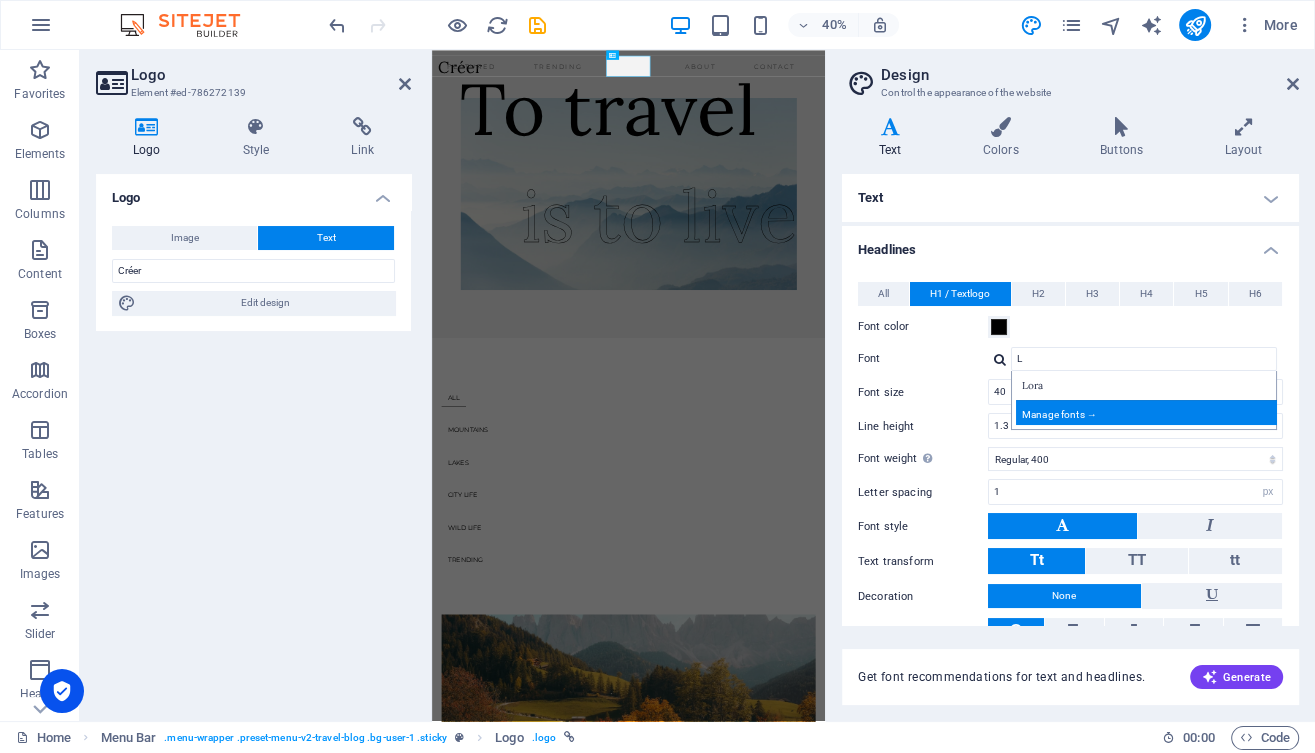 click on "Manage fonts →" at bounding box center [1148, 412] 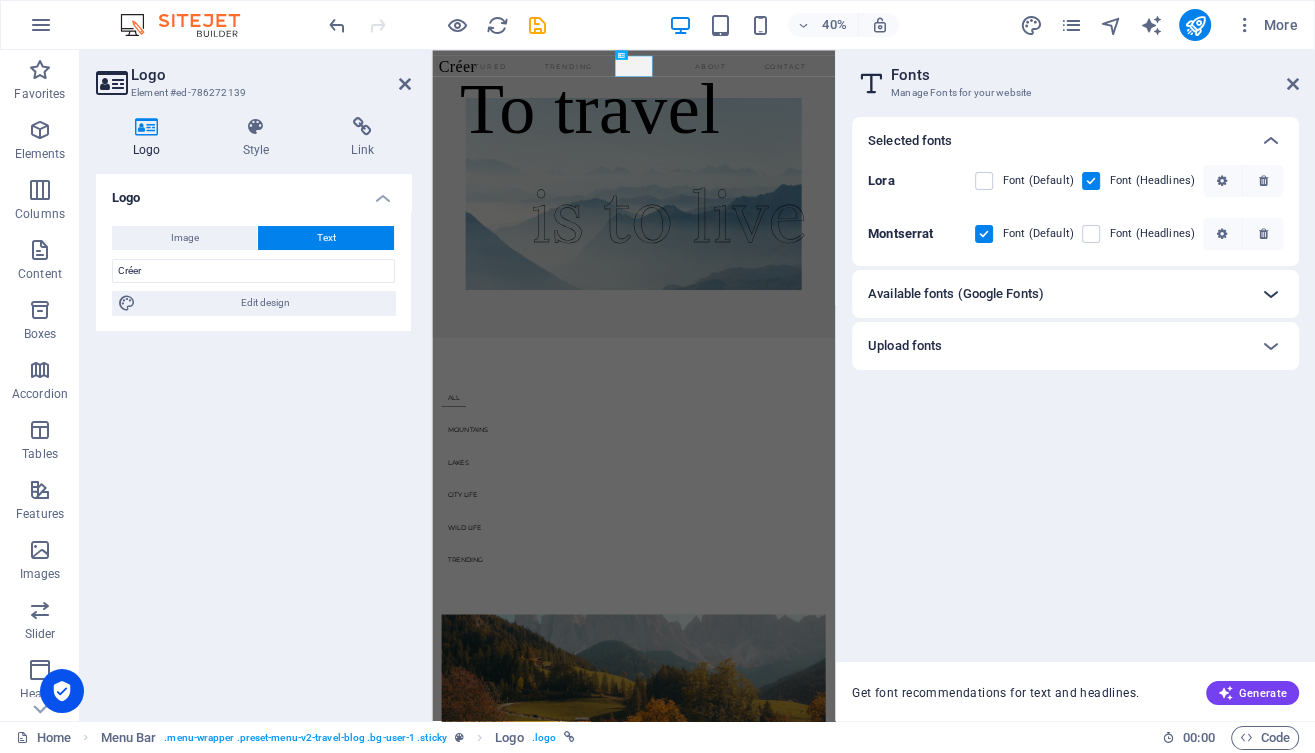 click at bounding box center (1271, 294) 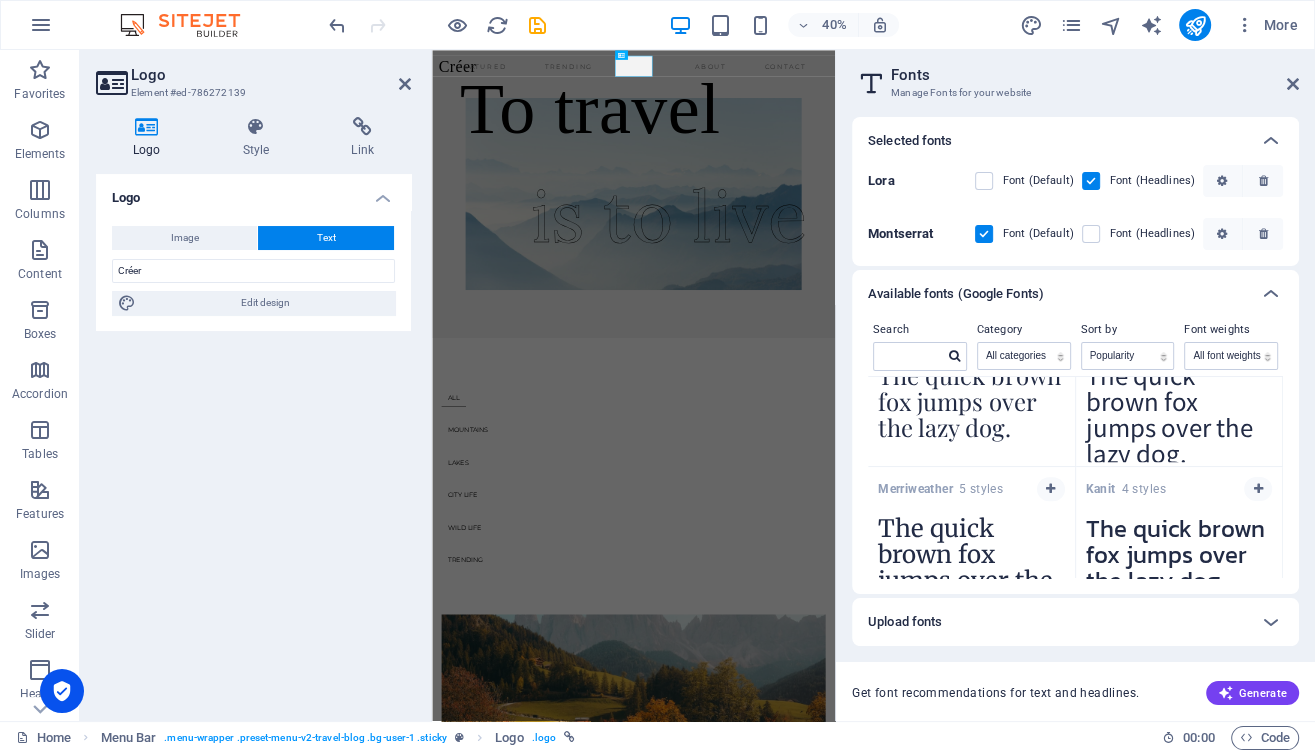 scroll, scrollTop: 1320, scrollLeft: 0, axis: vertical 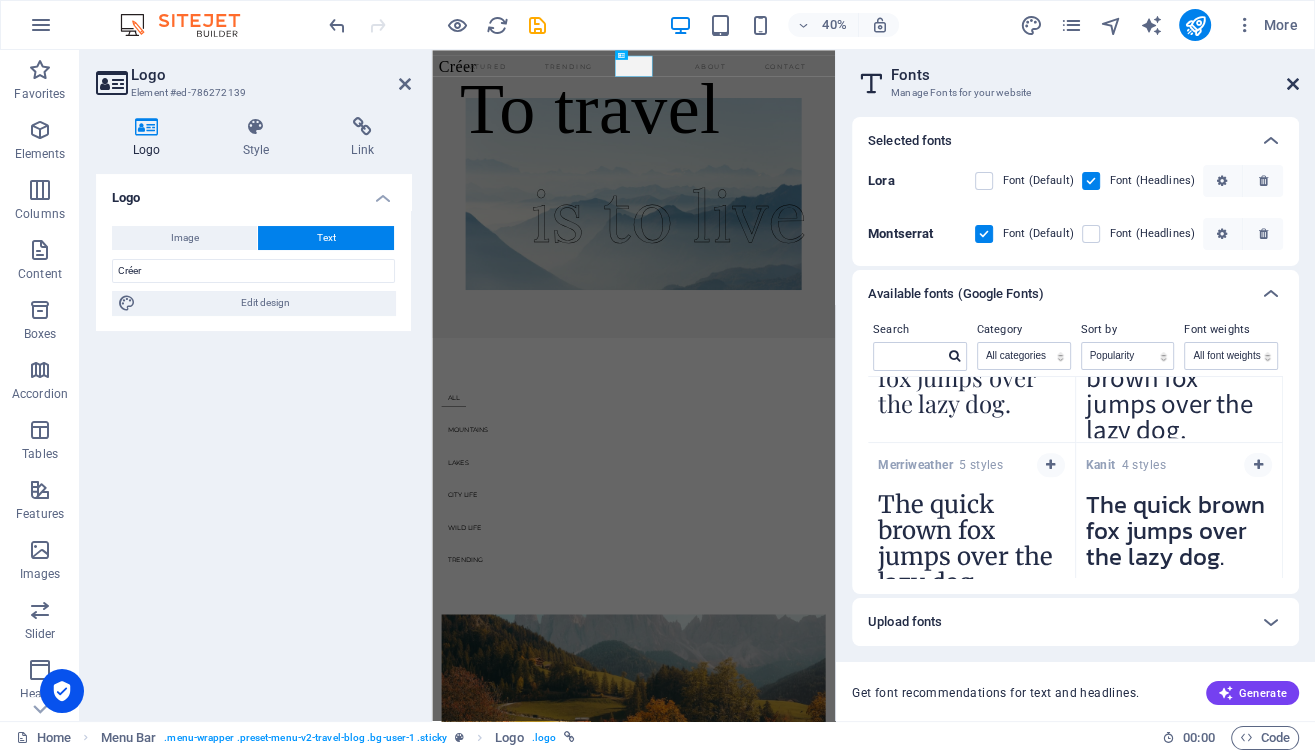 click at bounding box center (1293, 84) 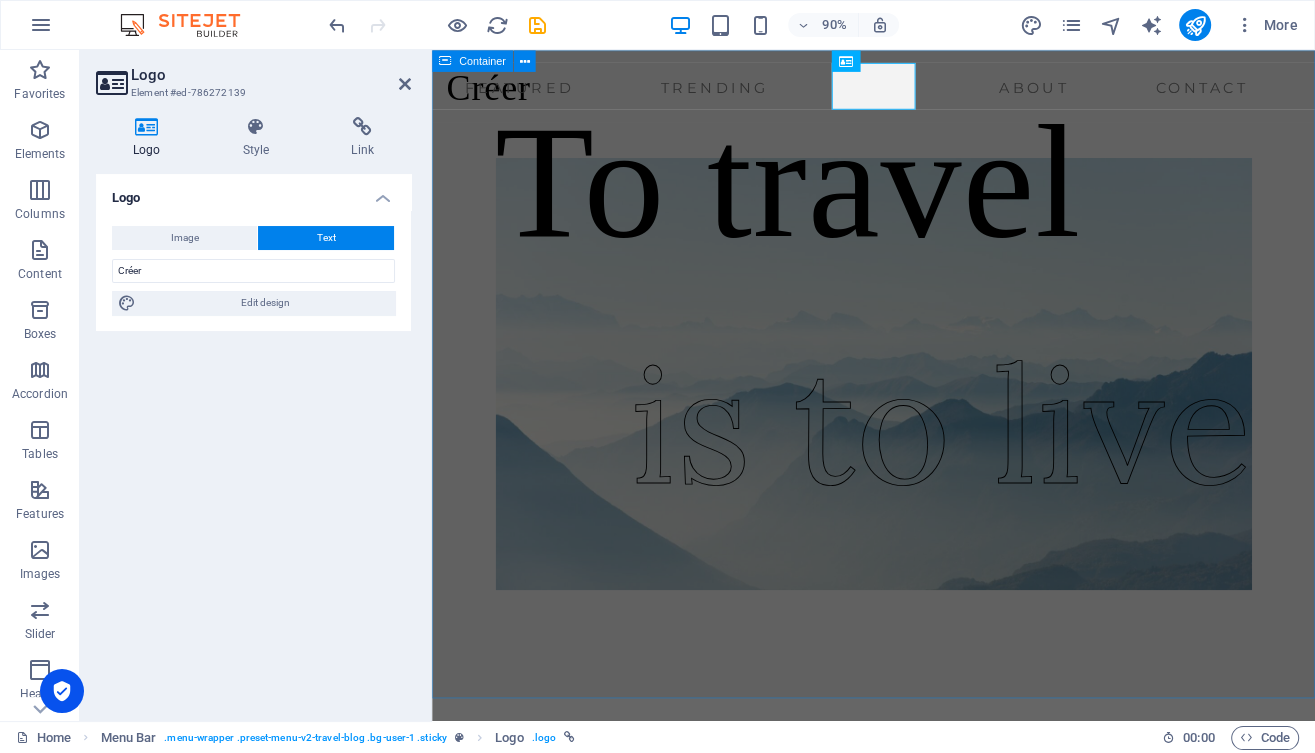 click on "To travel is to live" at bounding box center [922, 410] 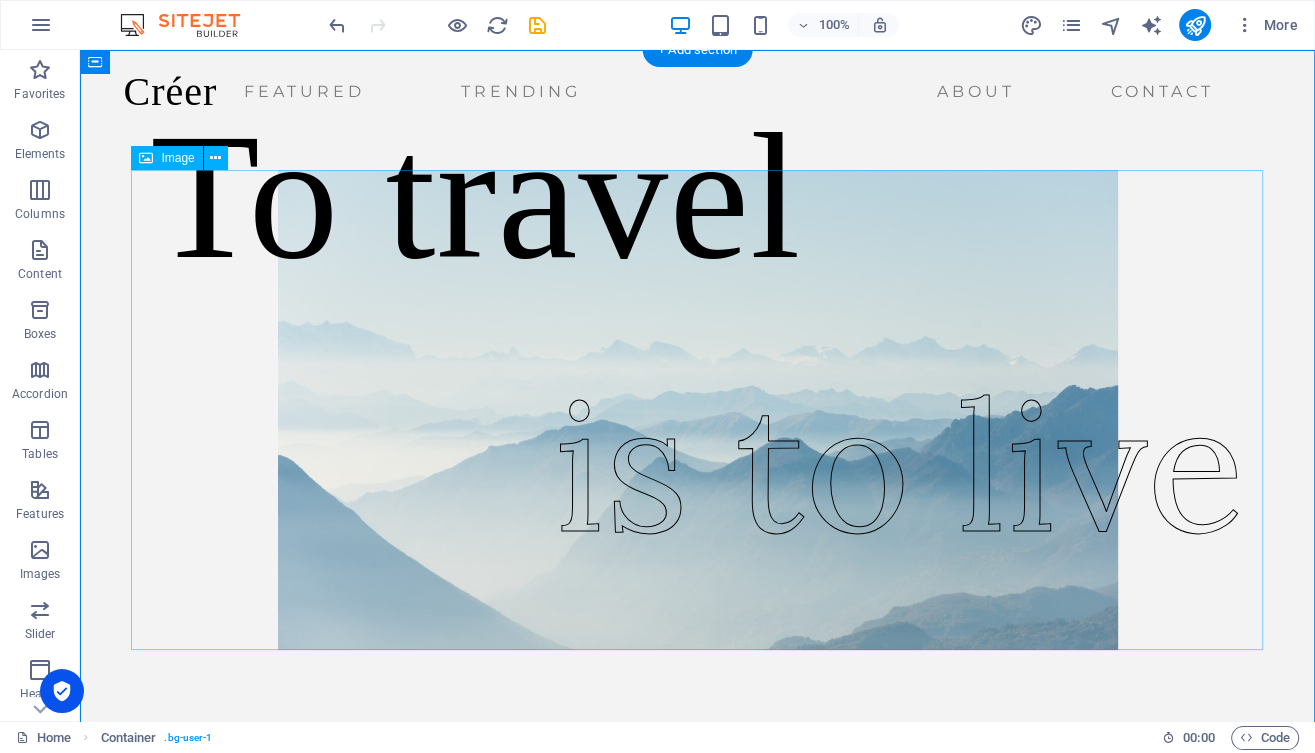click at bounding box center (698, 410) 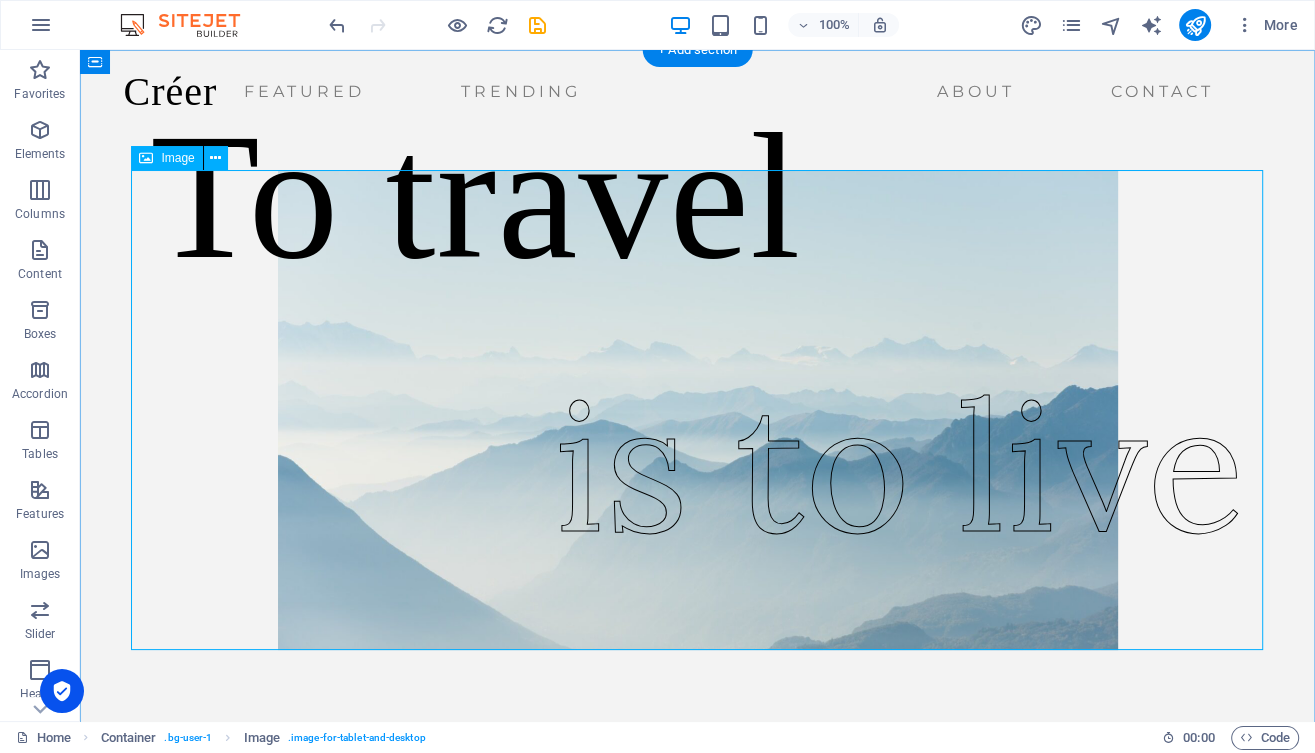 click on "Image" at bounding box center (177, 158) 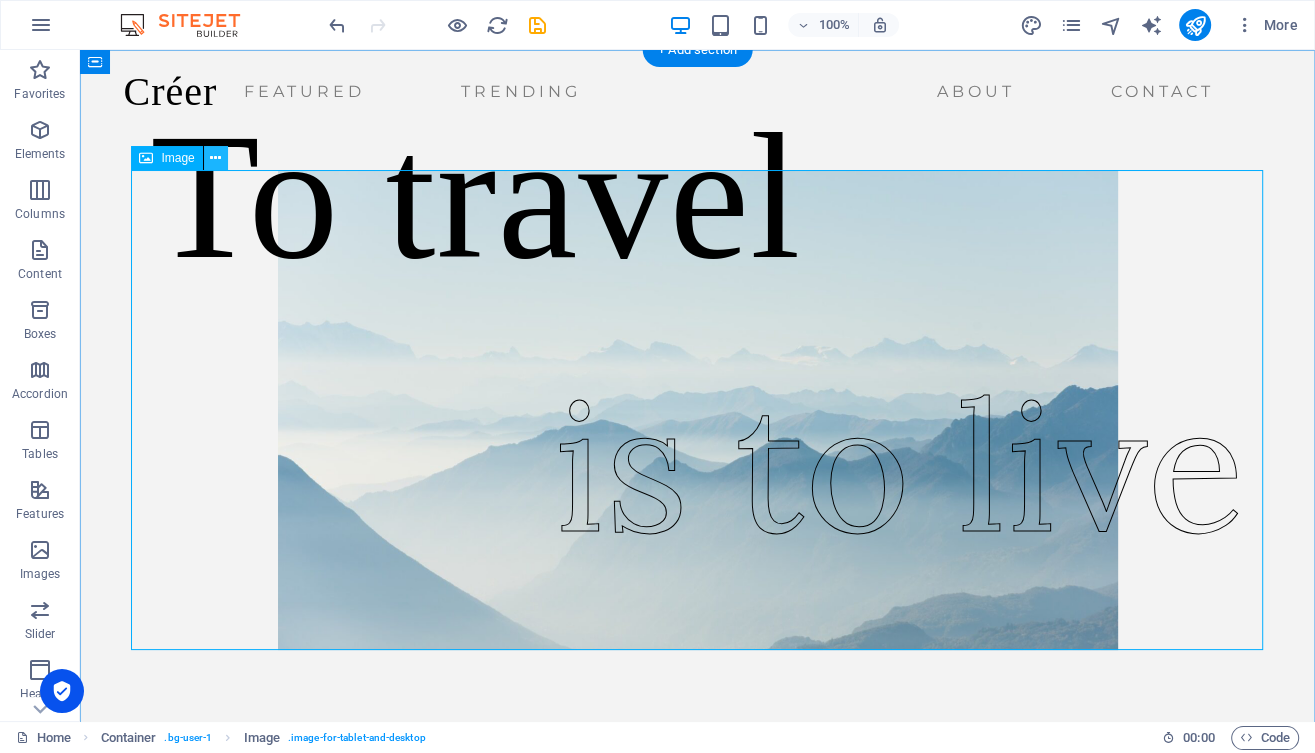 click at bounding box center [215, 158] 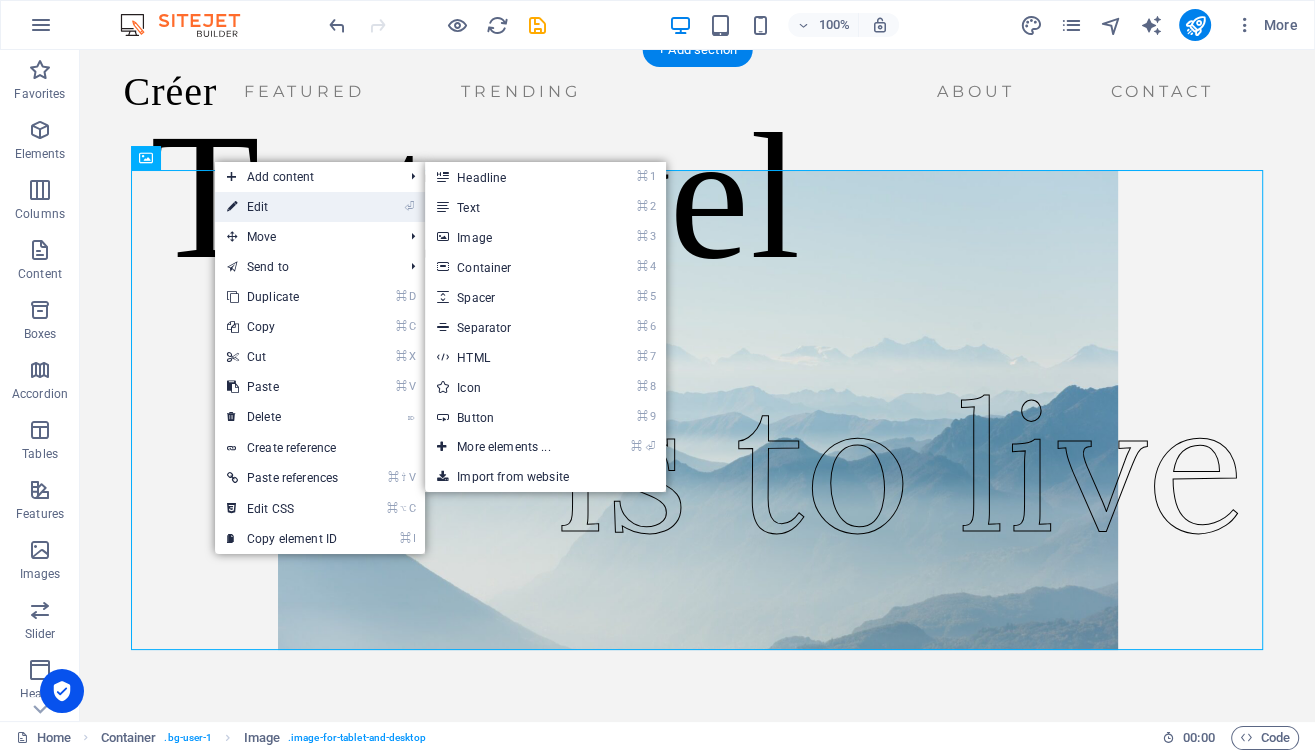 click on "⏎  Edit" at bounding box center (282, 207) 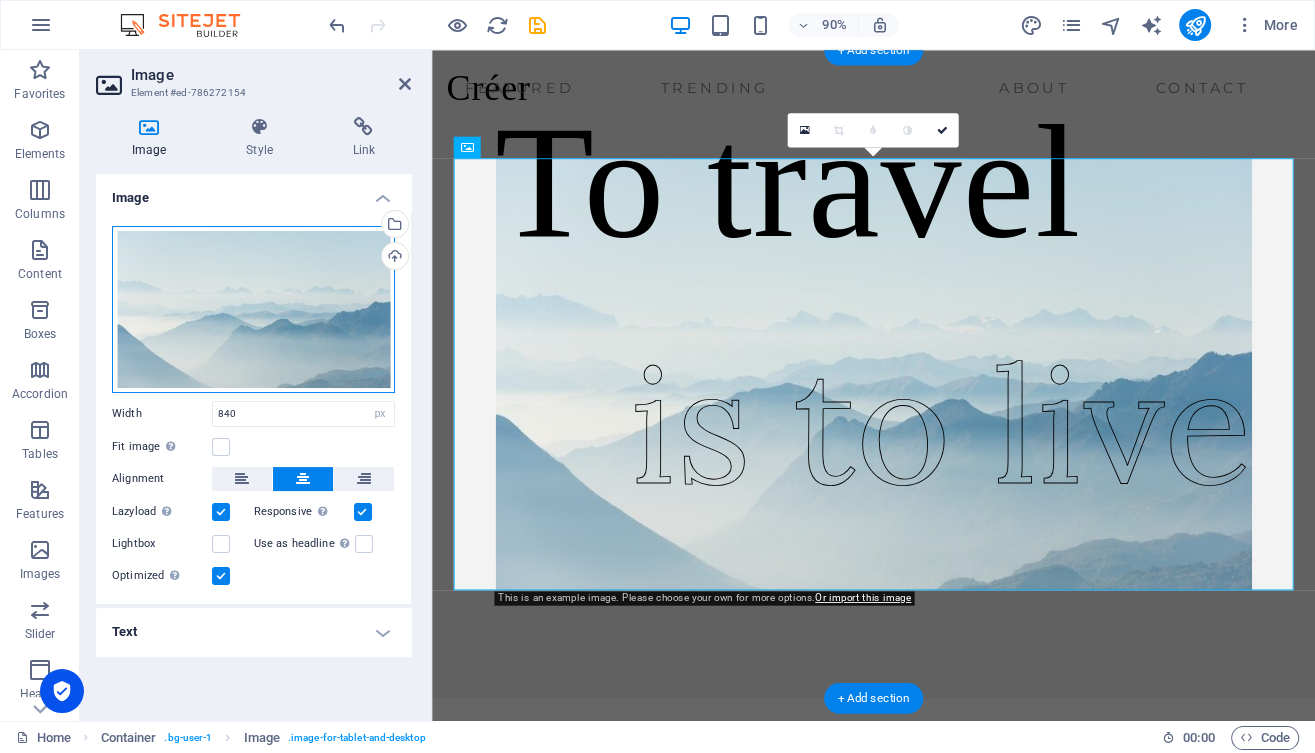 click on "Drag files here, click to choose files or select files from Files or our free stock photos & videos" at bounding box center [253, 309] 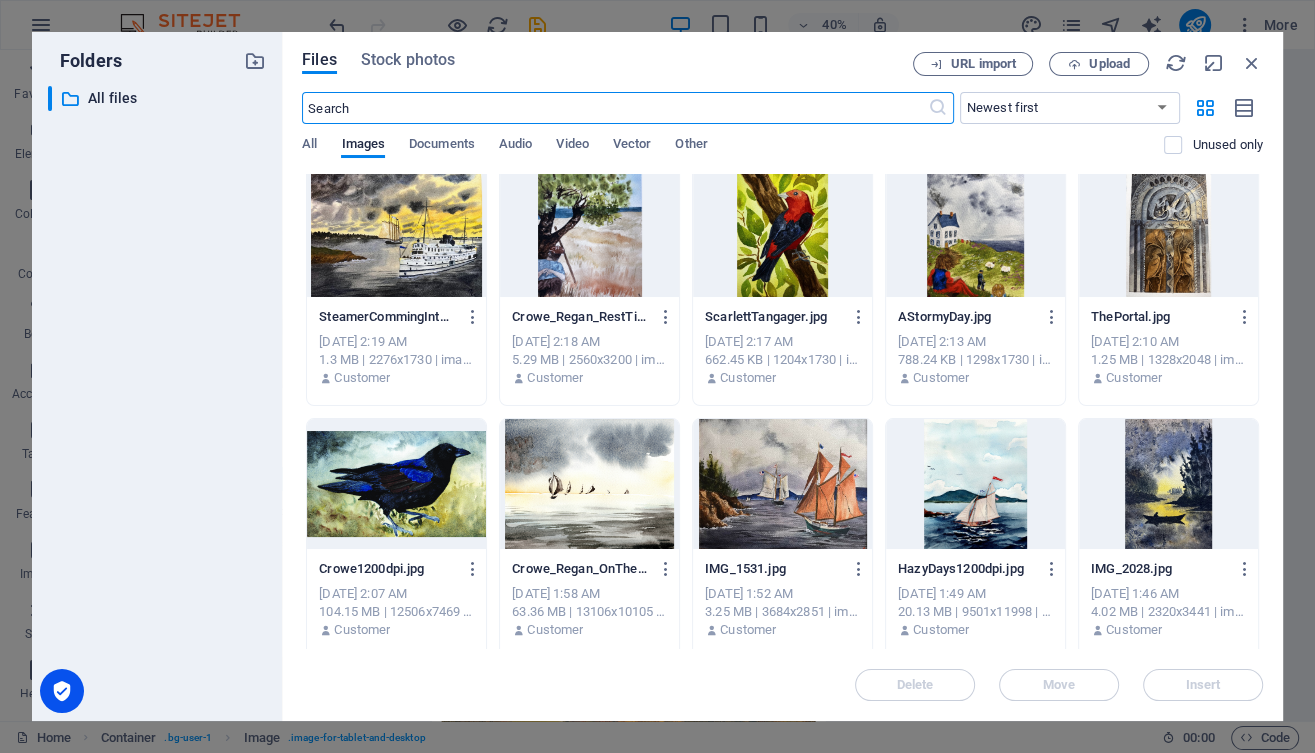scroll, scrollTop: 518, scrollLeft: 0, axis: vertical 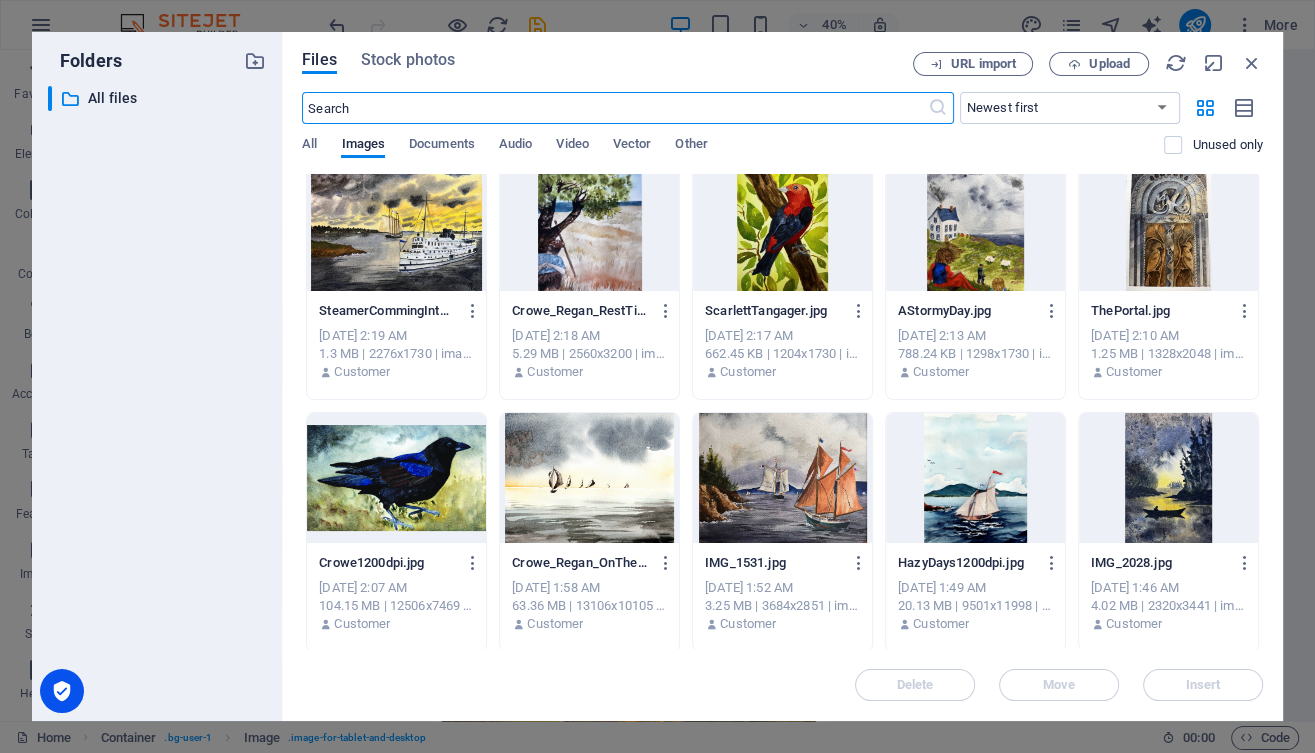 click at bounding box center (589, 478) 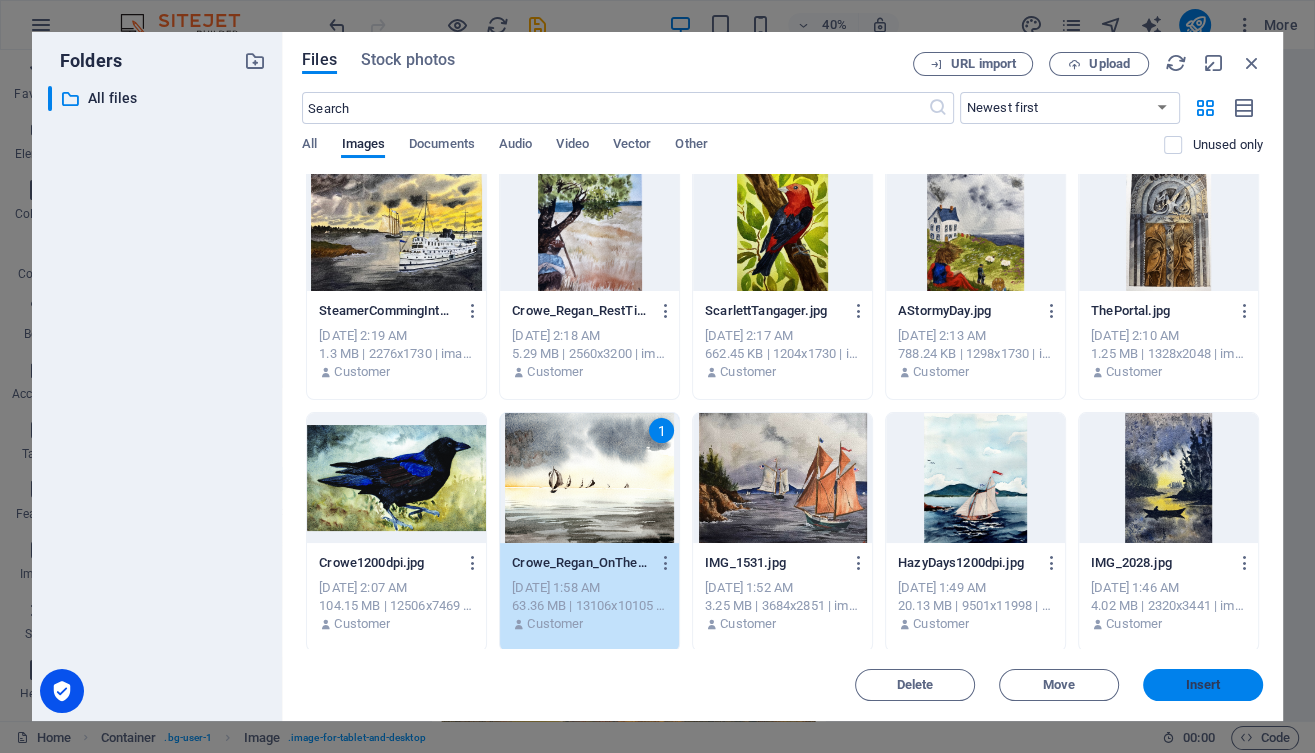 click on "Insert" at bounding box center (1203, 685) 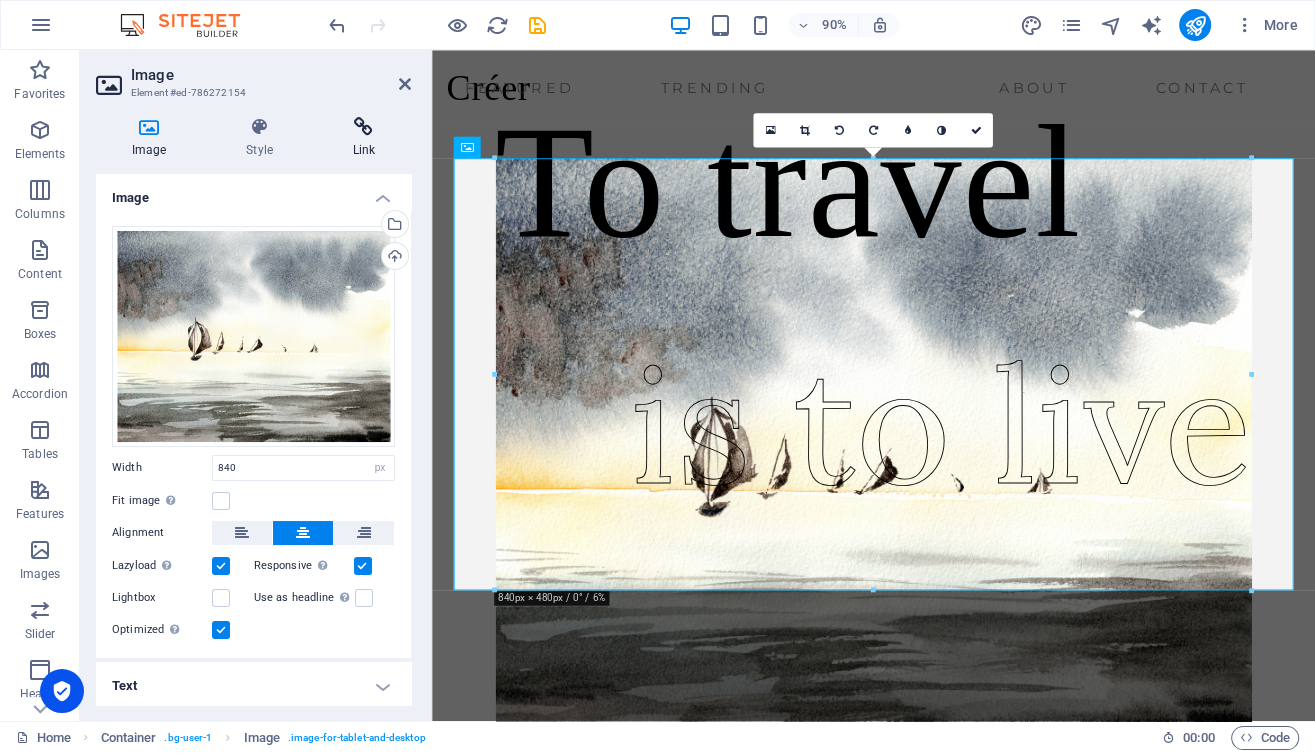 click at bounding box center [364, 127] 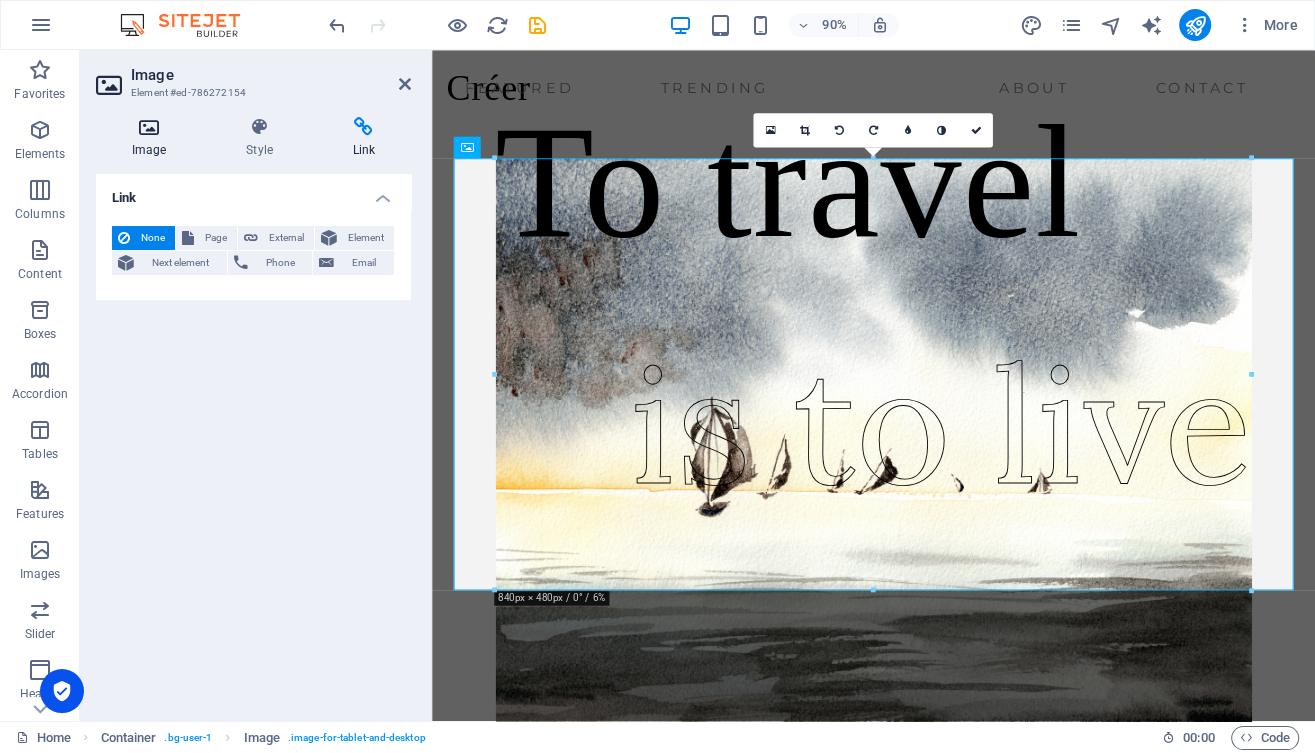 click at bounding box center (149, 127) 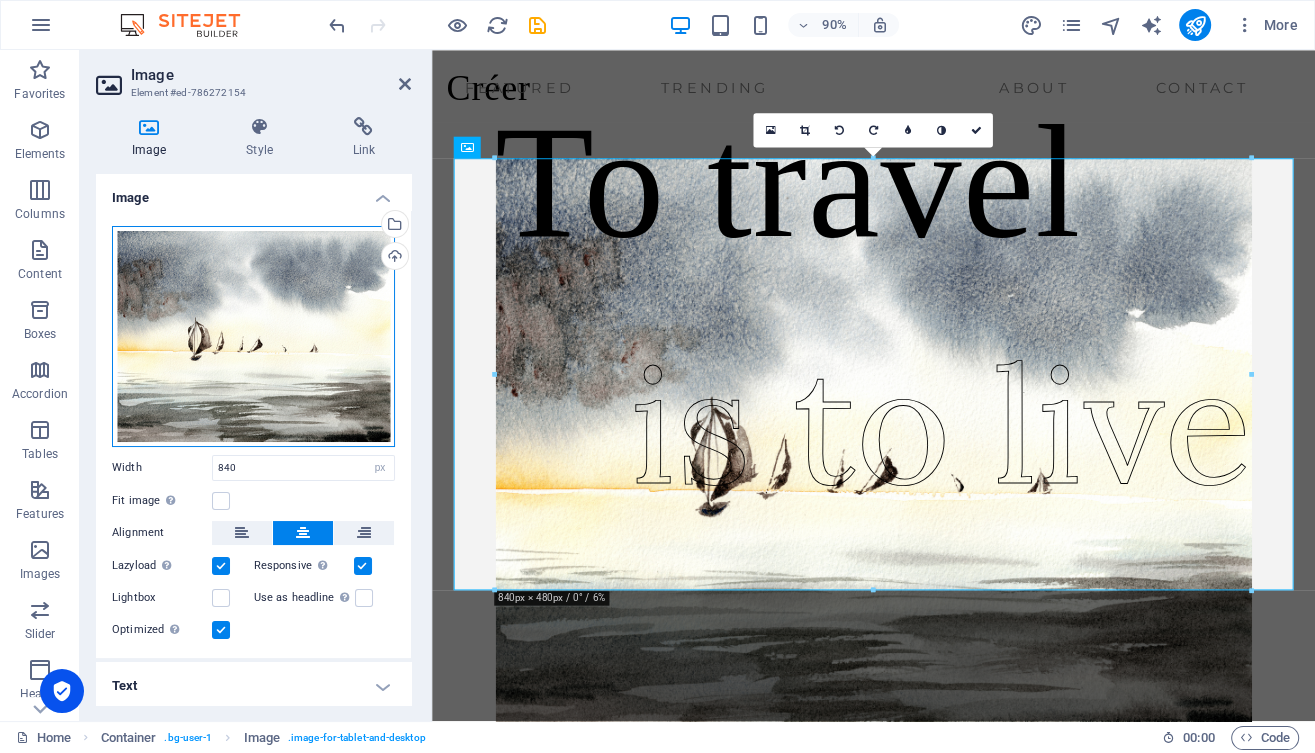click on "Drag files here, click to choose files or select files from Files or our free stock photos & videos" at bounding box center [253, 336] 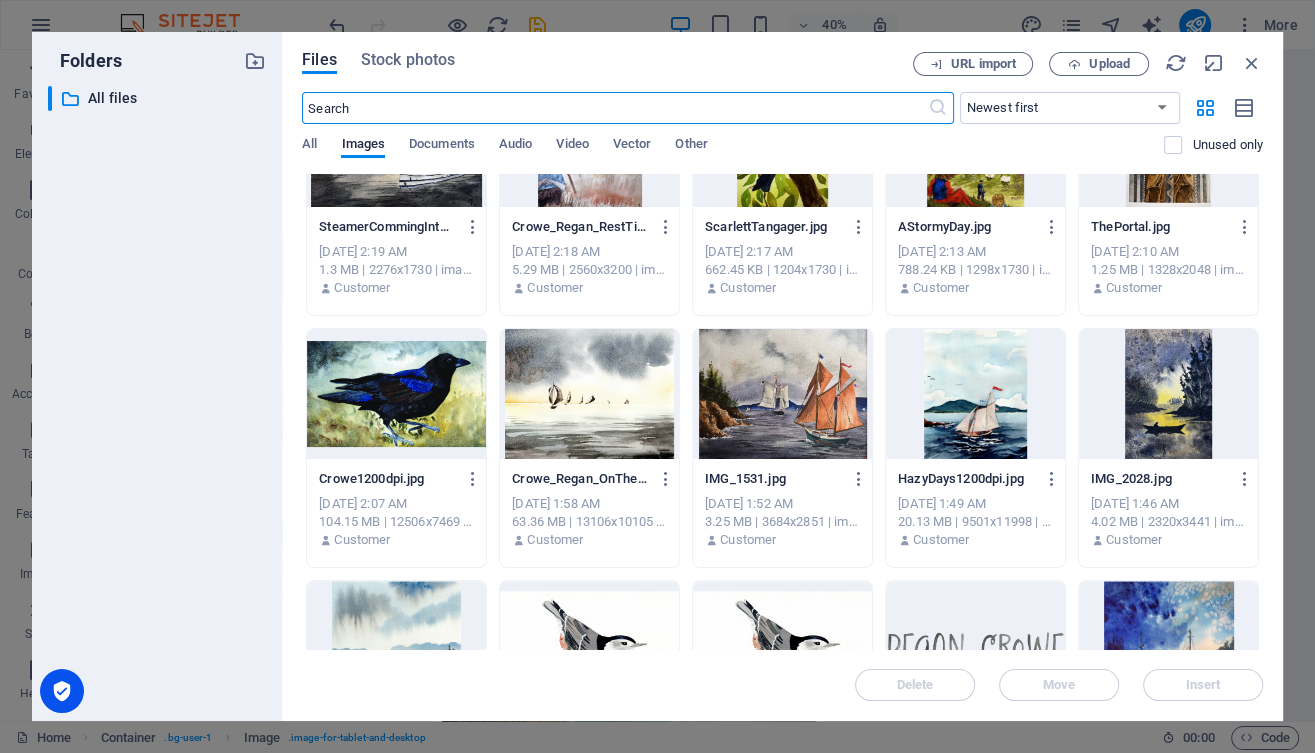 scroll, scrollTop: 604, scrollLeft: 0, axis: vertical 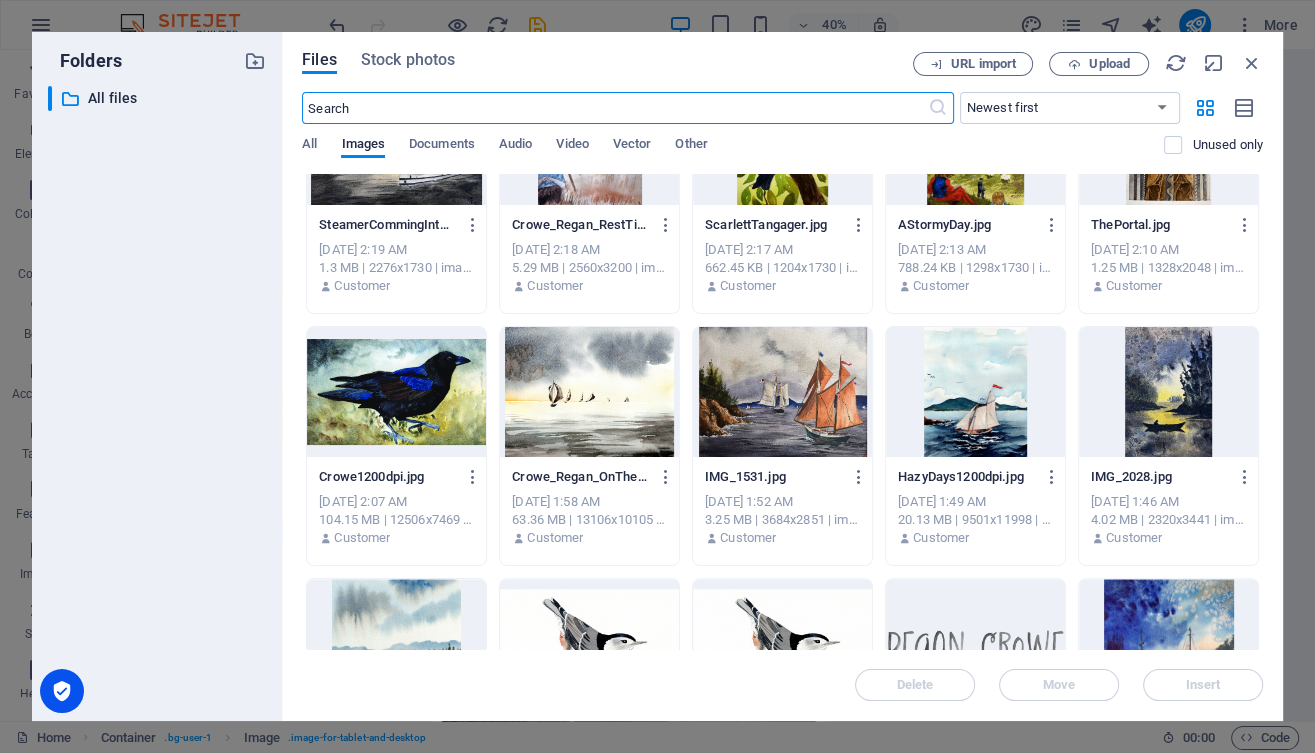 click at bounding box center (589, 392) 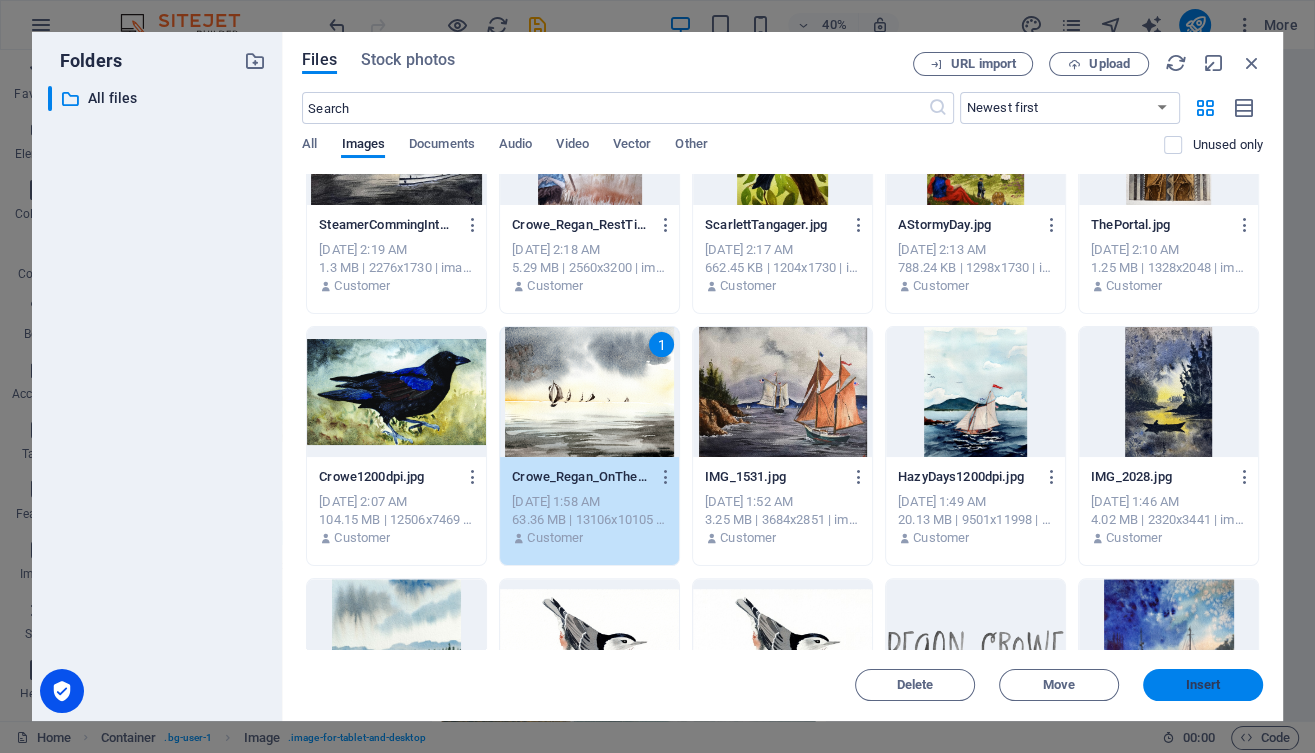 click on "Insert" at bounding box center [1203, 685] 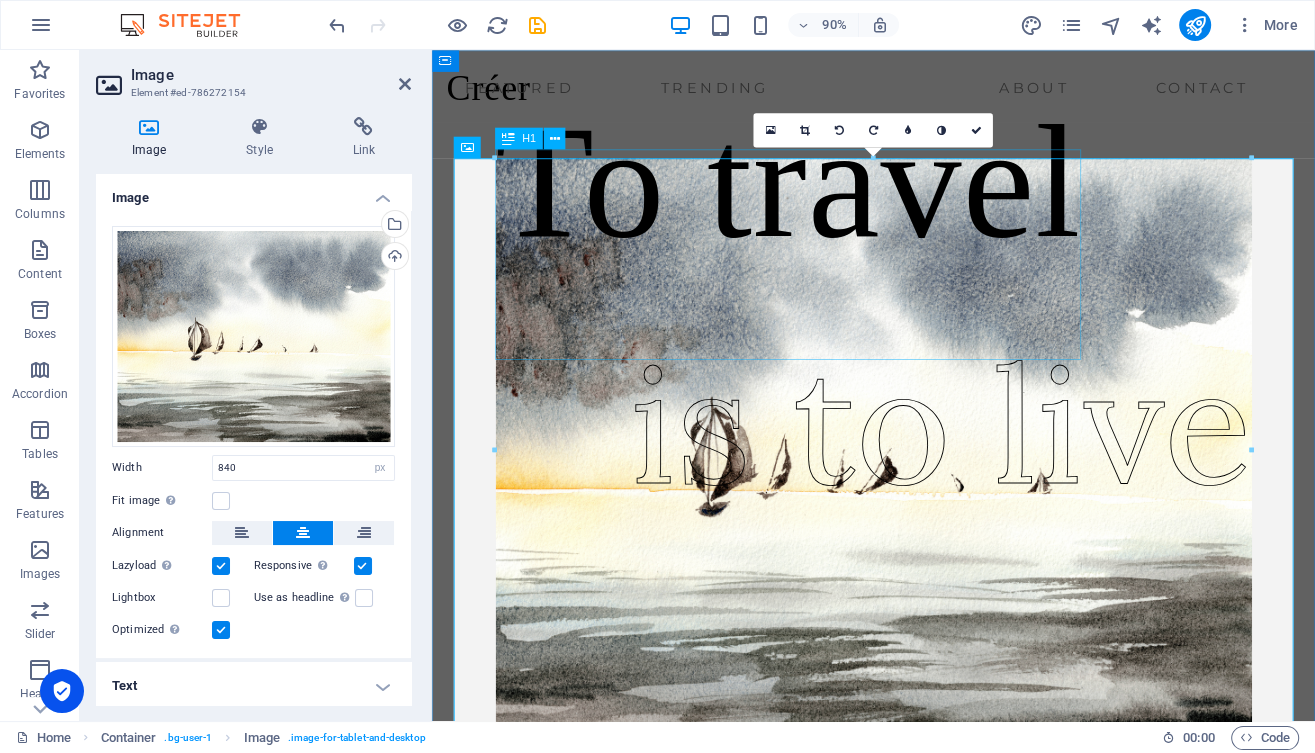click on "To travel" at bounding box center (827, 197) 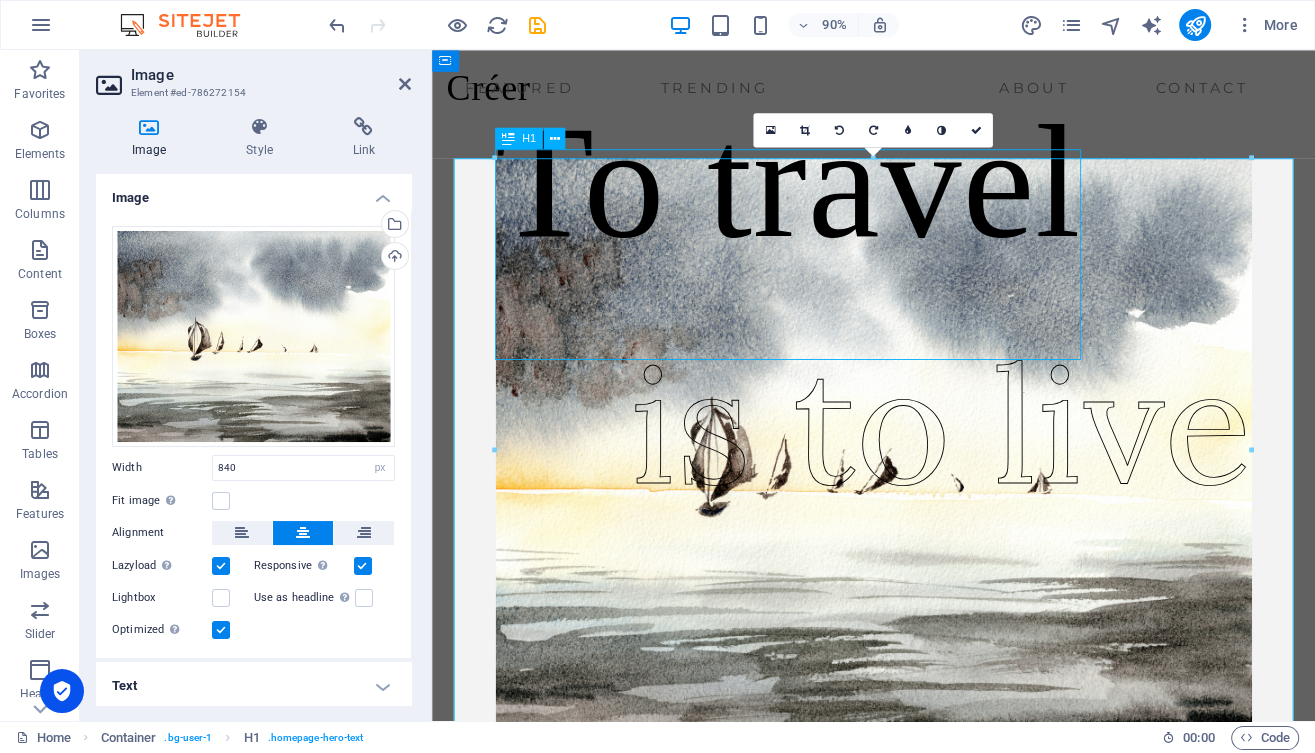 click on "To travel" at bounding box center [827, 197] 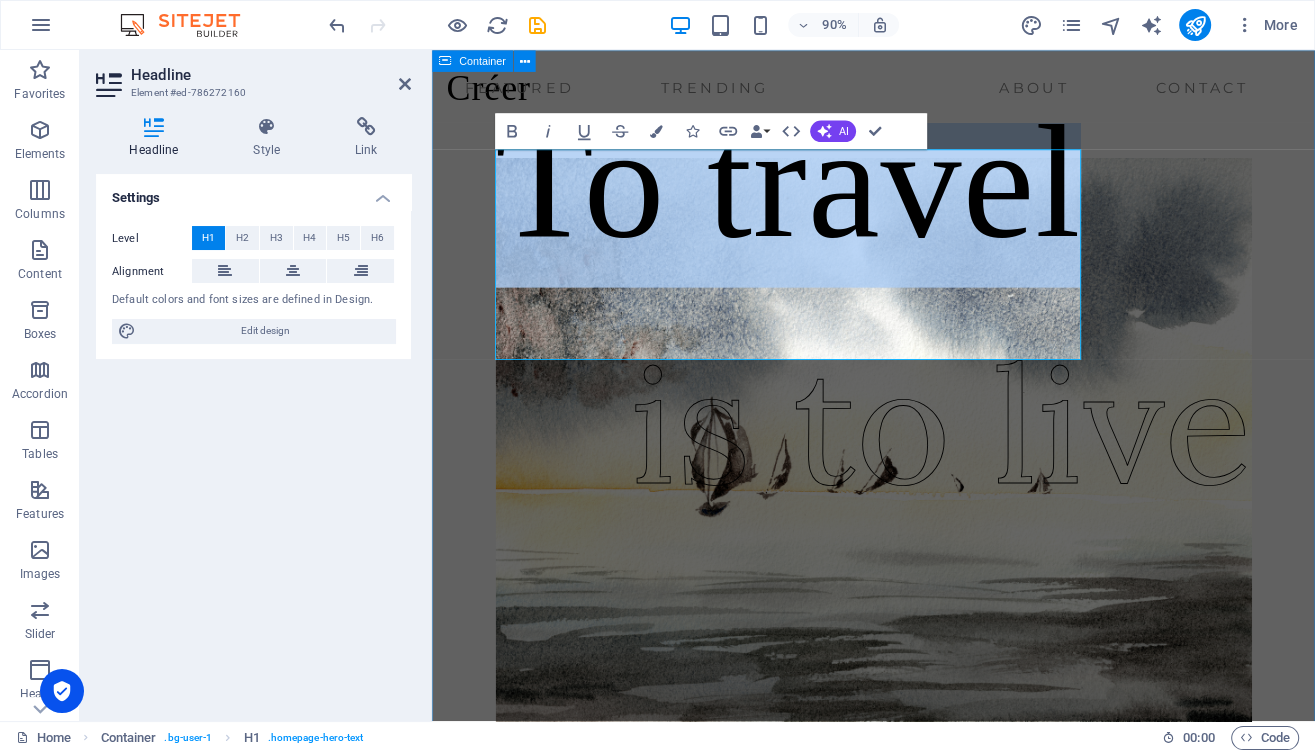 click on "To travel is to live" at bounding box center (922, 494) 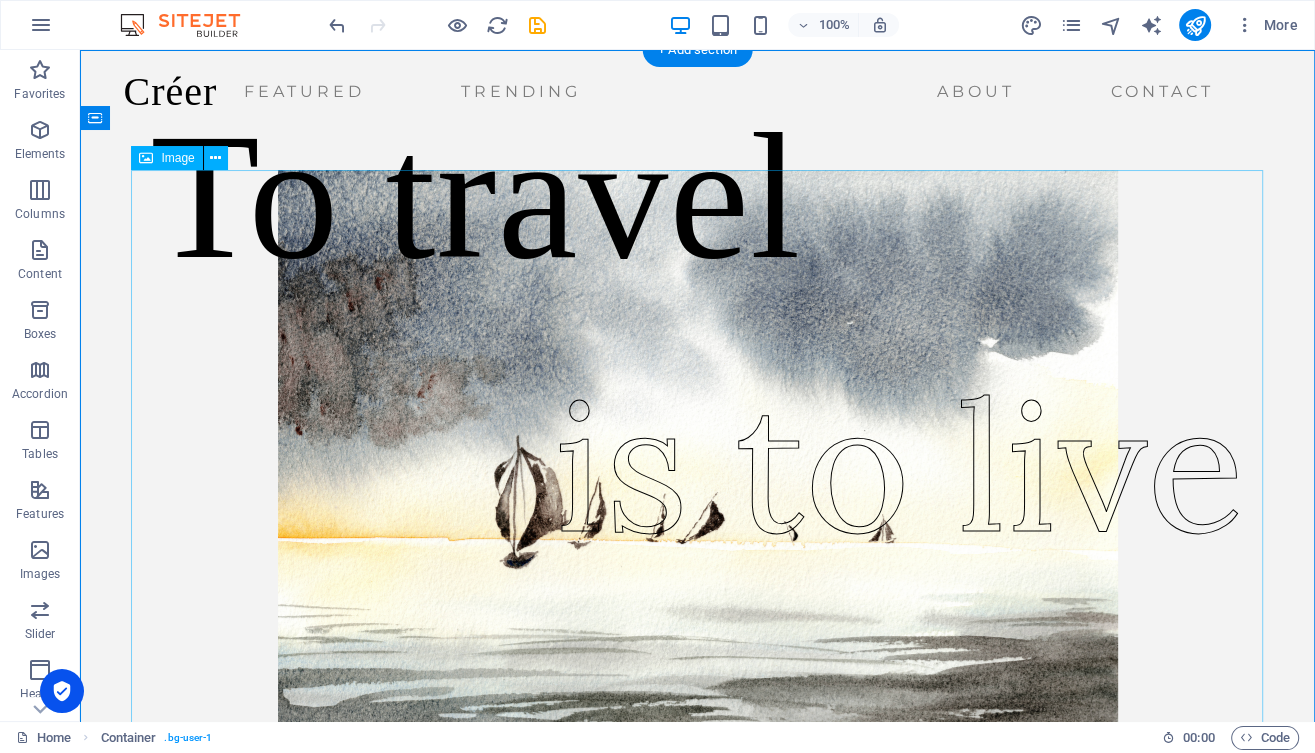scroll, scrollTop: 0, scrollLeft: 0, axis: both 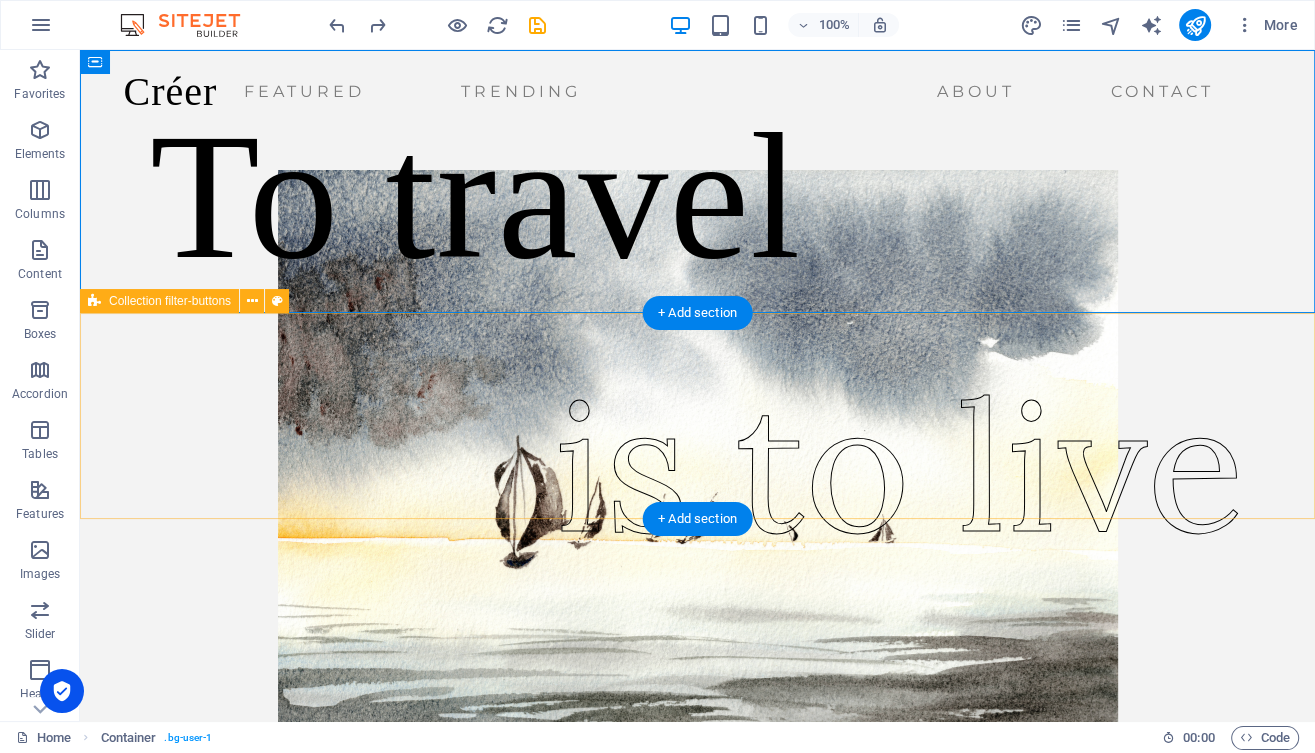 click on "ALL MOUNTAINS LAKES CITY LIFE WILD LIFE TRENDING" at bounding box center (697, 1243) 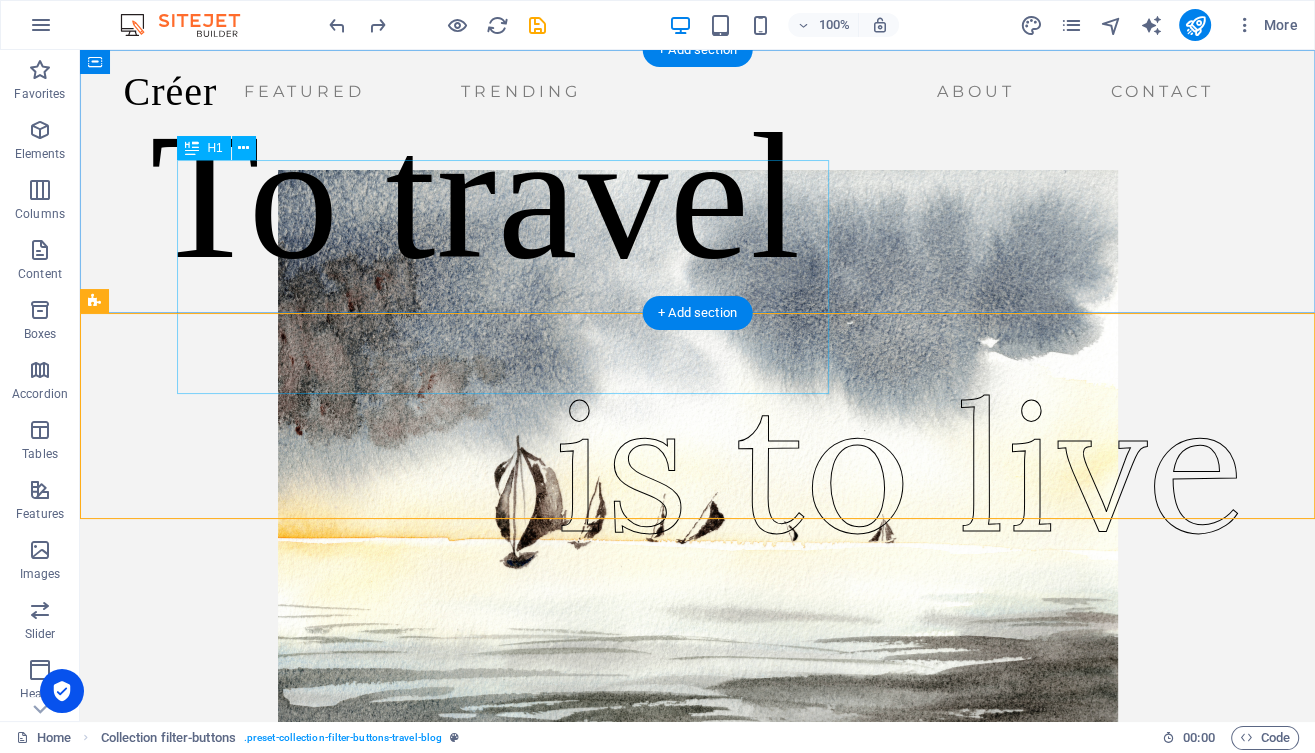 click on "To travel" at bounding box center (475, 197) 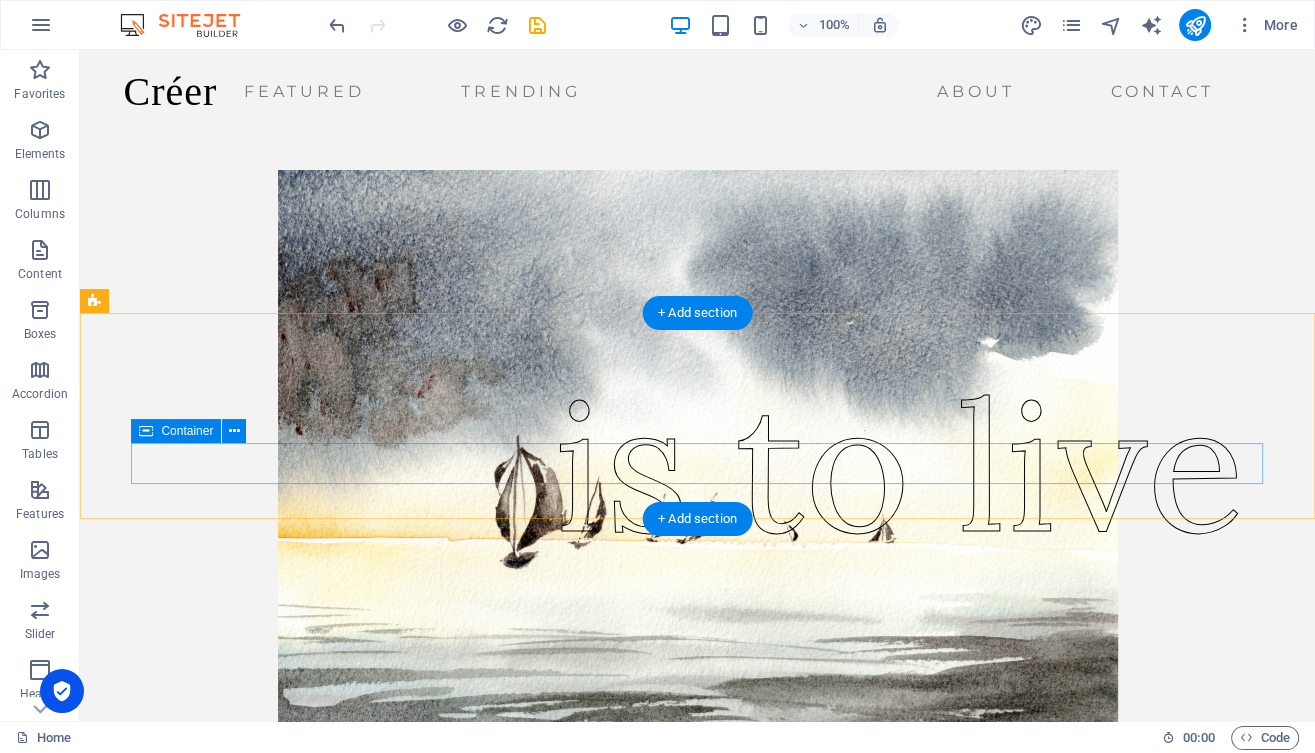 click on "ALL MOUNTAINS LAKES CITY LIFE WILD LIFE TRENDING" at bounding box center (698, 1291) 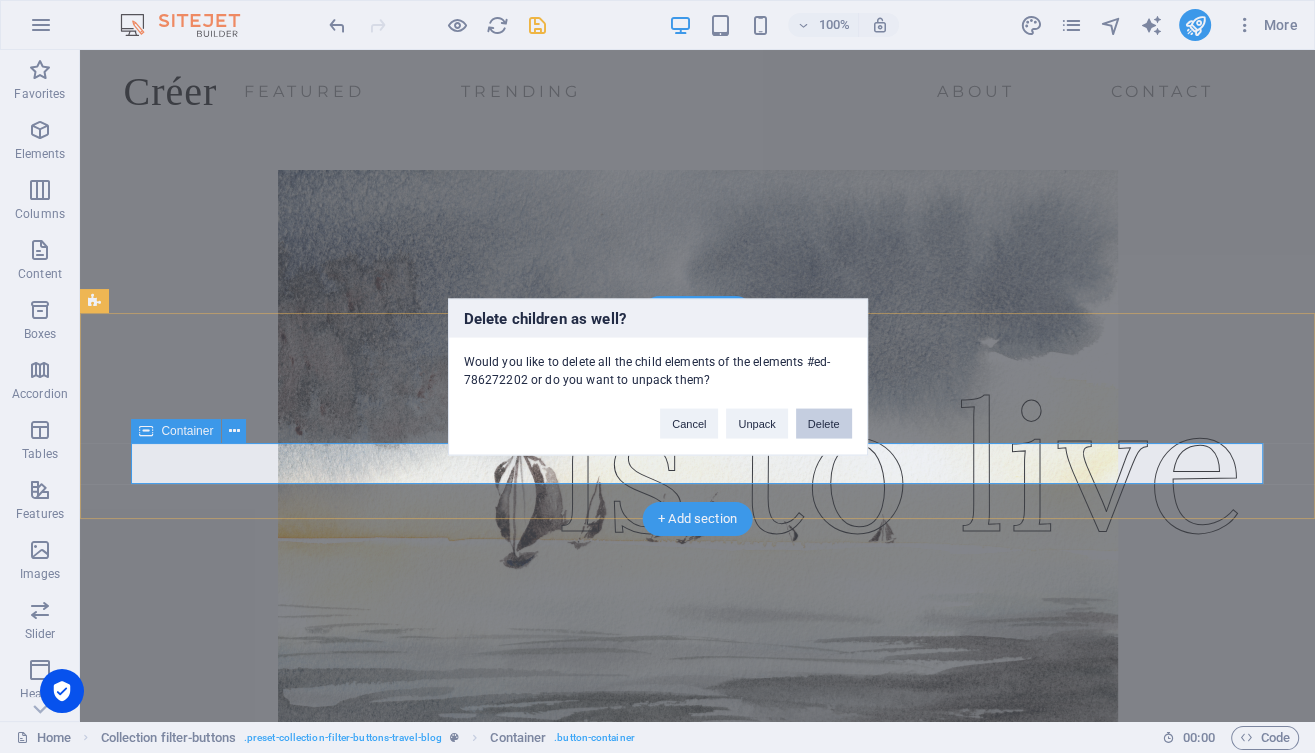 click on "Delete" at bounding box center (824, 423) 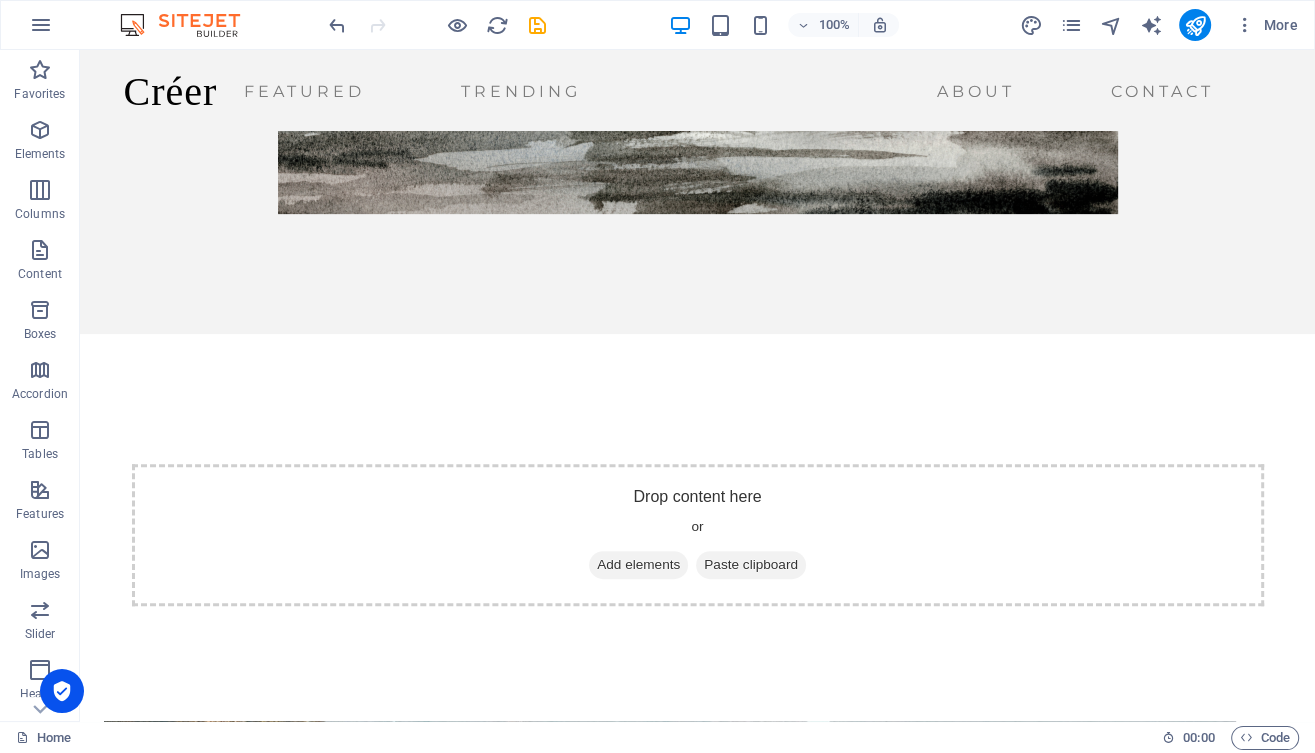 scroll, scrollTop: 609, scrollLeft: 0, axis: vertical 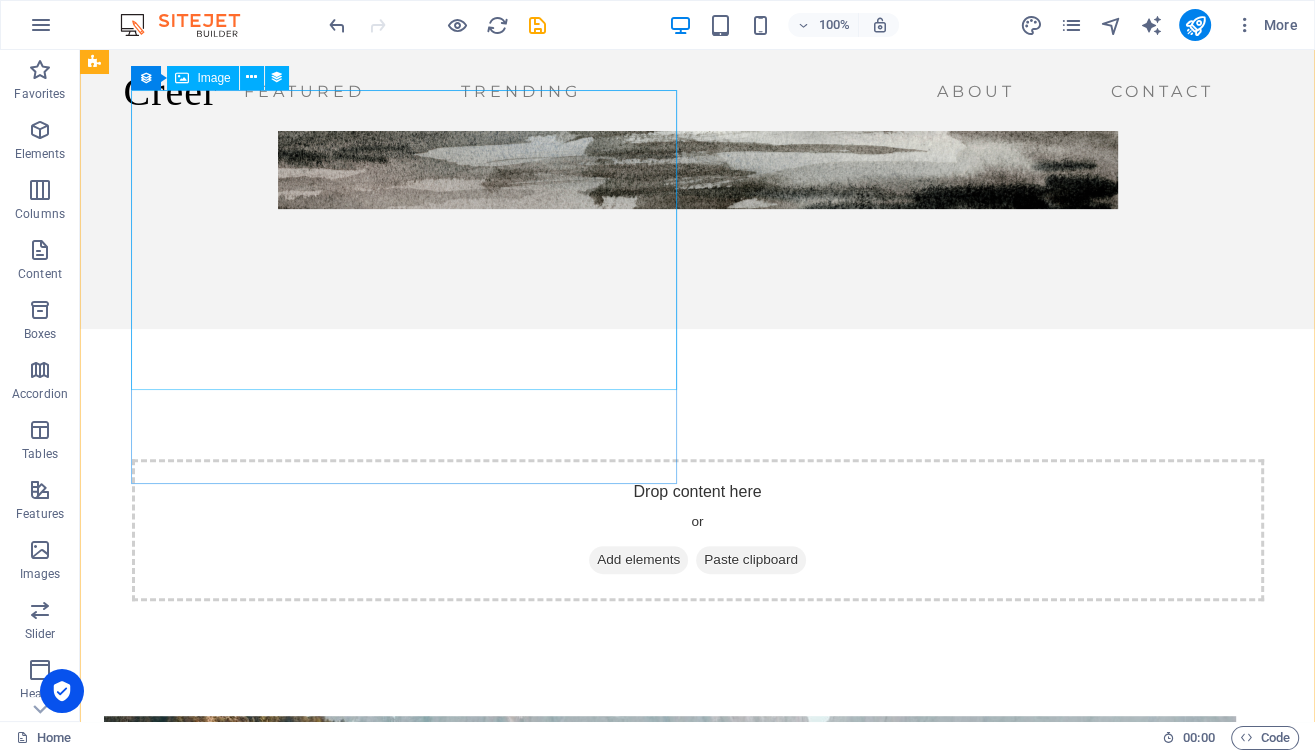 click at bounding box center [670, 866] 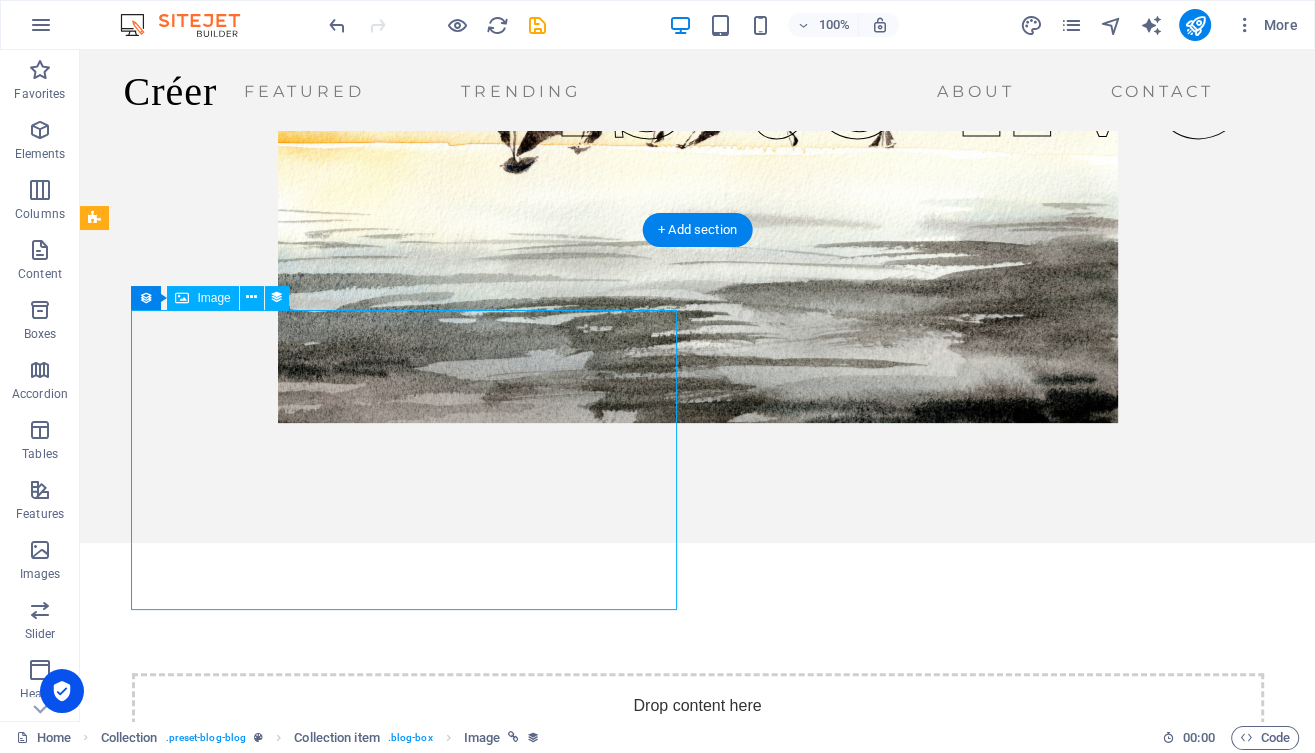 scroll, scrollTop: 389, scrollLeft: 0, axis: vertical 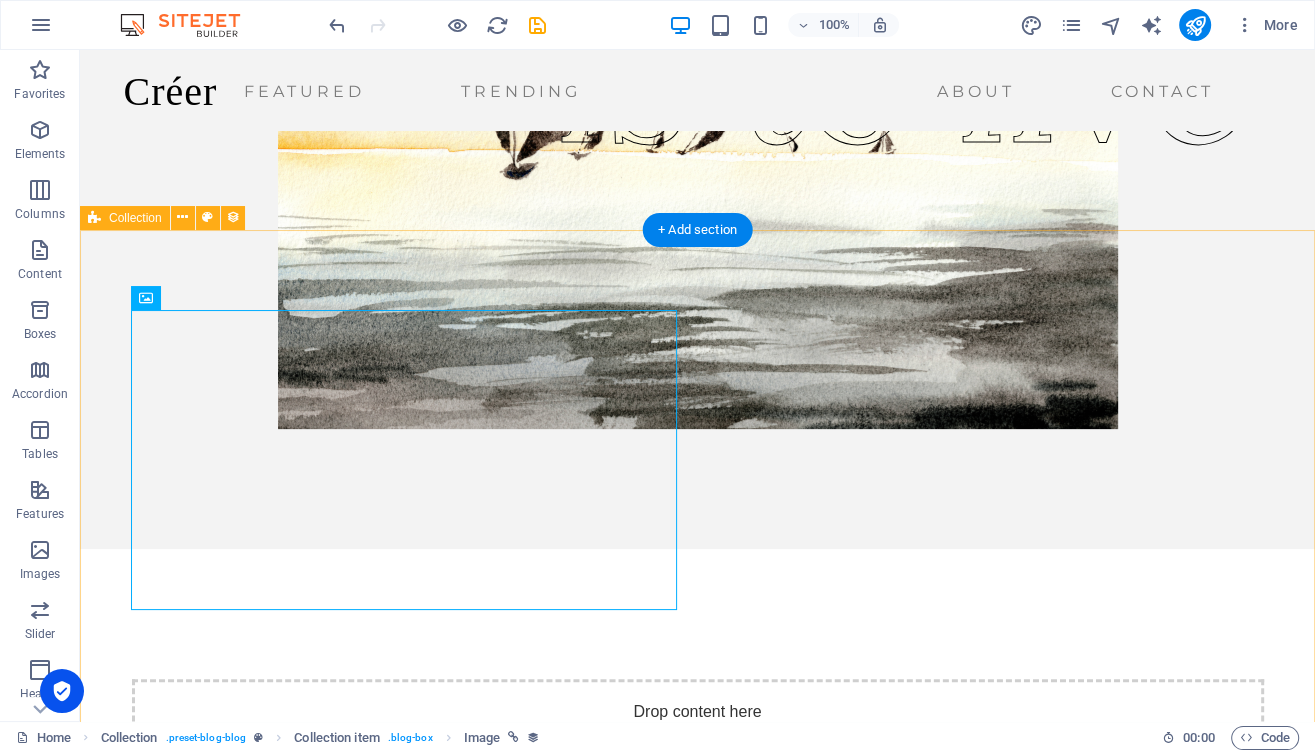 click on "Orange Views From the Top READ MORE → 01/05/2023 Misty Waterfall READ MORE → 01/04/2023 Deep Caves in New Zealand READ MORE → 01/03/2023 City Sunsets READ MORE → 01/02/2023 Riverside READ MORE → 01/01/2023 Lake in the Woods READ MORE → 12/31/2022 Colors of Autumn Trees READ MORE → 12/30/2022 Concrete Jungle READ MORE → 12/29/2022  Previous Next" at bounding box center [697, 2738] 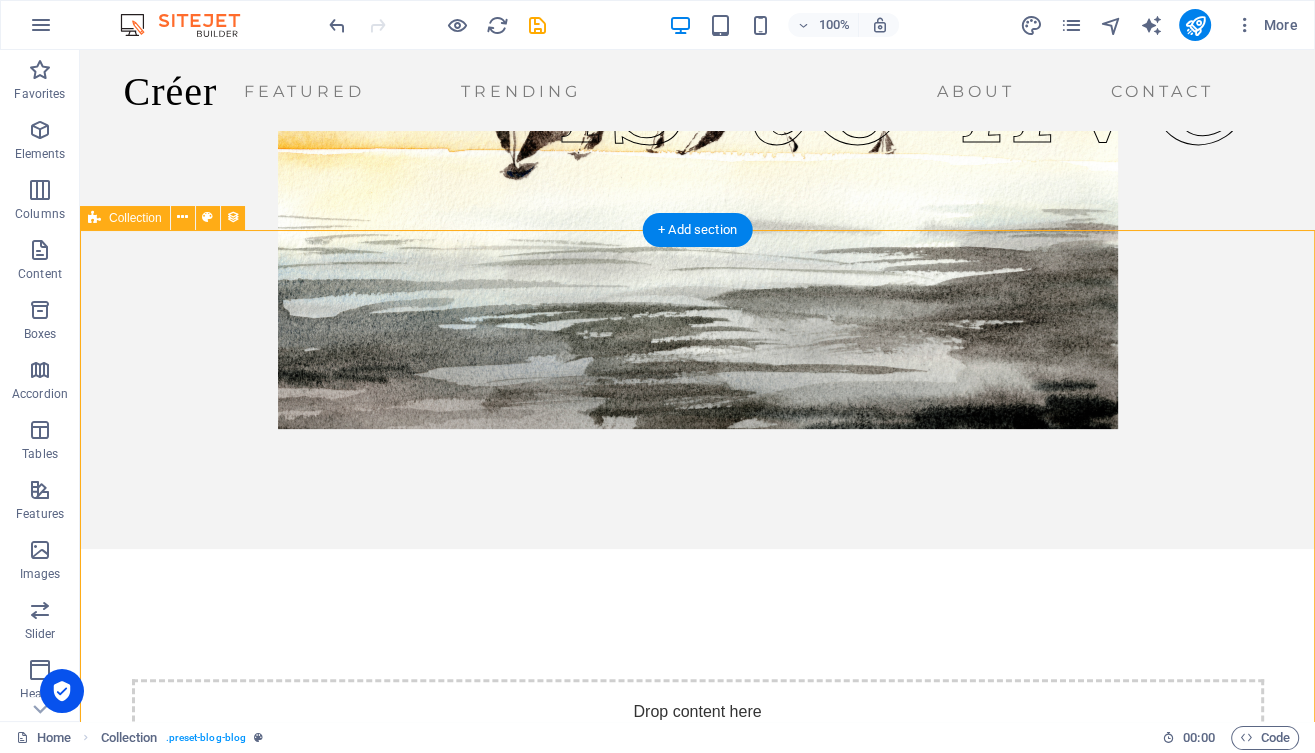 click on "Orange Views From the Top READ MORE → 01/05/2023 Misty Waterfall READ MORE → 01/04/2023 Deep Caves in New Zealand READ MORE → 01/03/2023 City Sunsets READ MORE → 01/02/2023 Riverside READ MORE → 01/01/2023 Lake in the Woods READ MORE → 12/31/2022 Colors of Autumn Trees READ MORE → 12/30/2022 Concrete Jungle READ MORE → 12/29/2022  Previous Next" at bounding box center (697, 2738) 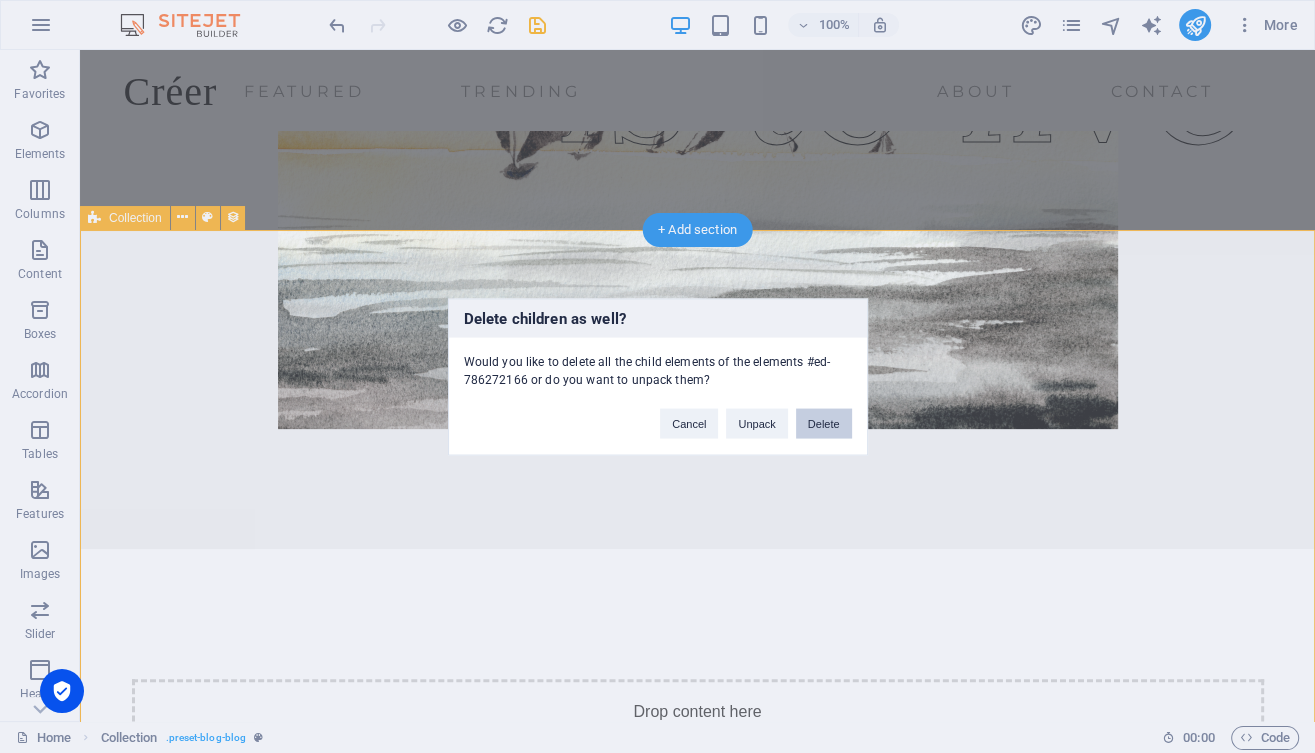 click on "Delete" at bounding box center [824, 423] 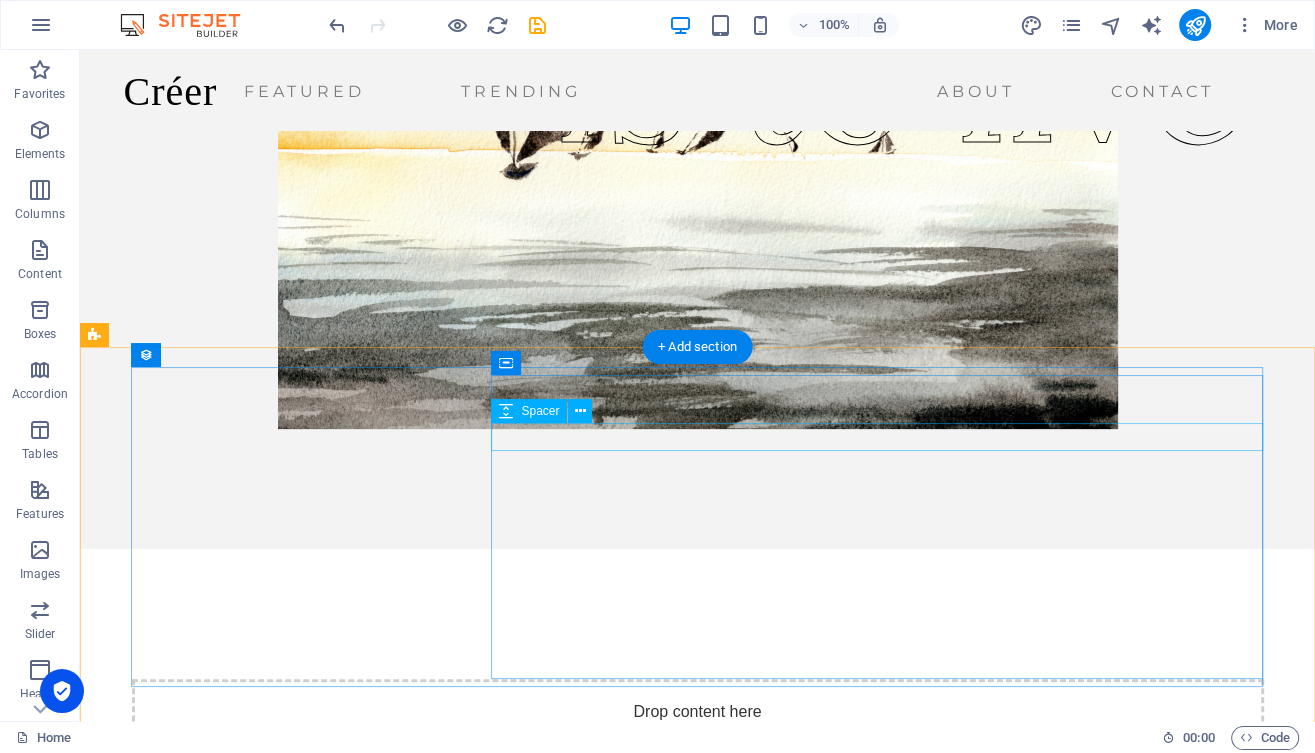 scroll, scrollTop: 437, scrollLeft: 0, axis: vertical 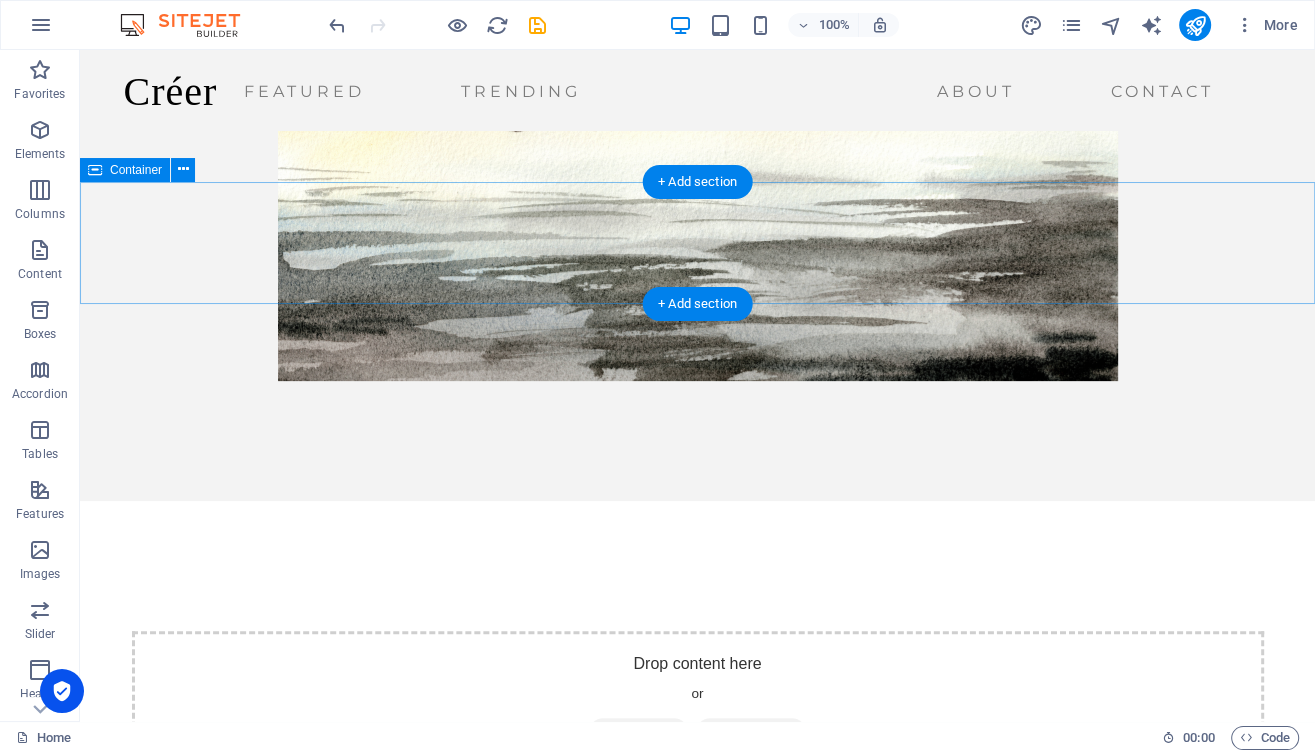 click on "TRENDING" at bounding box center [697, 869] 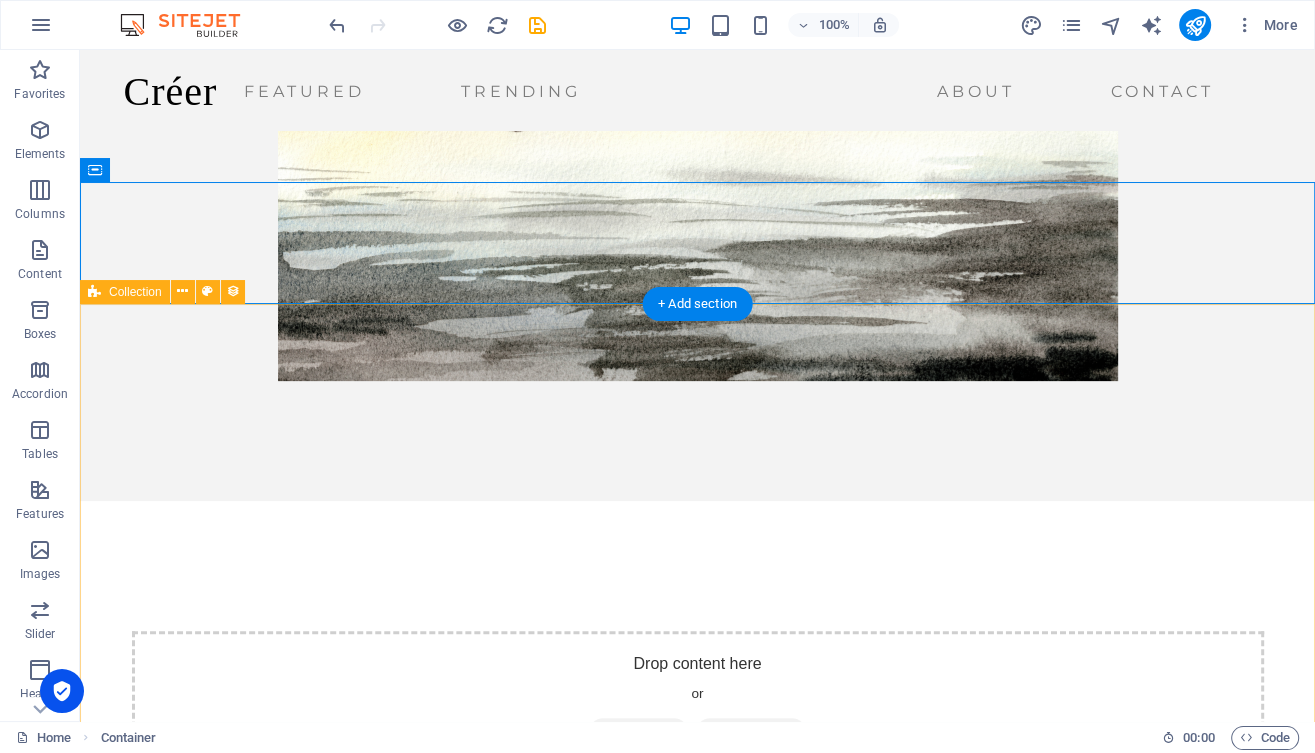 click on "Mathew Johnson Seeing with “fresh eyes” to understand the nature around Lorem ipsum dolor sit amet, consectetur adipiscing elit. Nunc vulputate libero et velit interdum, ac aliquet odio mattis. Class aptent taciti sociosqu ad litora elit torquent per conubia nostra, per aliquet inceptos himenaeos. Curabitur tempus urna at turpis condimentum at lobortis. READ MORE → 12/28/2022 Ella Travis Dandelion: Search for the perfect antioxidant Lorem ipsum dolor sit amet, consectetur adipiscing elit. Nunc vulputate libero et velit interdum, ac aliquet odio mattis. Class aptent taciti sociosqu ad litora elit torquent per conubia nostra, per aliquet inceptos himenaeos. Curabitur tempus urna at turpis condimentum at lobortis. READ MORE → 12/27/2022  Previous Next" at bounding box center (697, 1750) 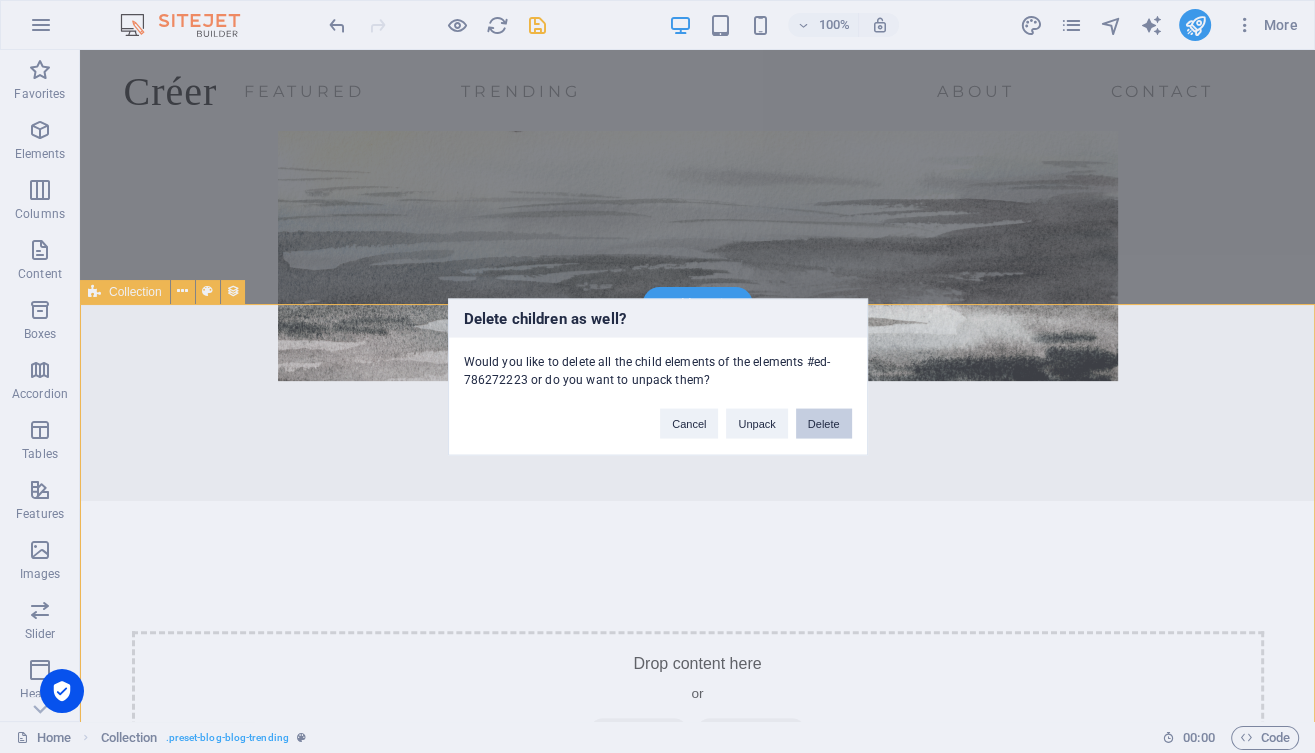 click on "Delete" at bounding box center [824, 423] 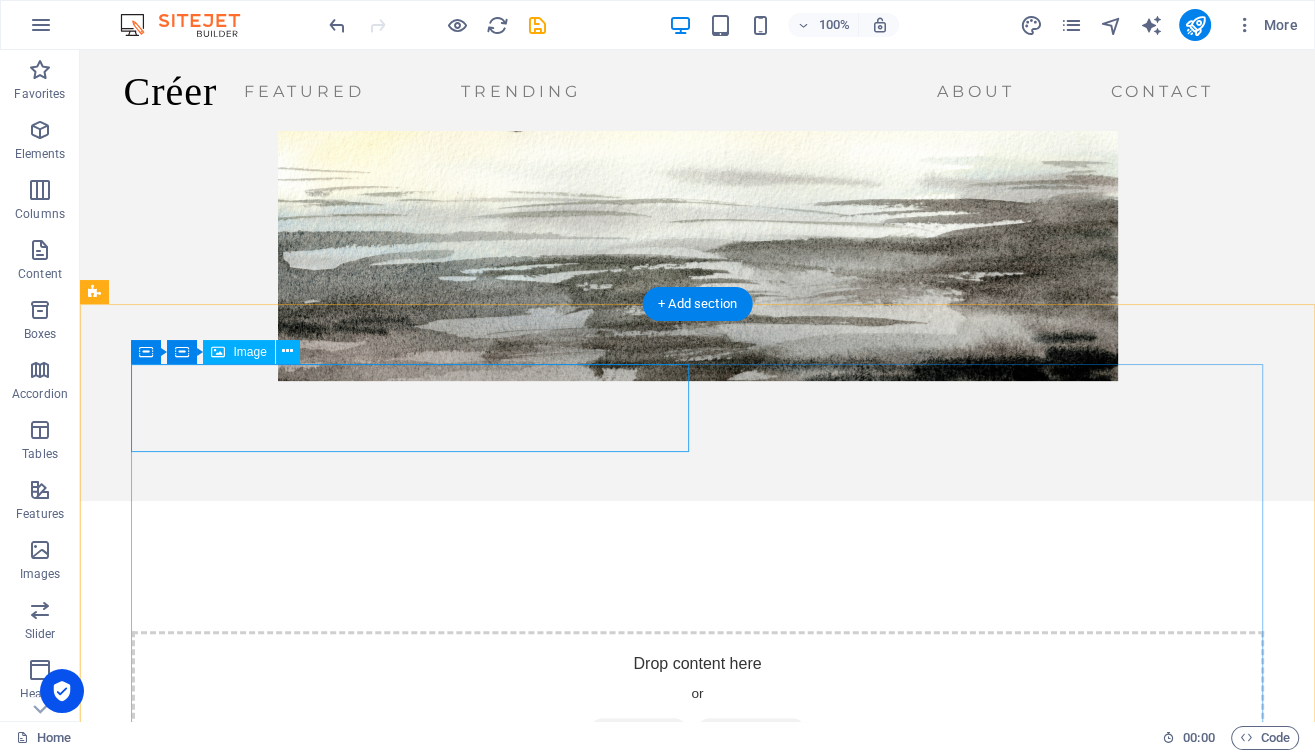 click at bounding box center (411, 1034) 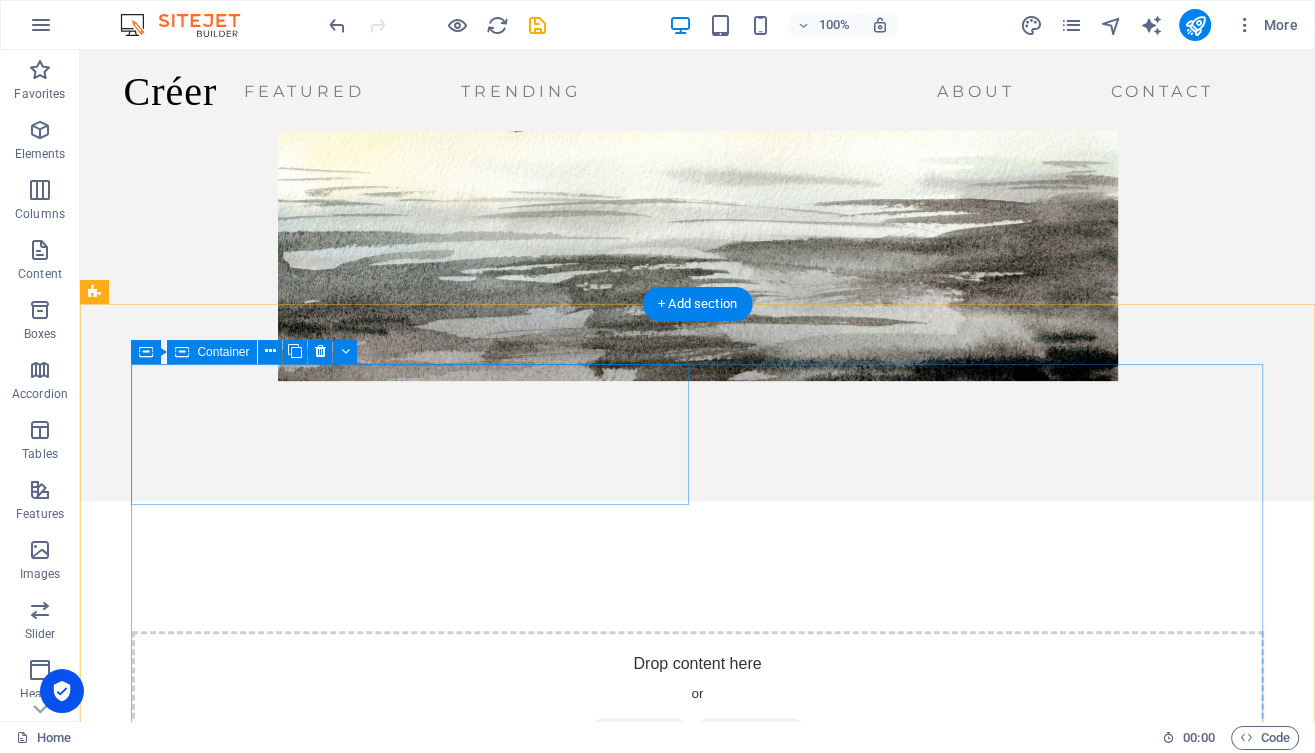 click on "Paste clipboard" at bounding box center [464, 1091] 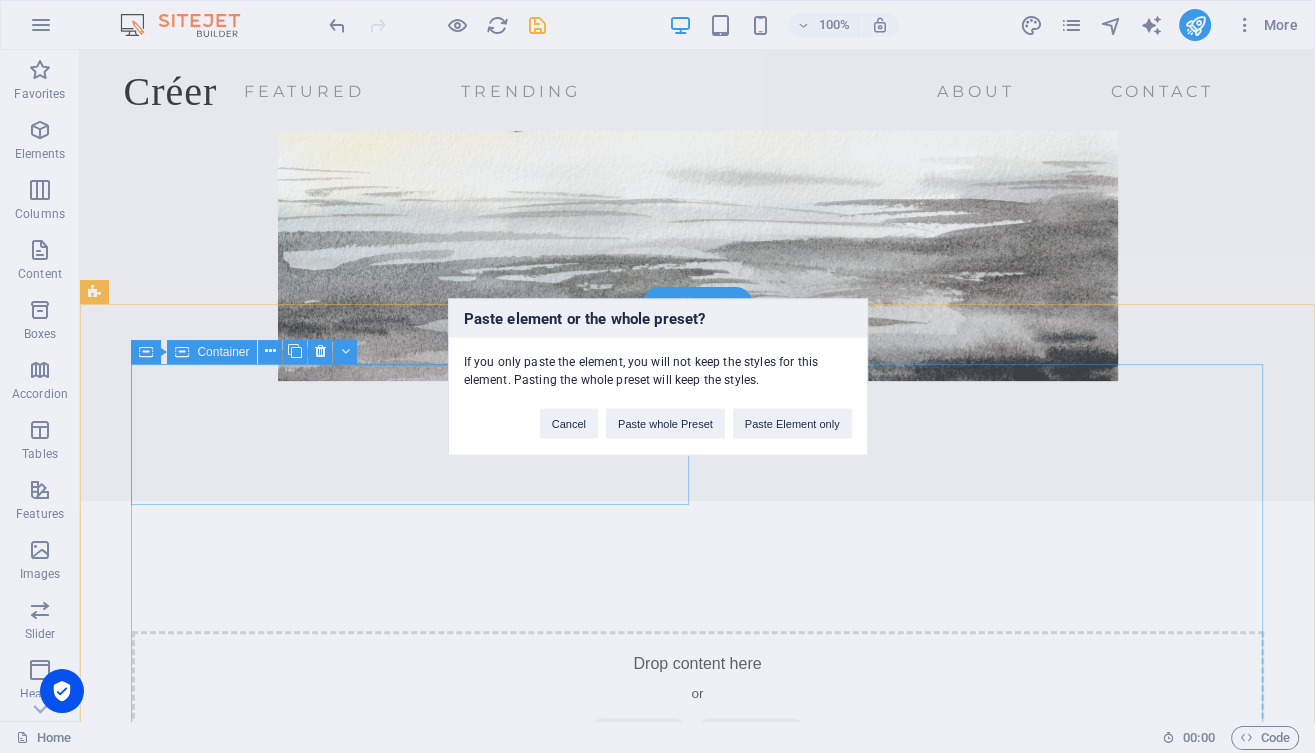 click on "Paste element or the whole preset? If you only paste the element, you will not keep the styles for this element. Pasting the whole preset will keep the styles. Cancel Paste whole Preset Paste Element only" at bounding box center [657, 376] 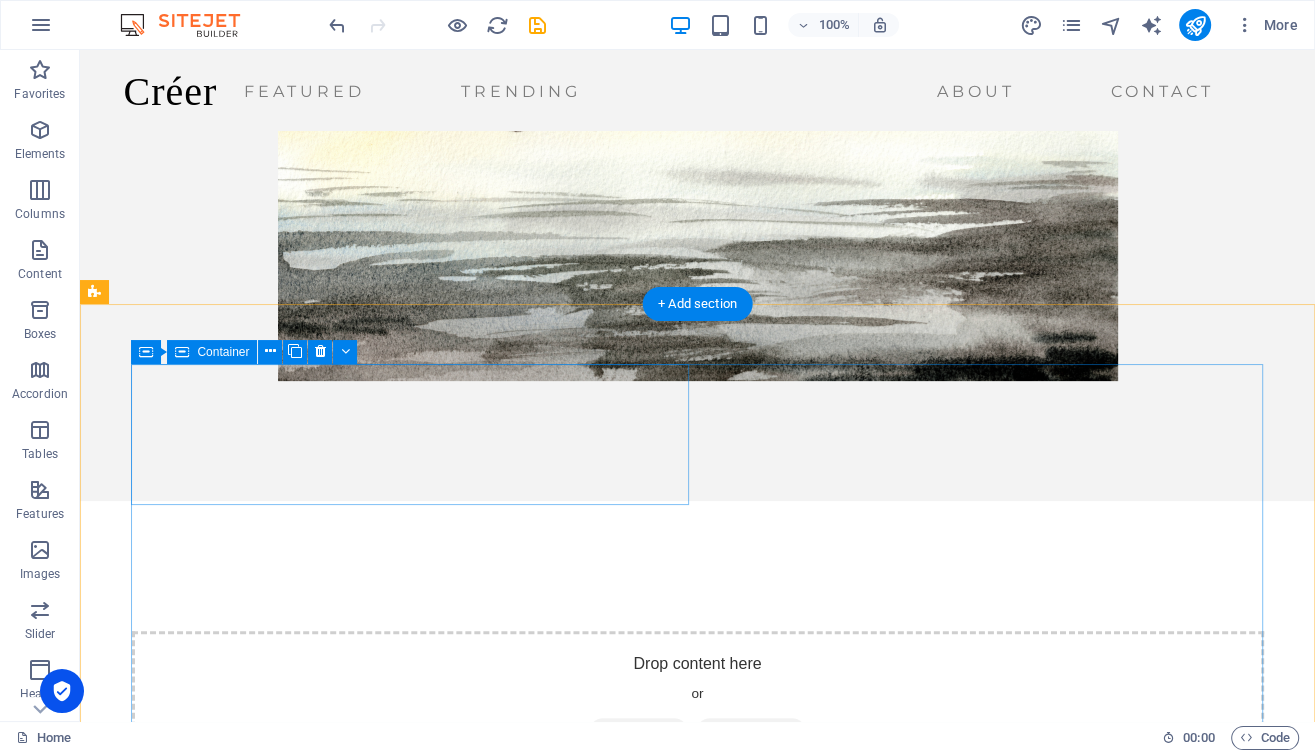 click on "Container" at bounding box center (223, 352) 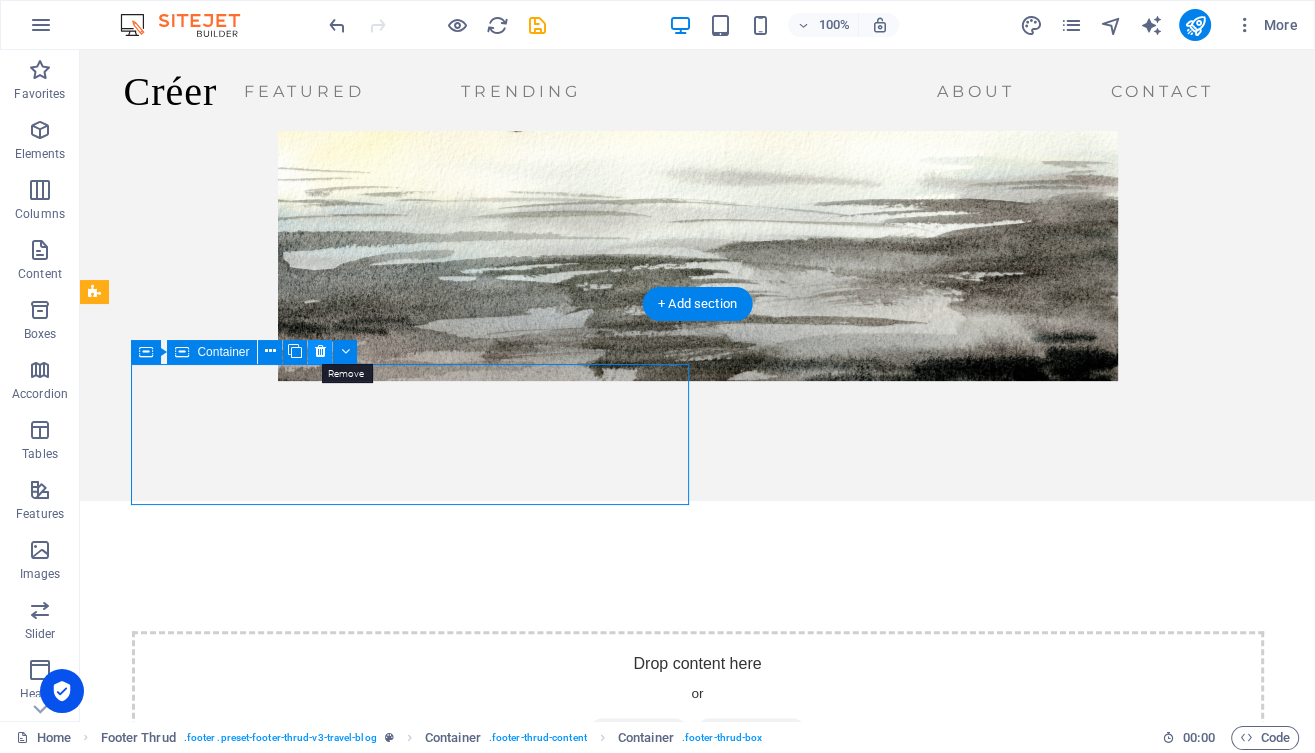 click at bounding box center [320, 351] 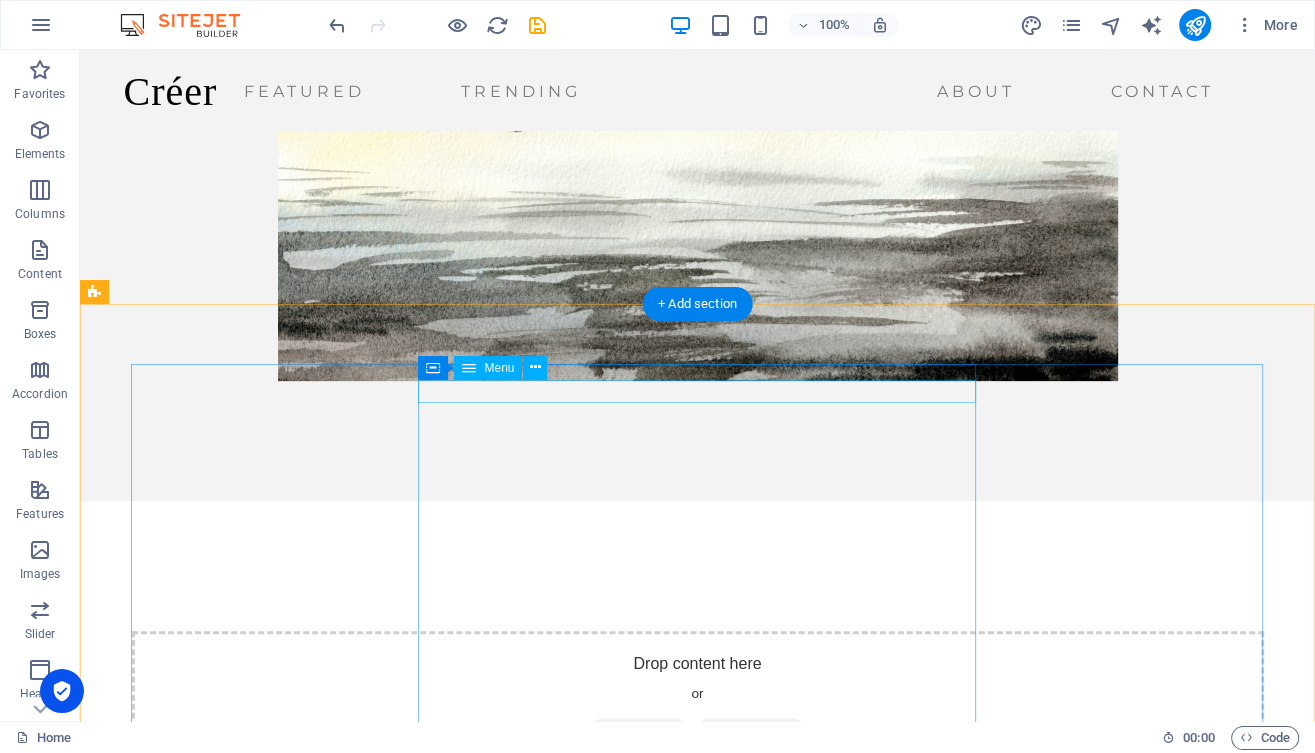 click on "FEATURED TRENDING ABOUT CONTACT" at bounding box center (411, 1018) 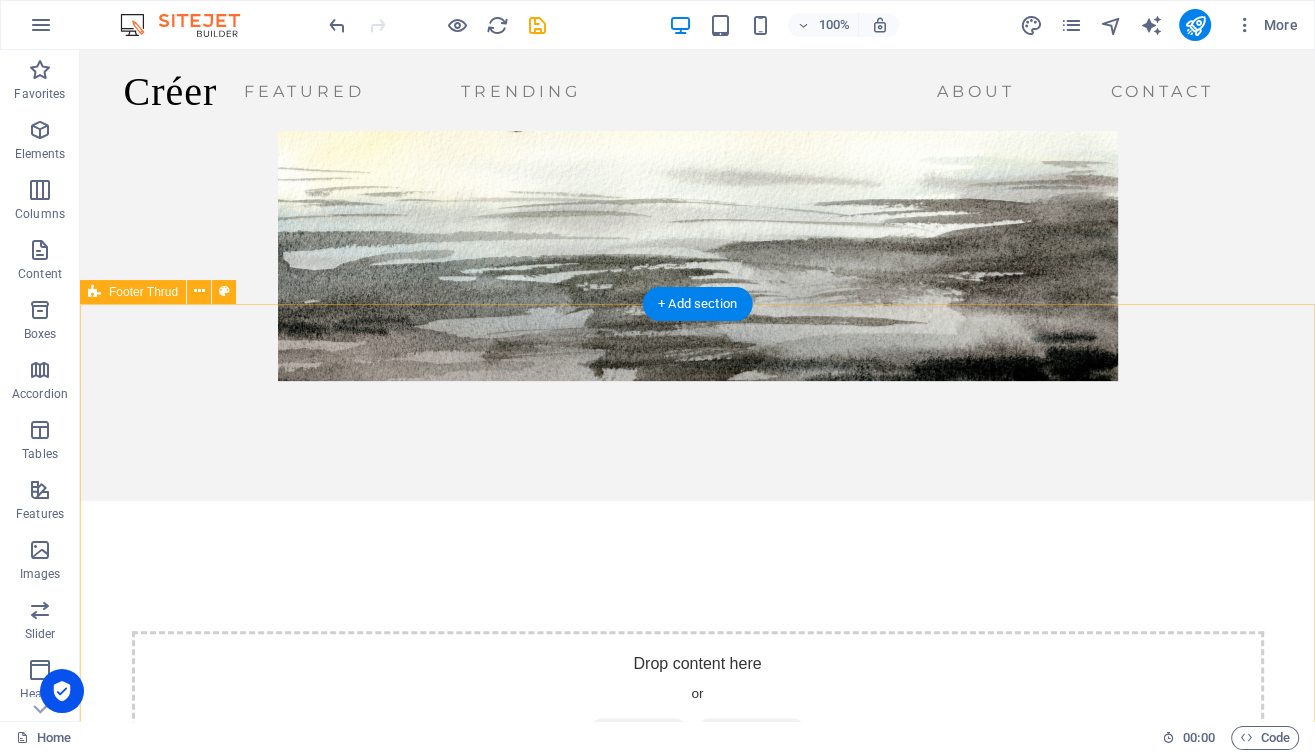 click on "GET UPDATES       I have read and understand the privacy policy. Nicht lesbar? Neu generieren
2023 Wanderlust. All rights reserved Legal Notice  |  Privacy Policy" at bounding box center (697, 1530) 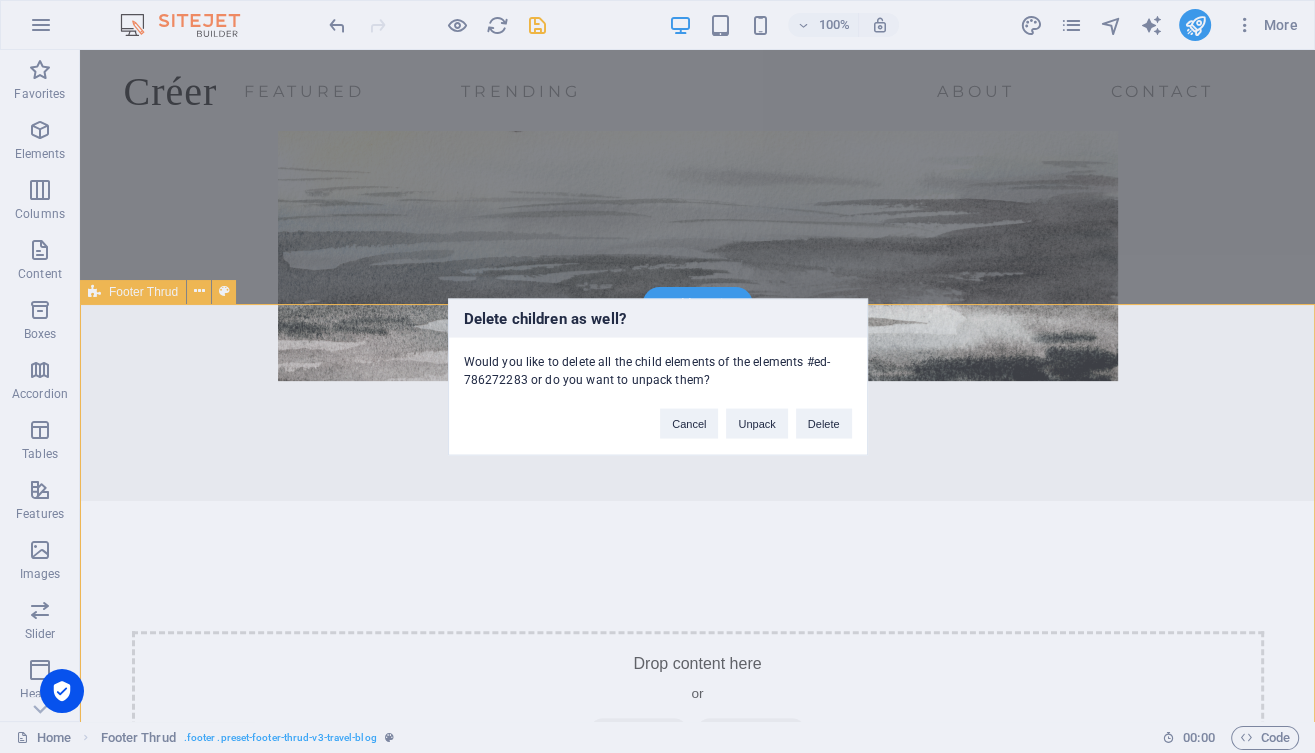type 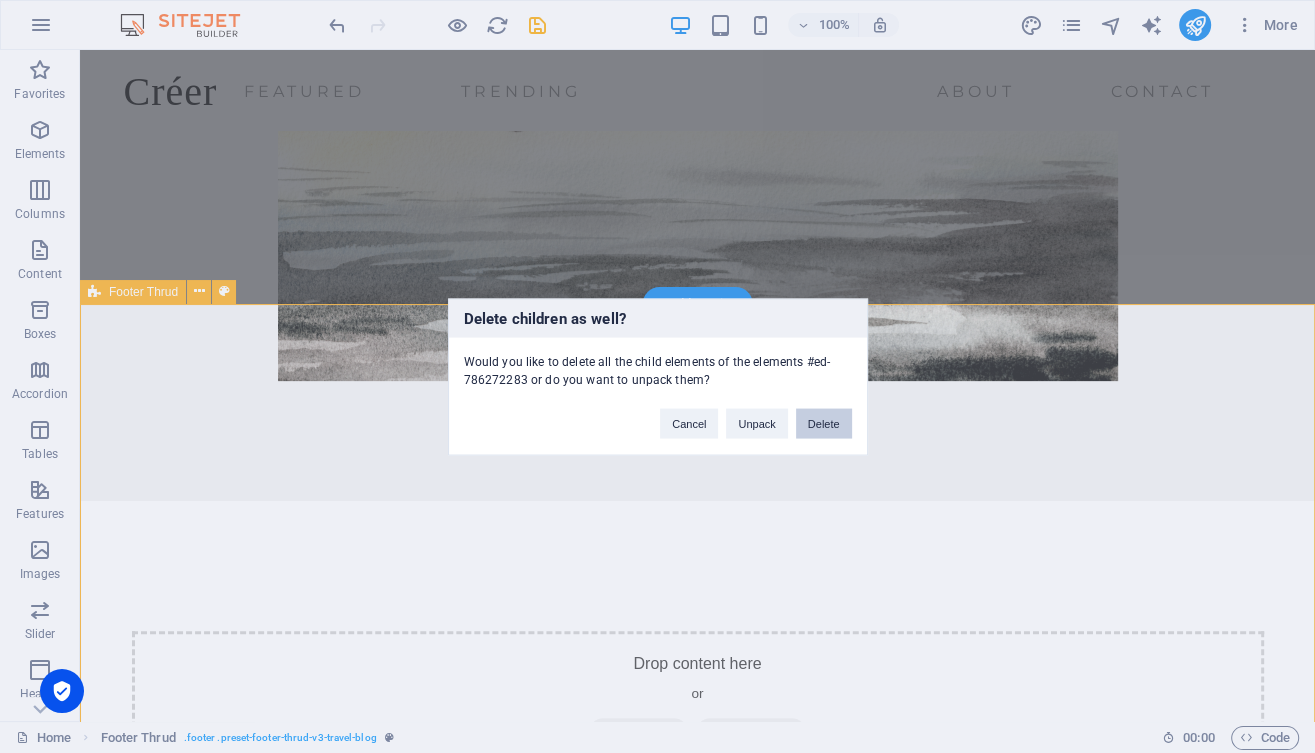 click on "Delete" at bounding box center (824, 423) 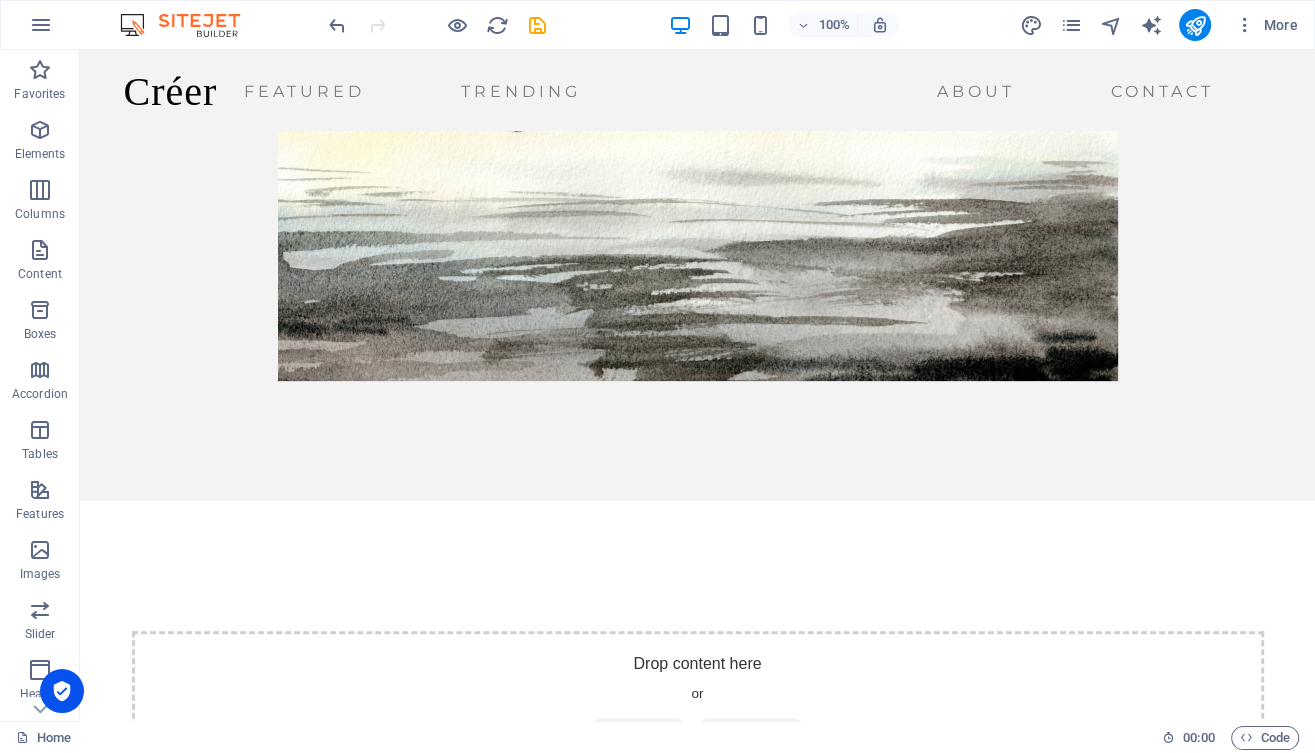 scroll, scrollTop: 20, scrollLeft: 0, axis: vertical 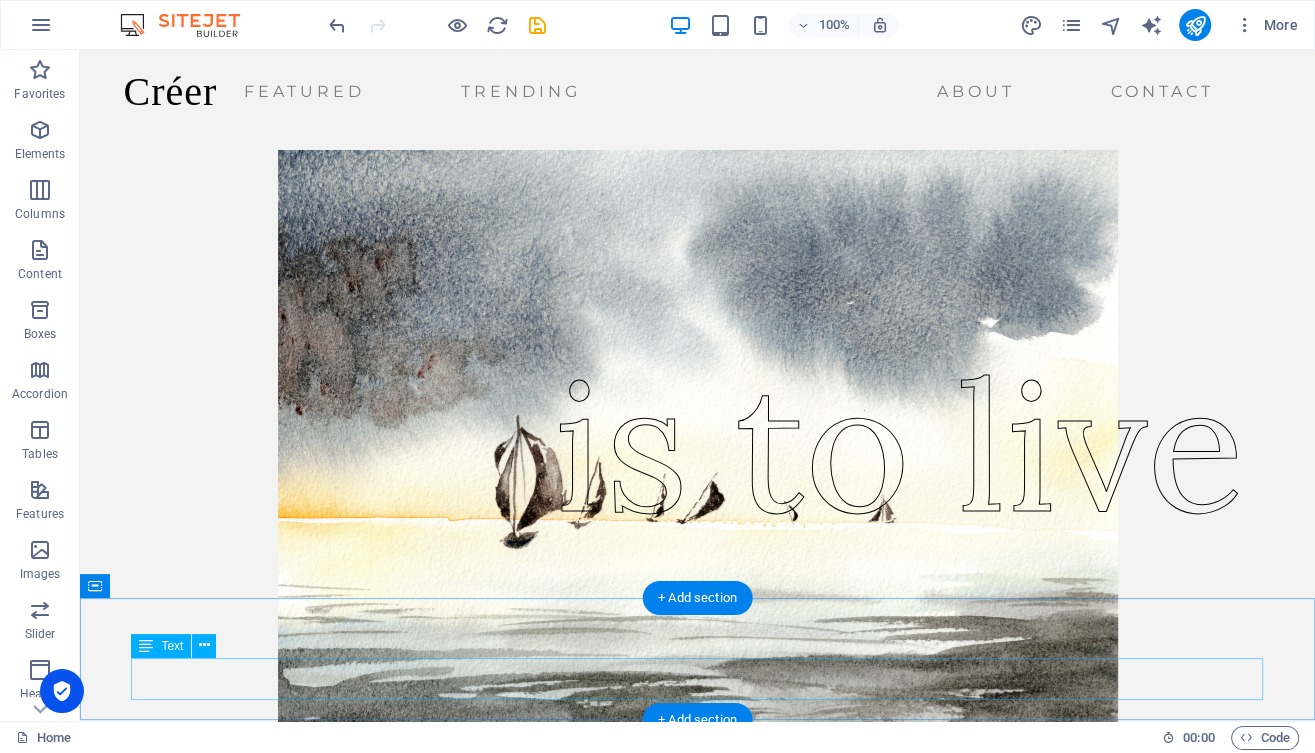 click on "TRENDING" at bounding box center [698, 1306] 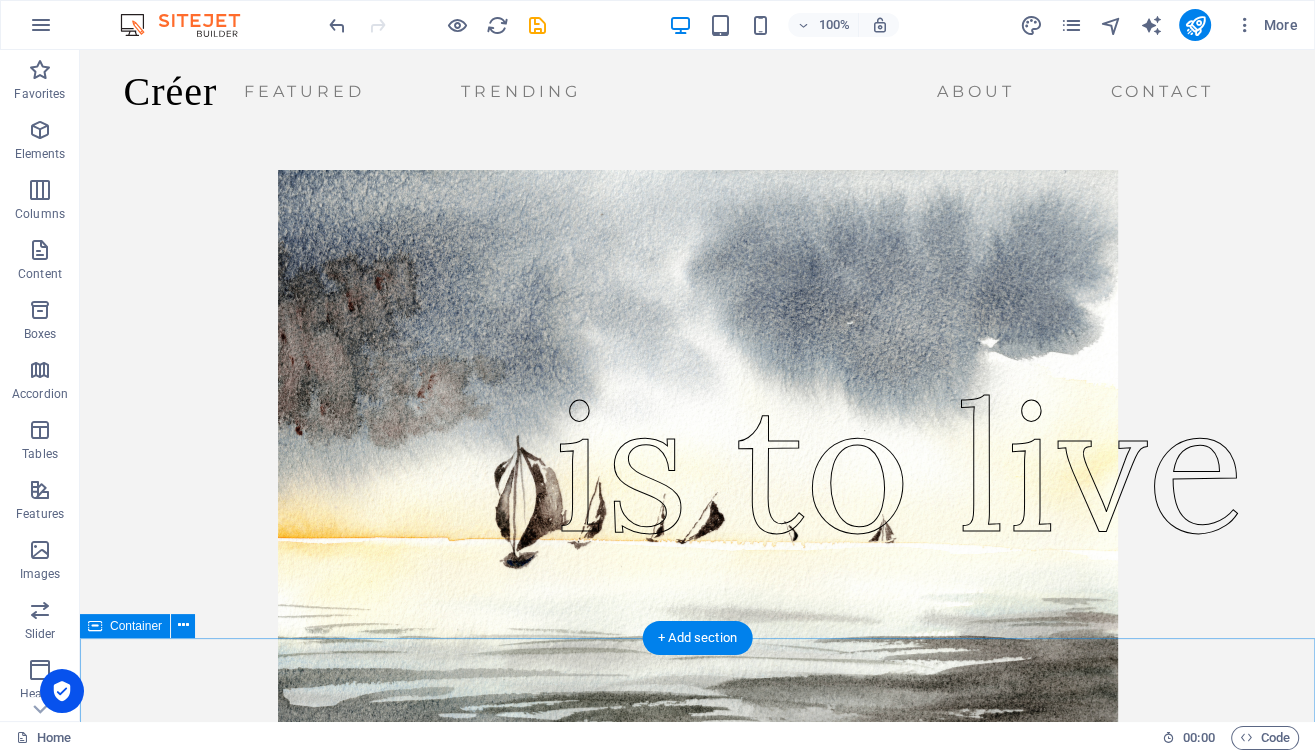 scroll, scrollTop: 0, scrollLeft: 0, axis: both 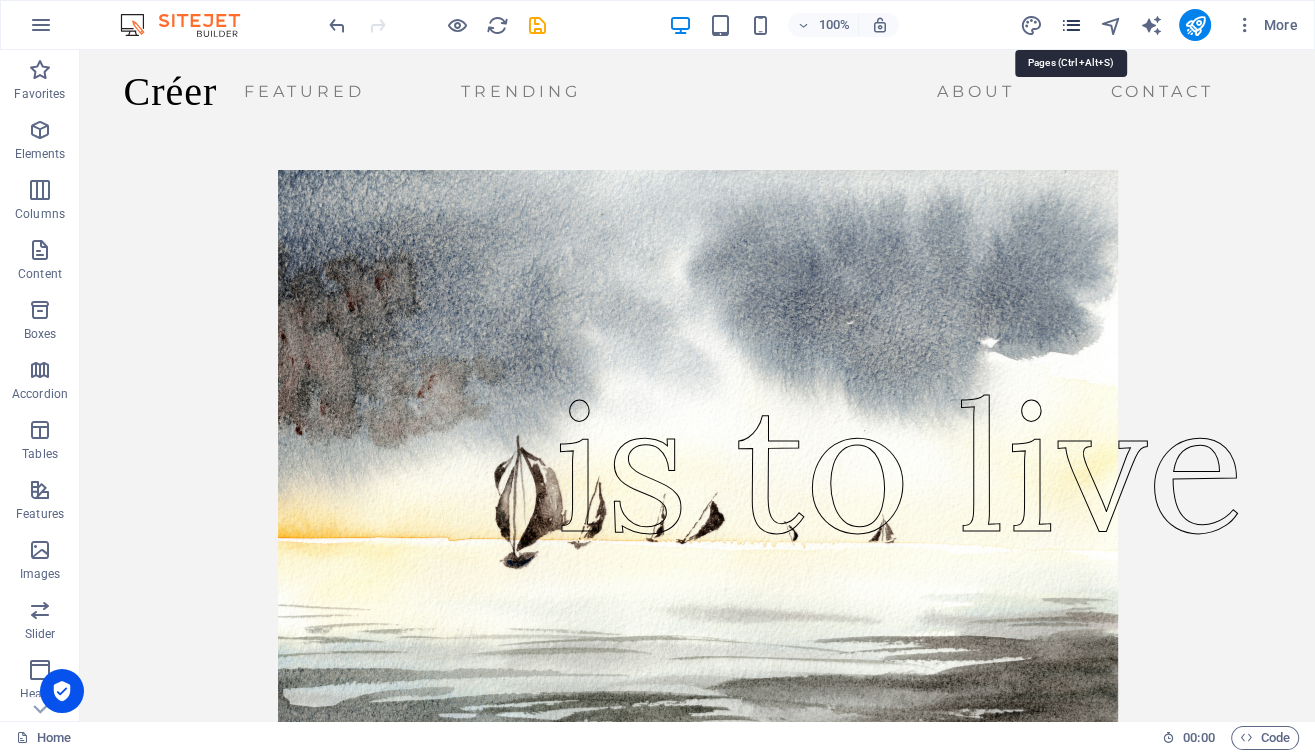 click at bounding box center [1070, 25] 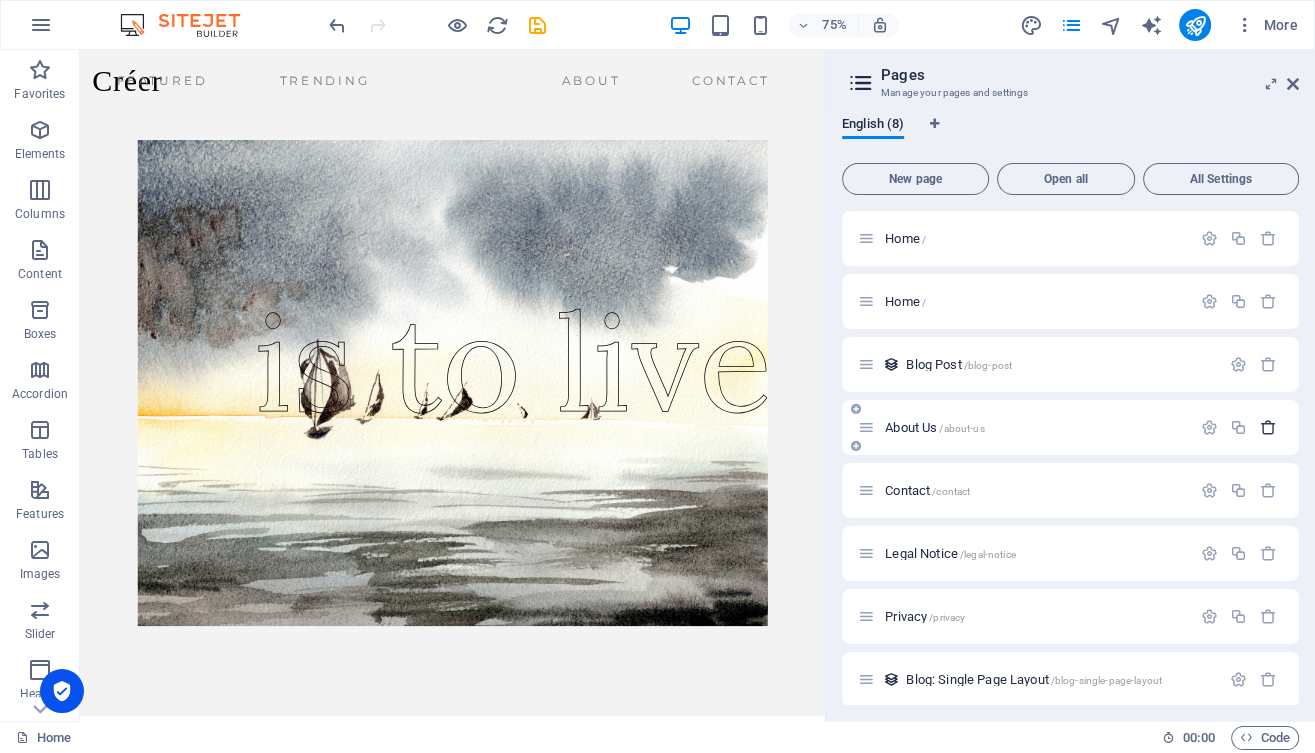 click at bounding box center (1268, 427) 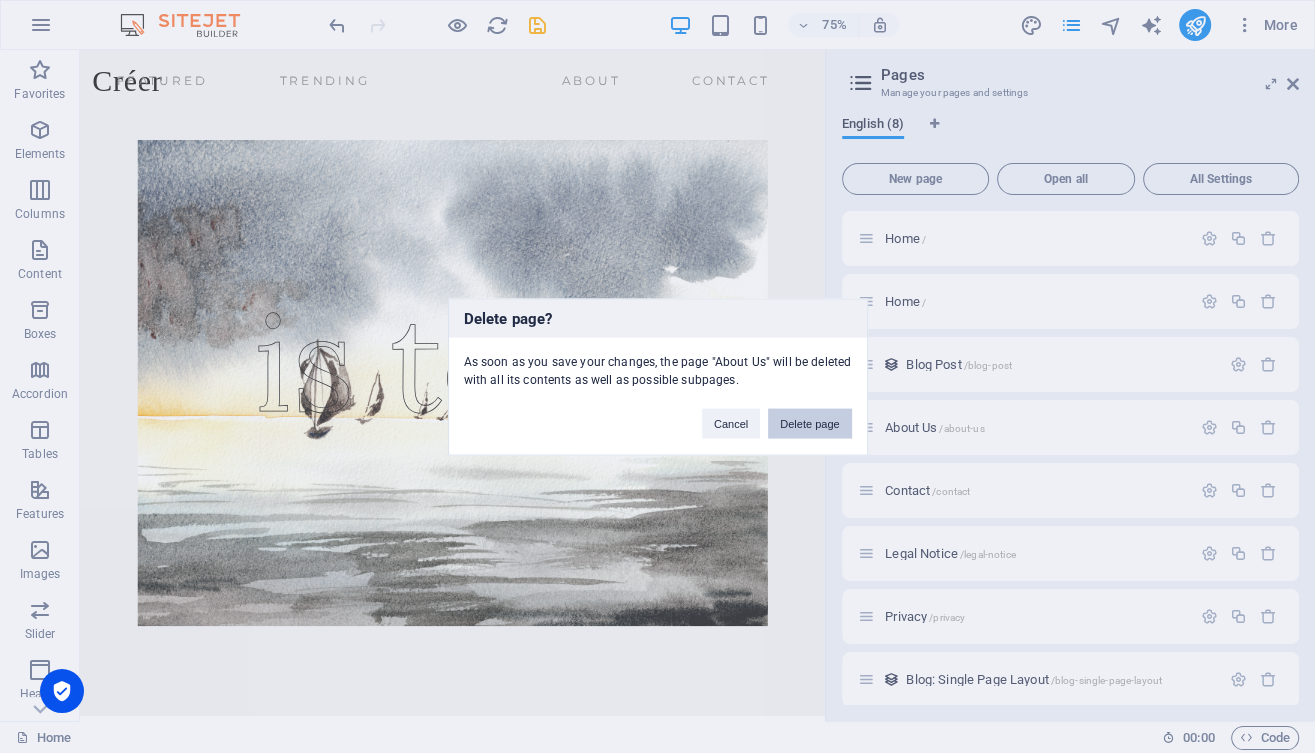 click on "Delete page" at bounding box center (809, 423) 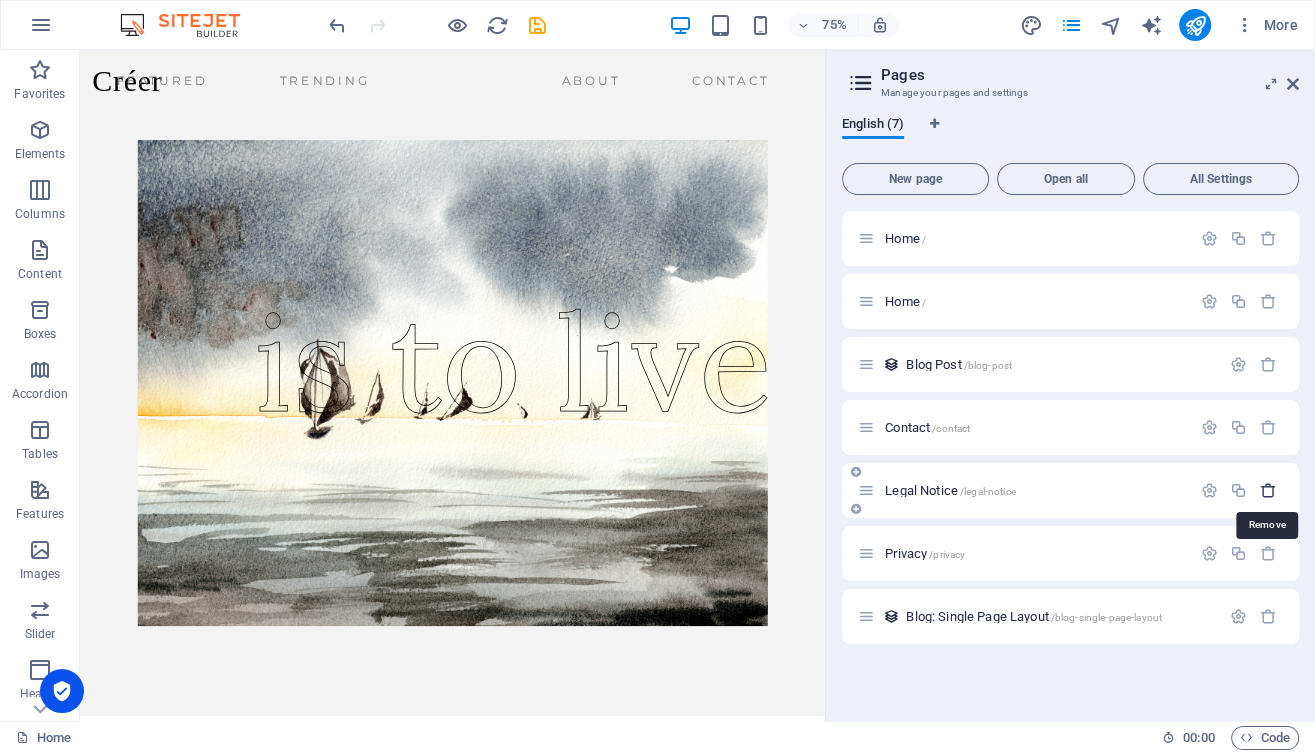 click at bounding box center (1268, 490) 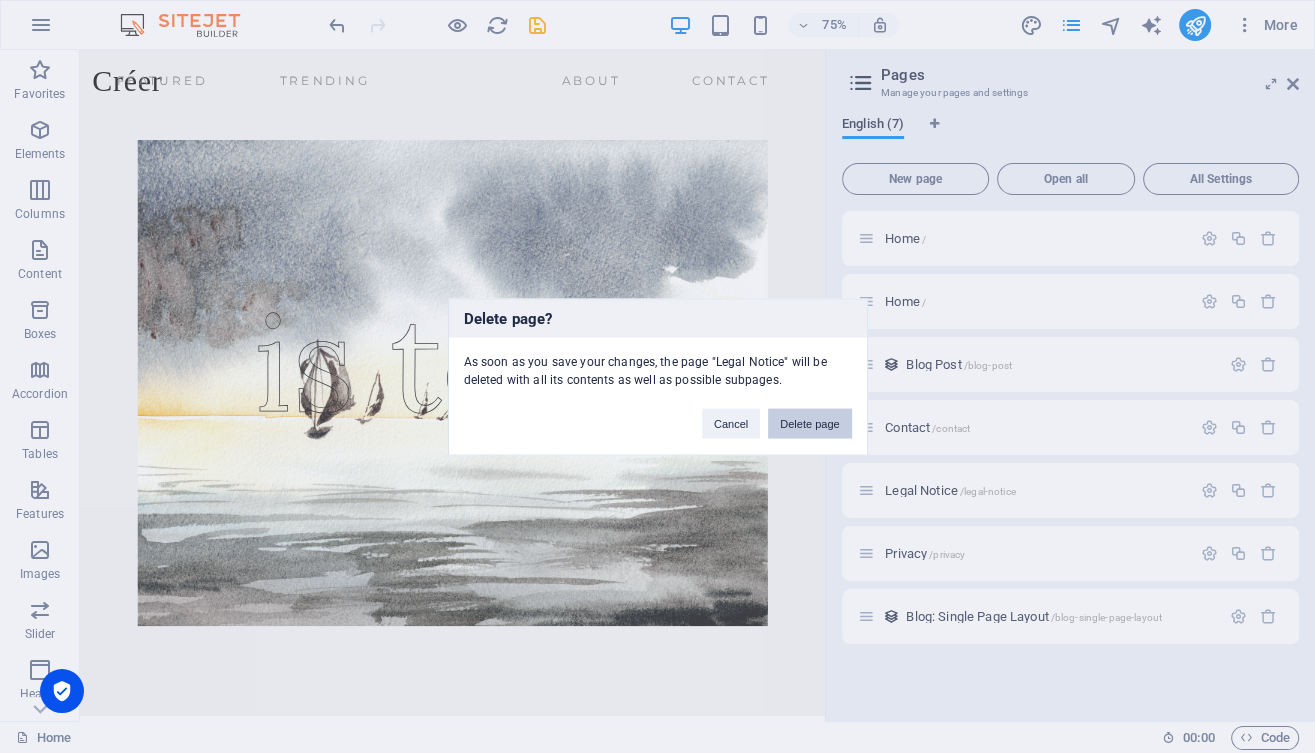 click on "Delete page" at bounding box center [809, 423] 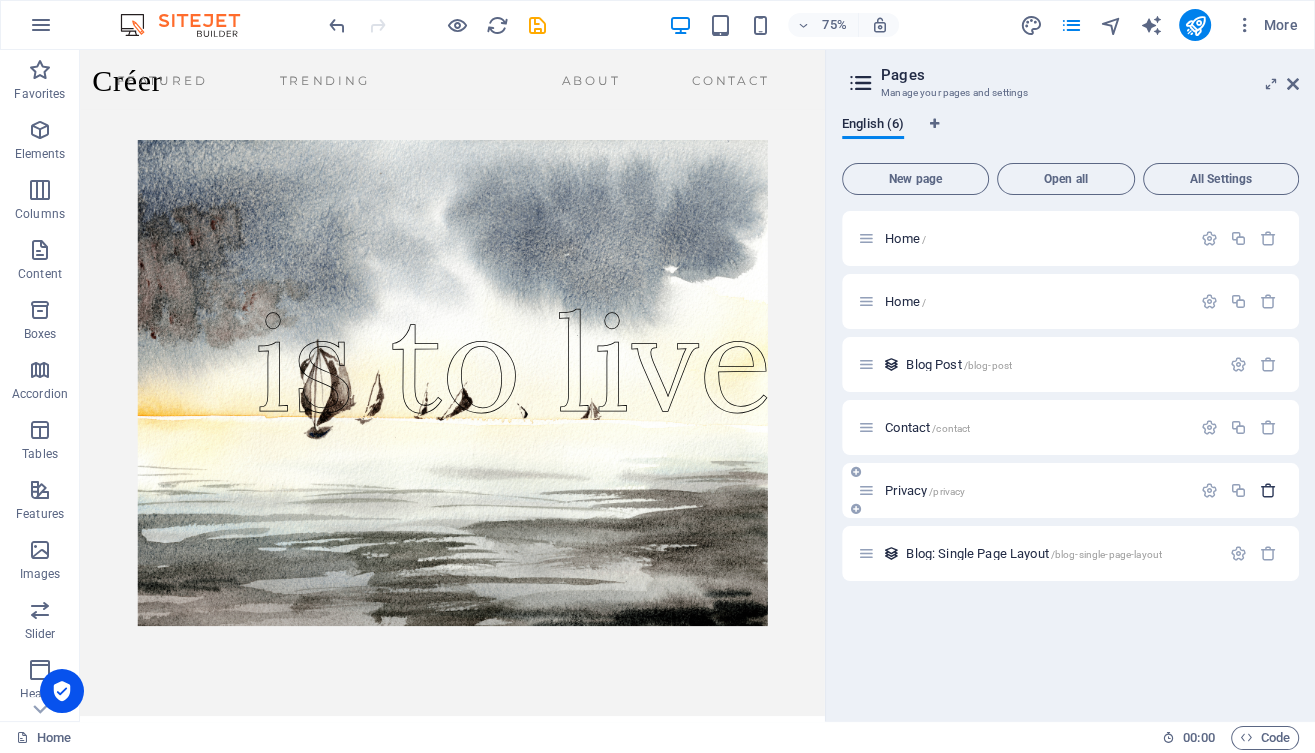 click at bounding box center (1268, 490) 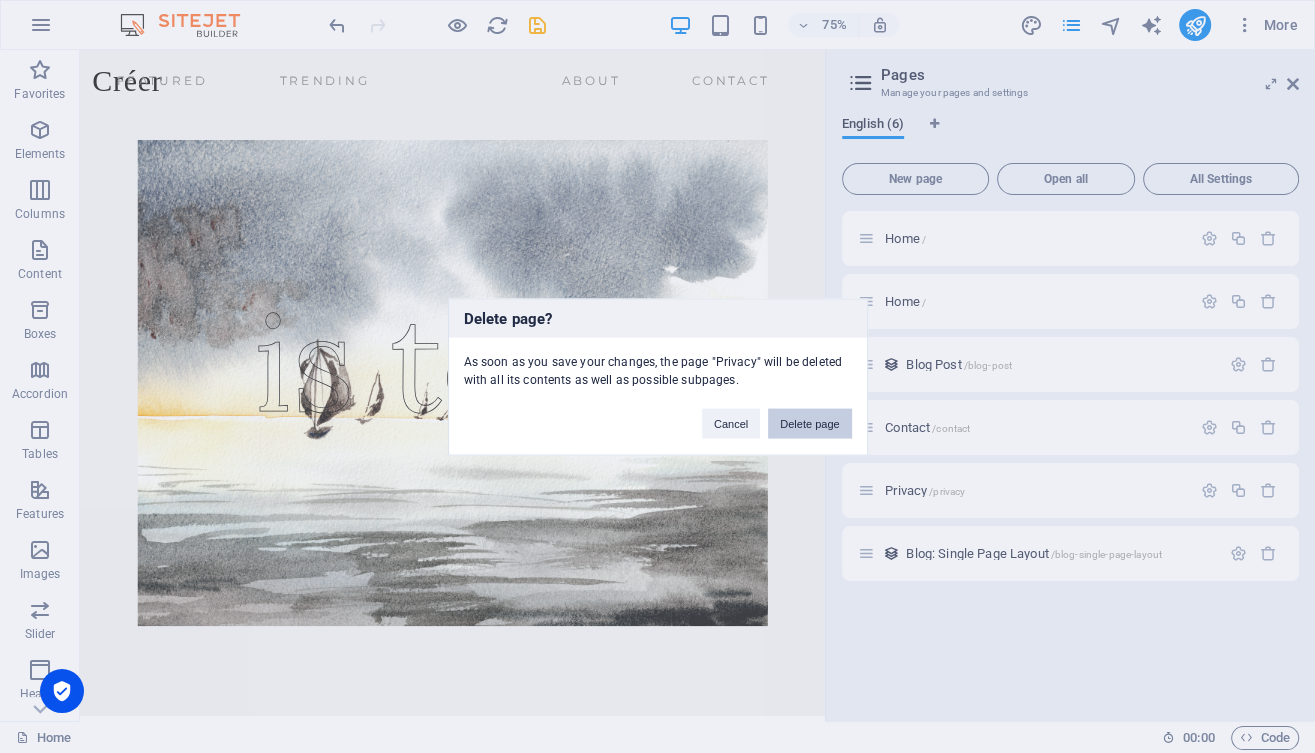 click on "Delete page" at bounding box center [809, 423] 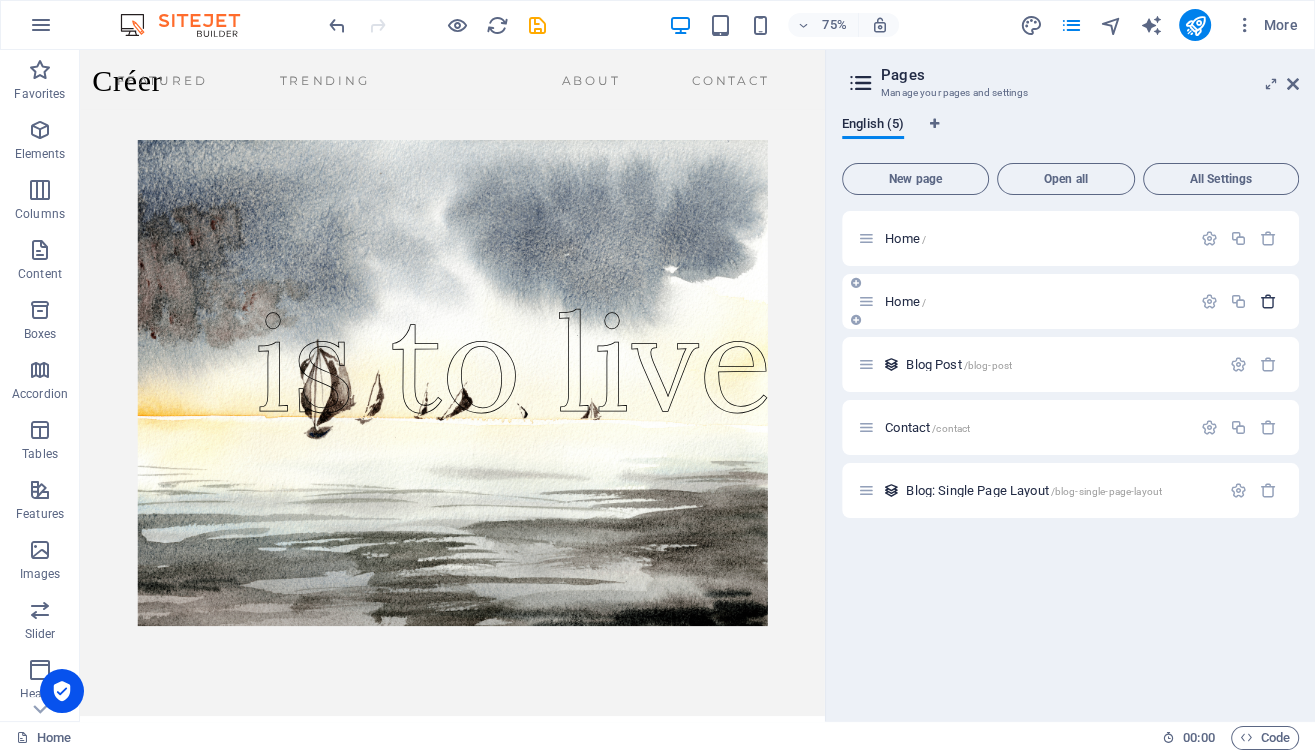 click at bounding box center (1268, 301) 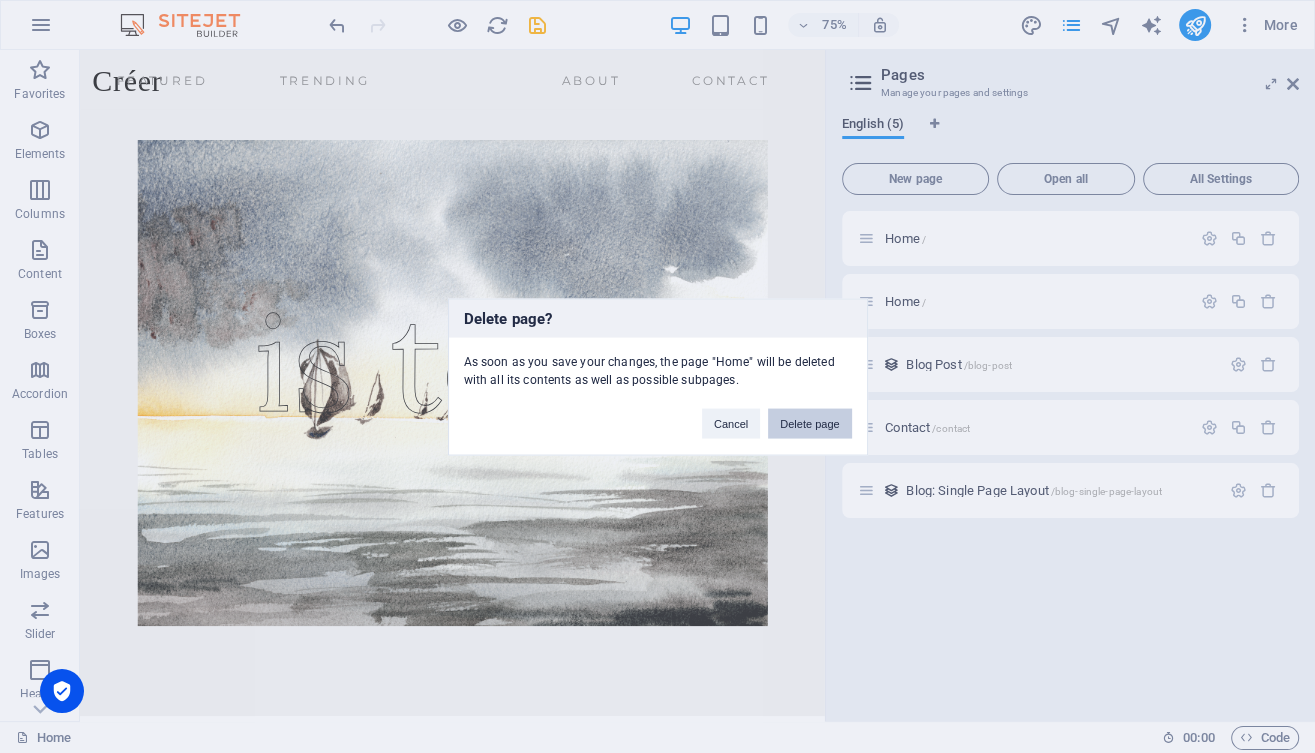 click on "Delete page" at bounding box center (809, 423) 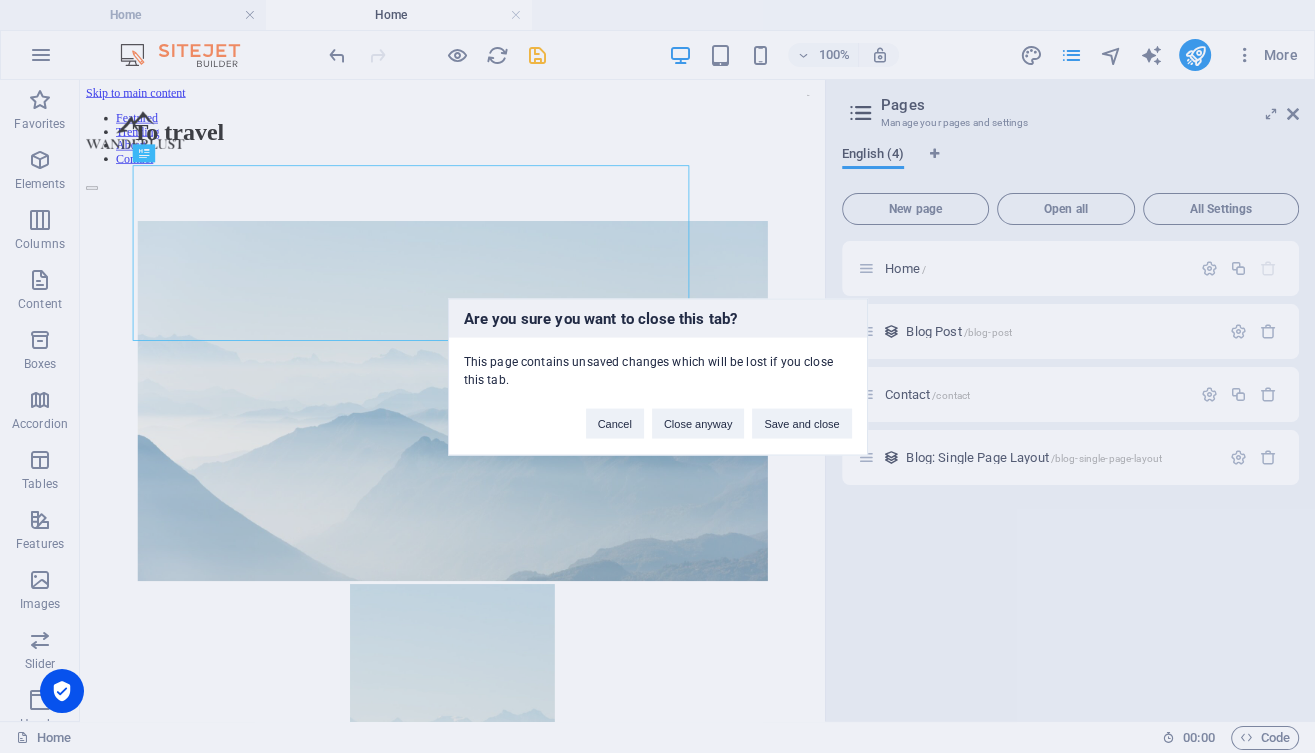 scroll, scrollTop: 0, scrollLeft: 0, axis: both 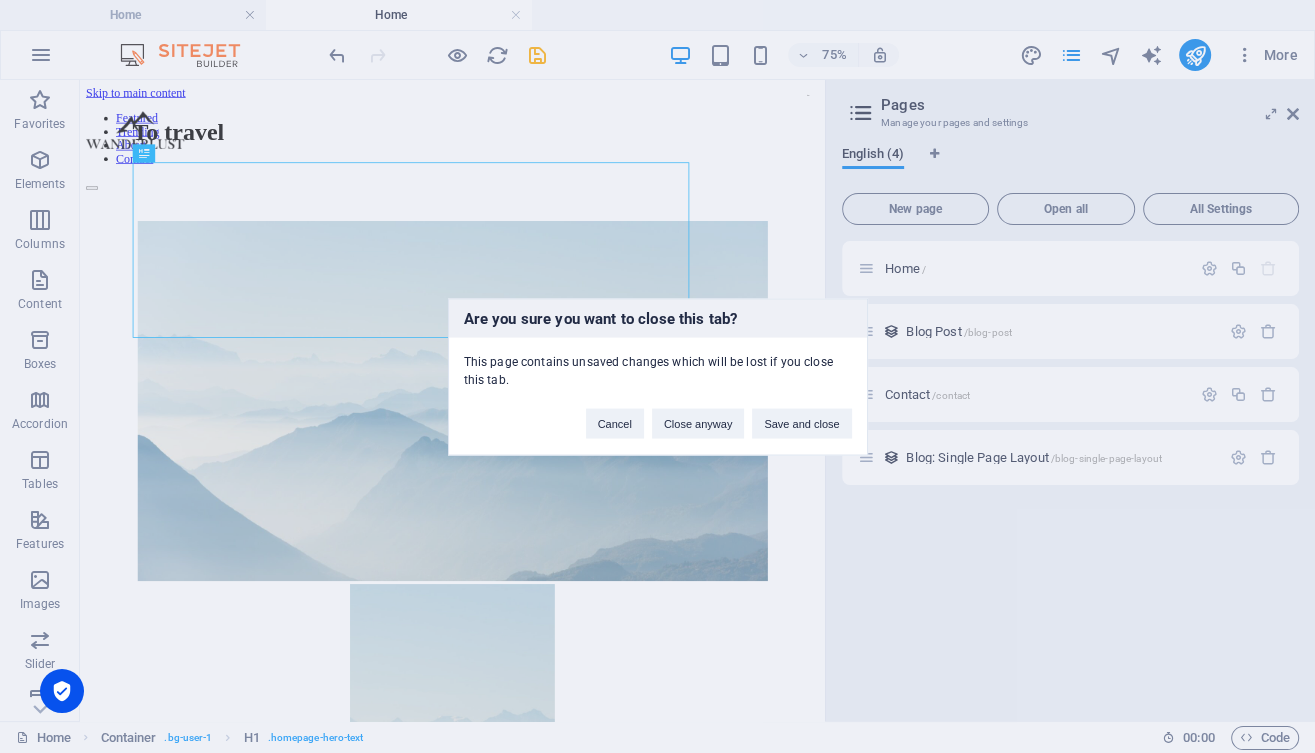 click on "Are you sure you want to close this tab? This page contains unsaved changes which will be lost if you close this tab. Cancel Close anyway Save and close" at bounding box center (657, 376) 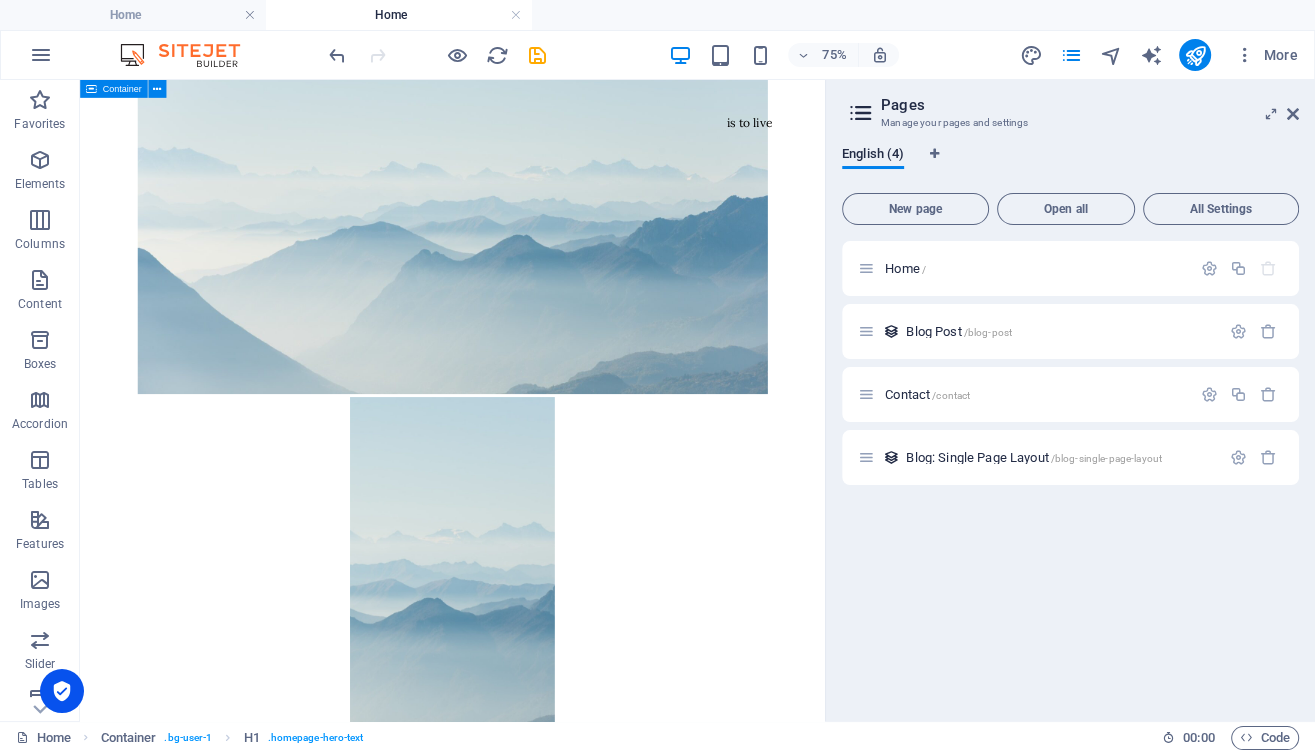 scroll, scrollTop: 0, scrollLeft: 0, axis: both 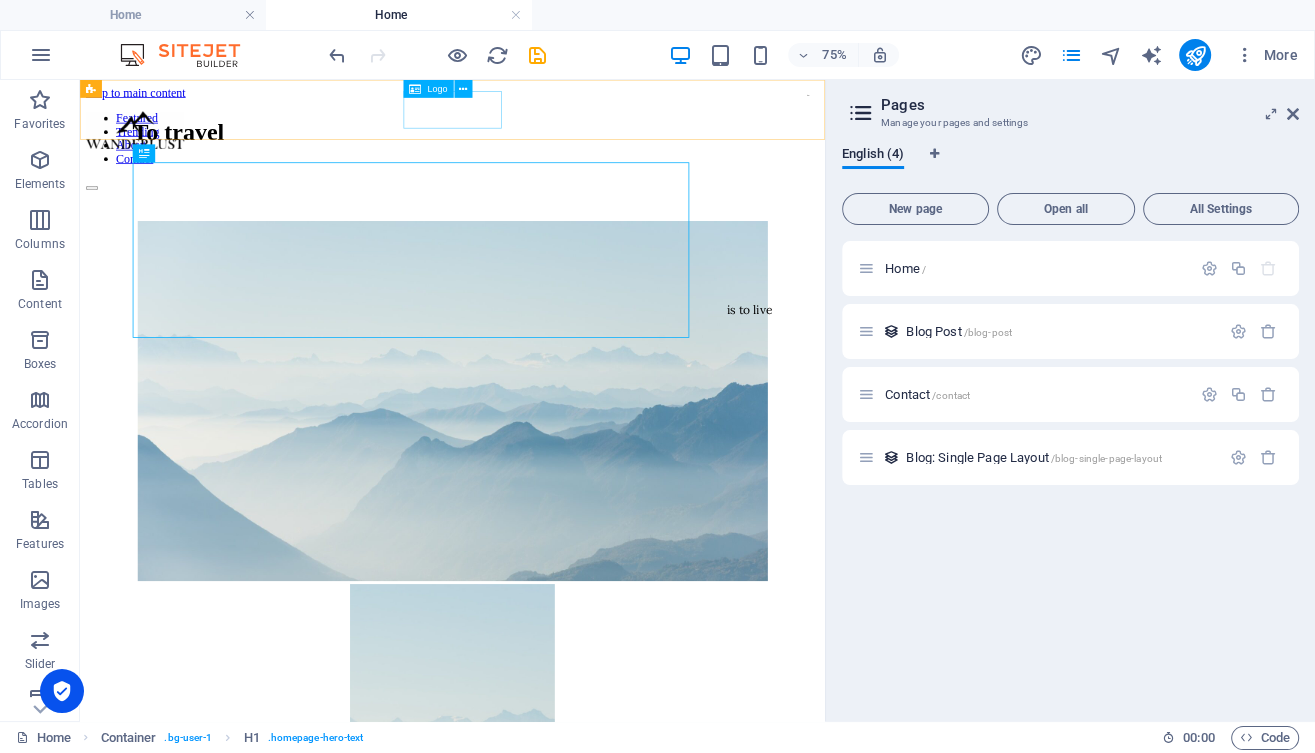 click at bounding box center (153, 149) 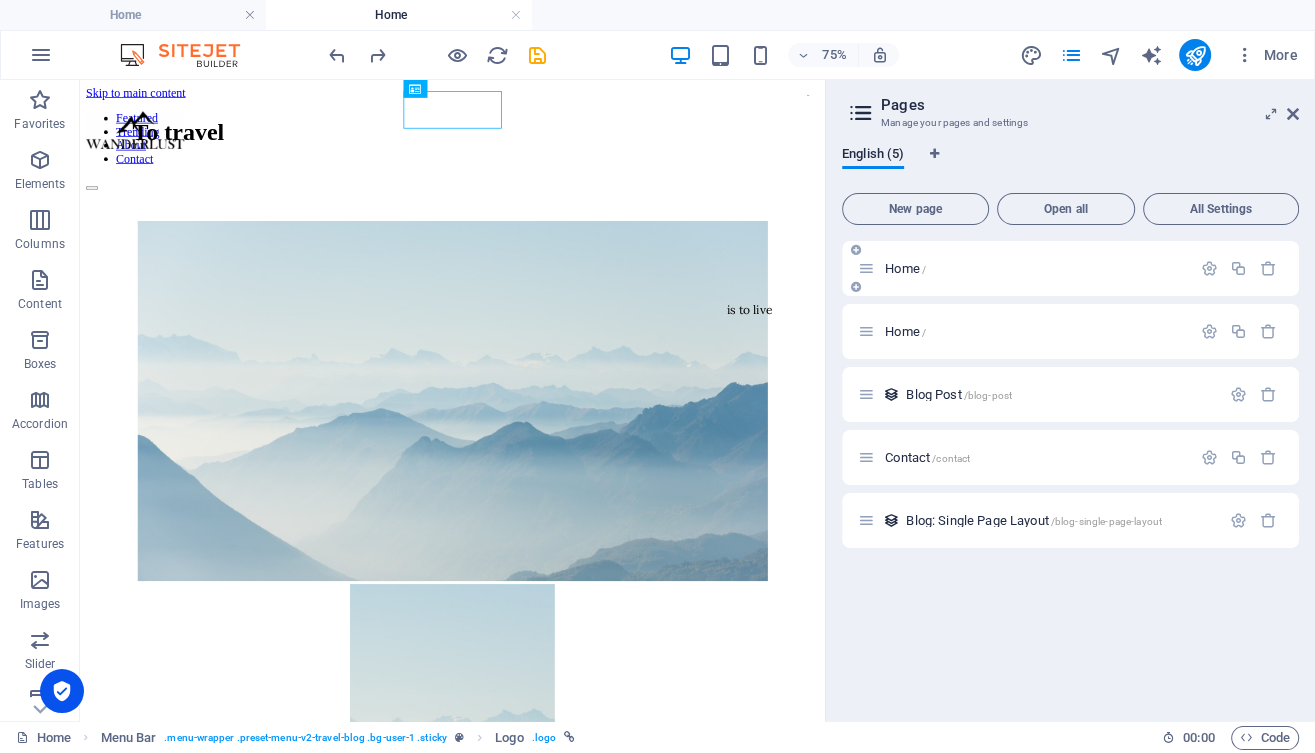 click on "Home /" at bounding box center [1024, 268] 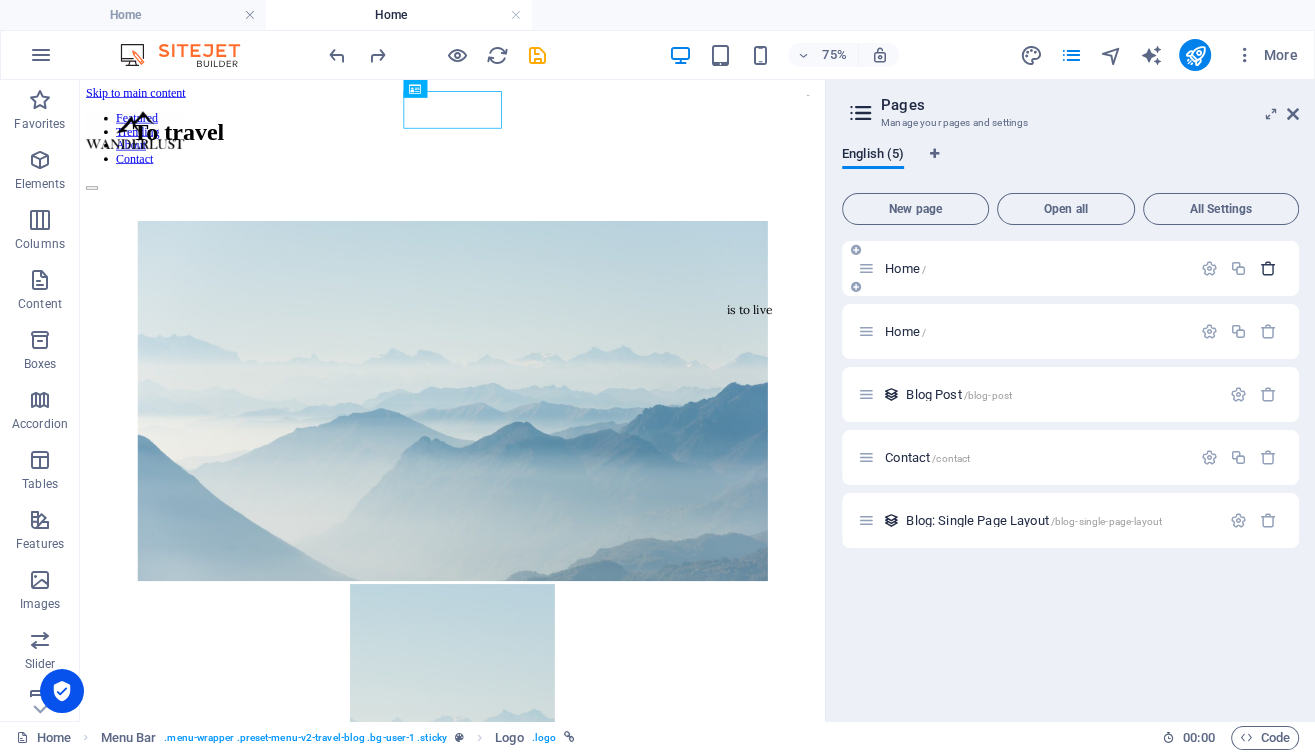 click at bounding box center [1268, 268] 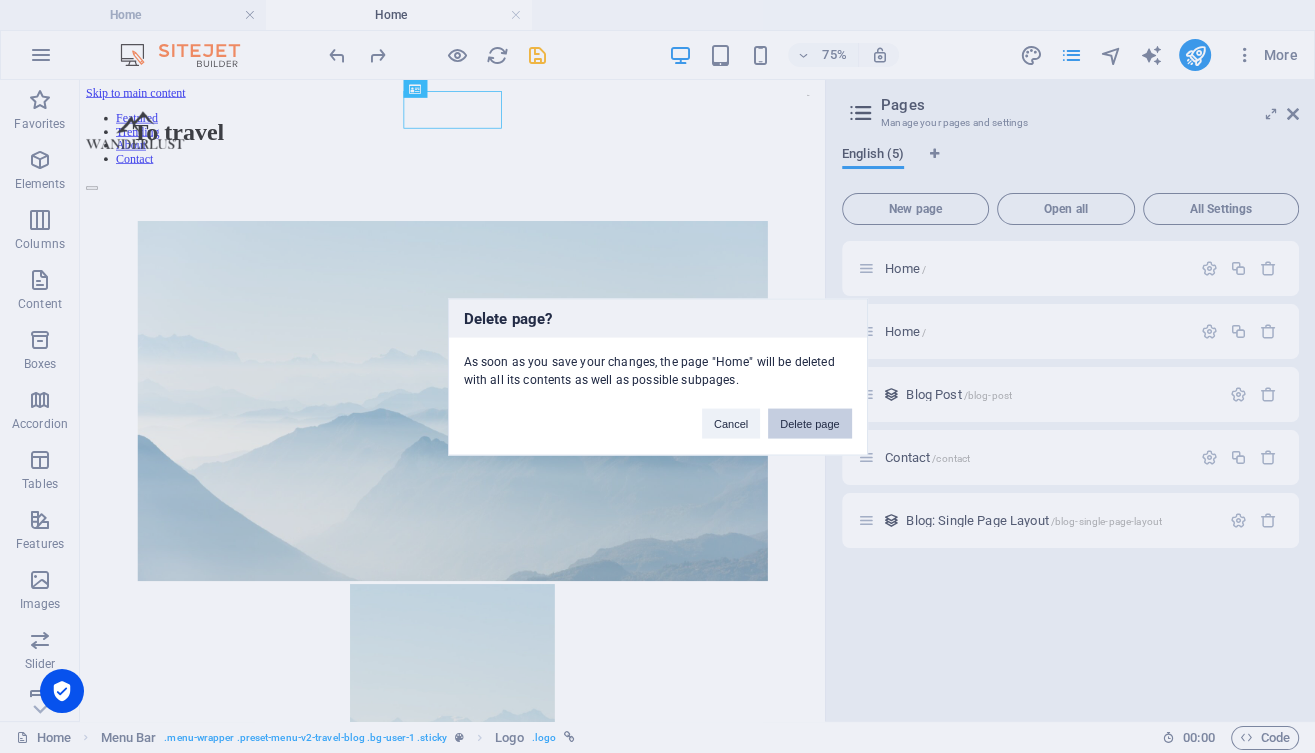 click on "Delete page" at bounding box center (809, 423) 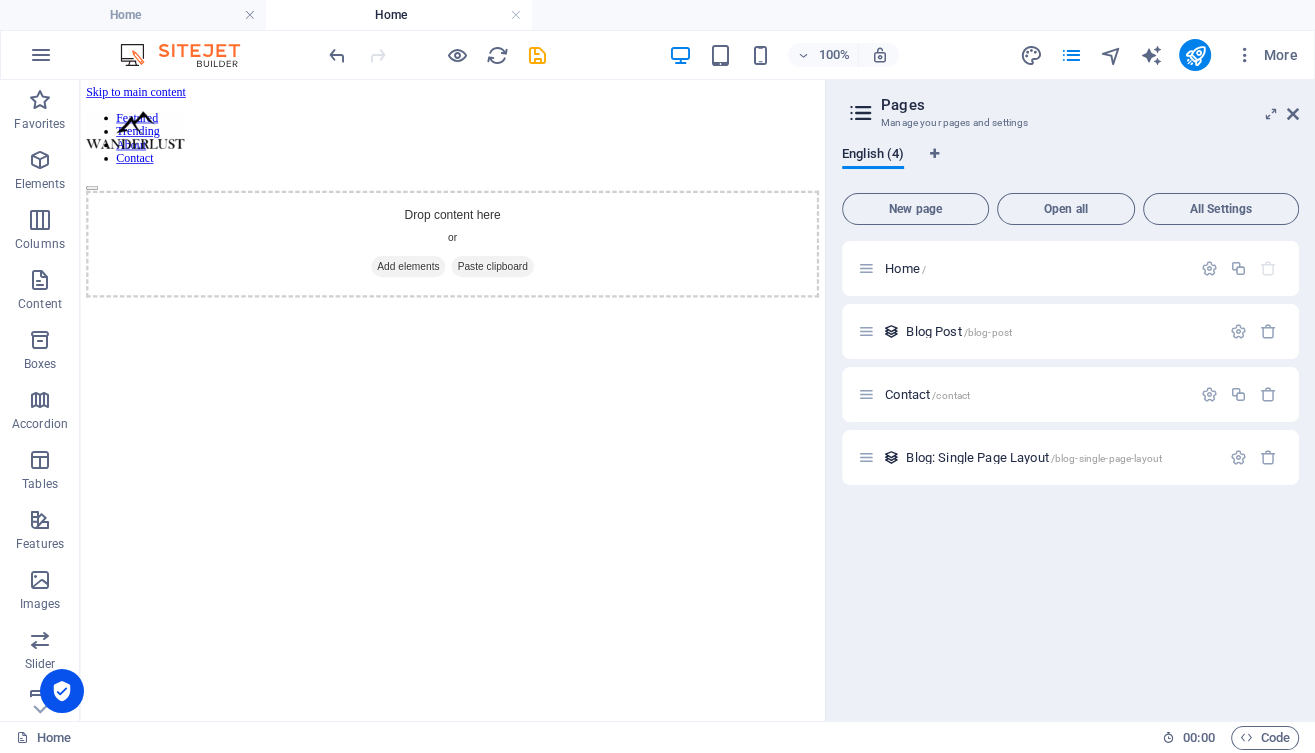 scroll, scrollTop: 0, scrollLeft: 0, axis: both 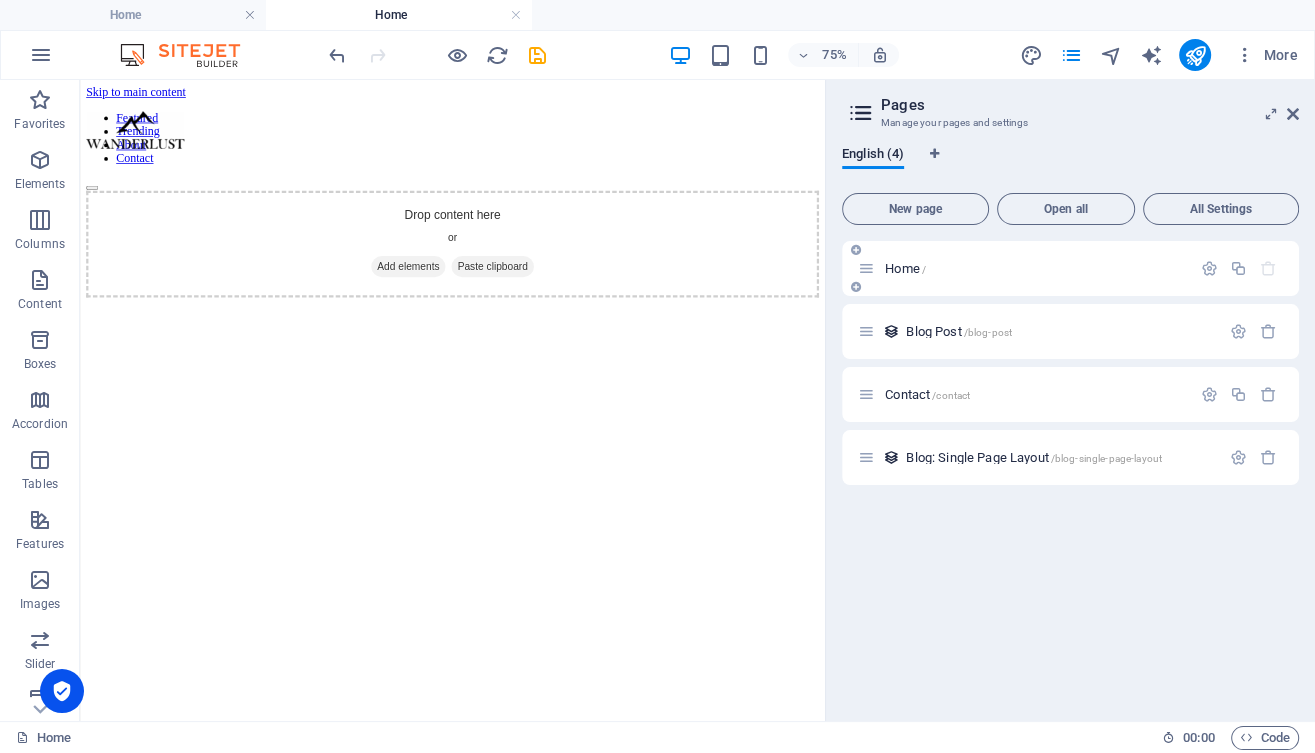 click on "Home /" at bounding box center [1035, 268] 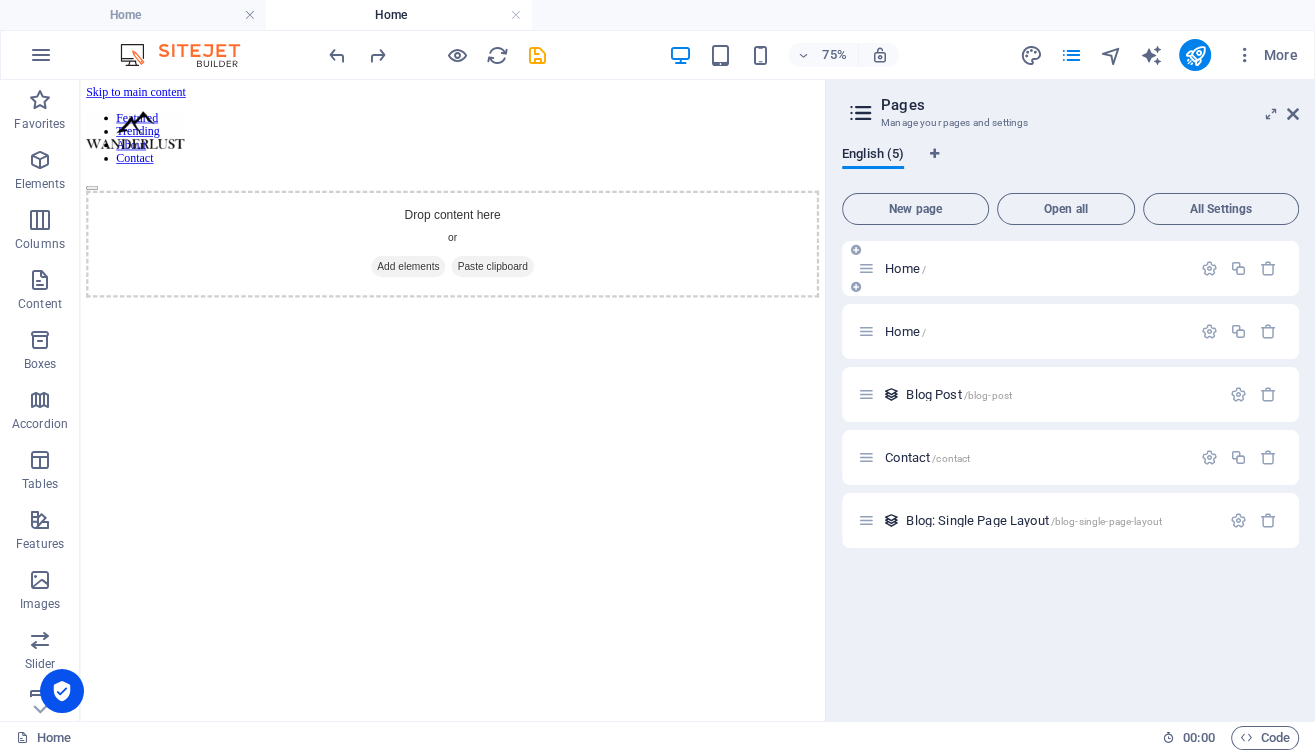 click on "Home /" at bounding box center (1035, 268) 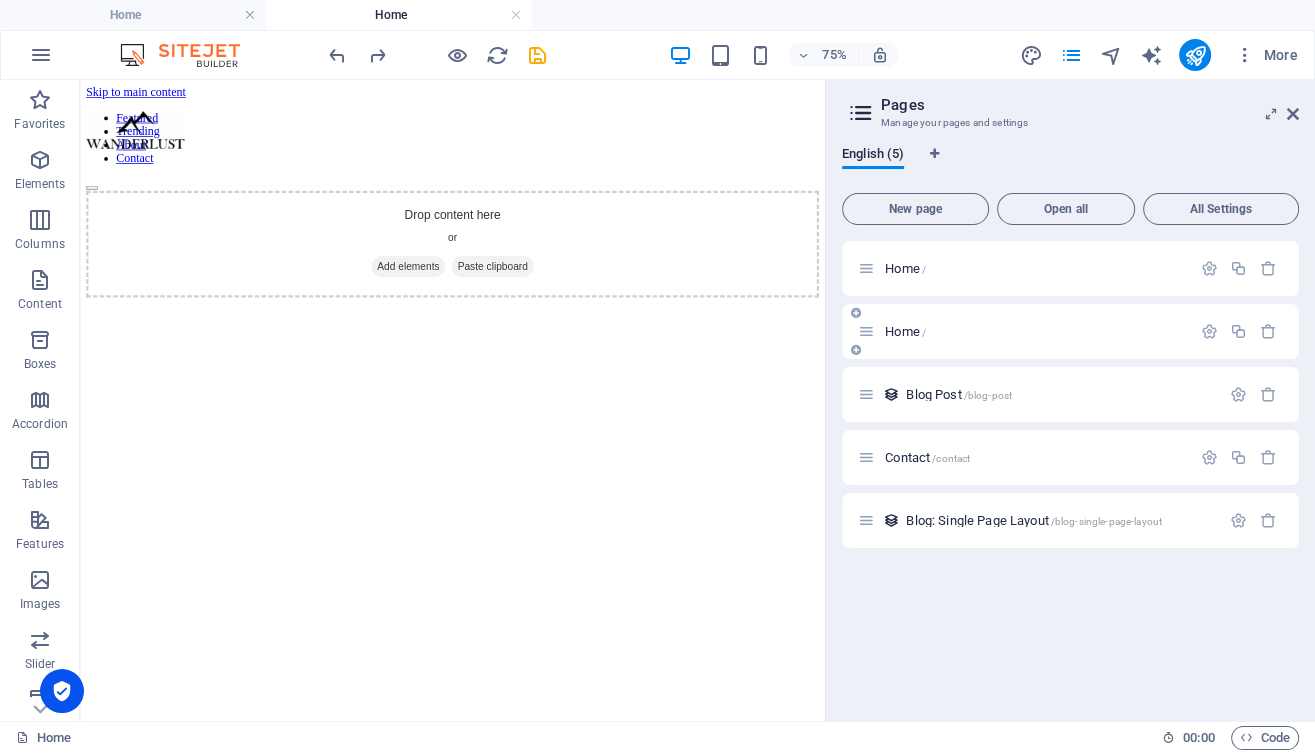 click on "Home /" at bounding box center [1024, 331] 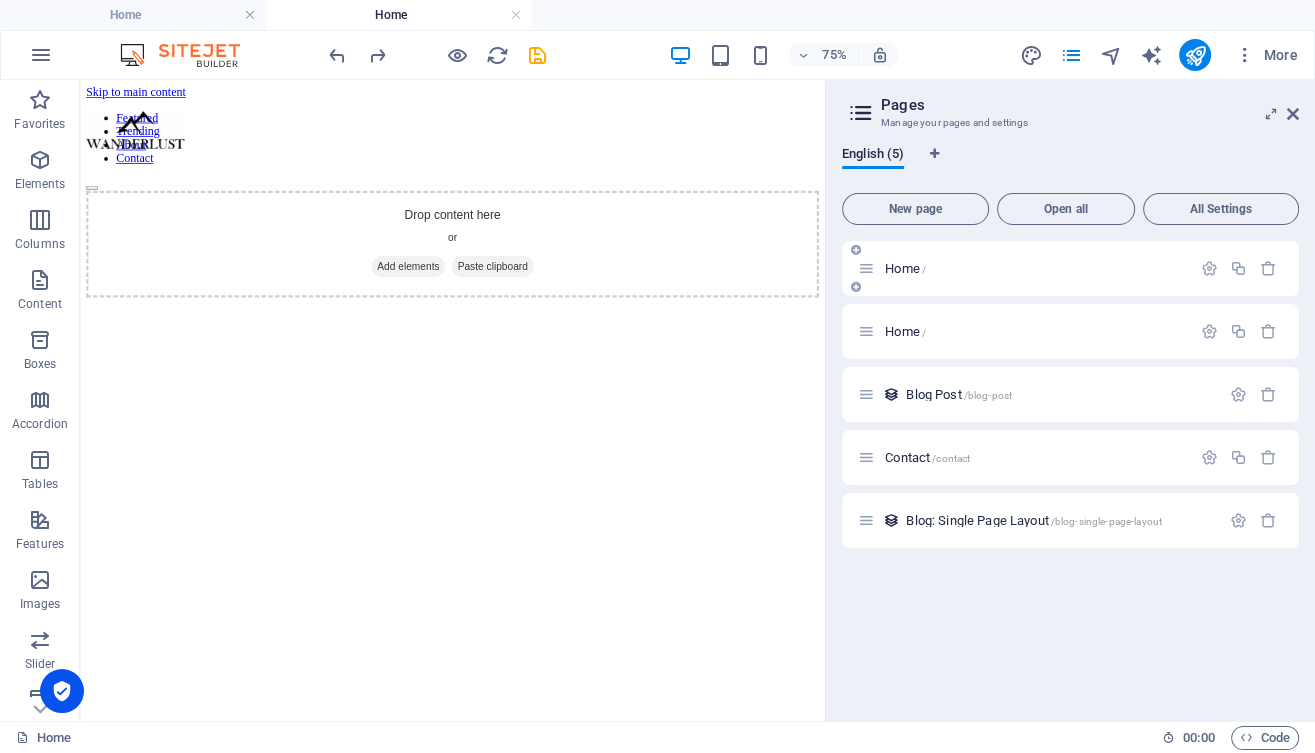 click on "Home /" at bounding box center (905, 268) 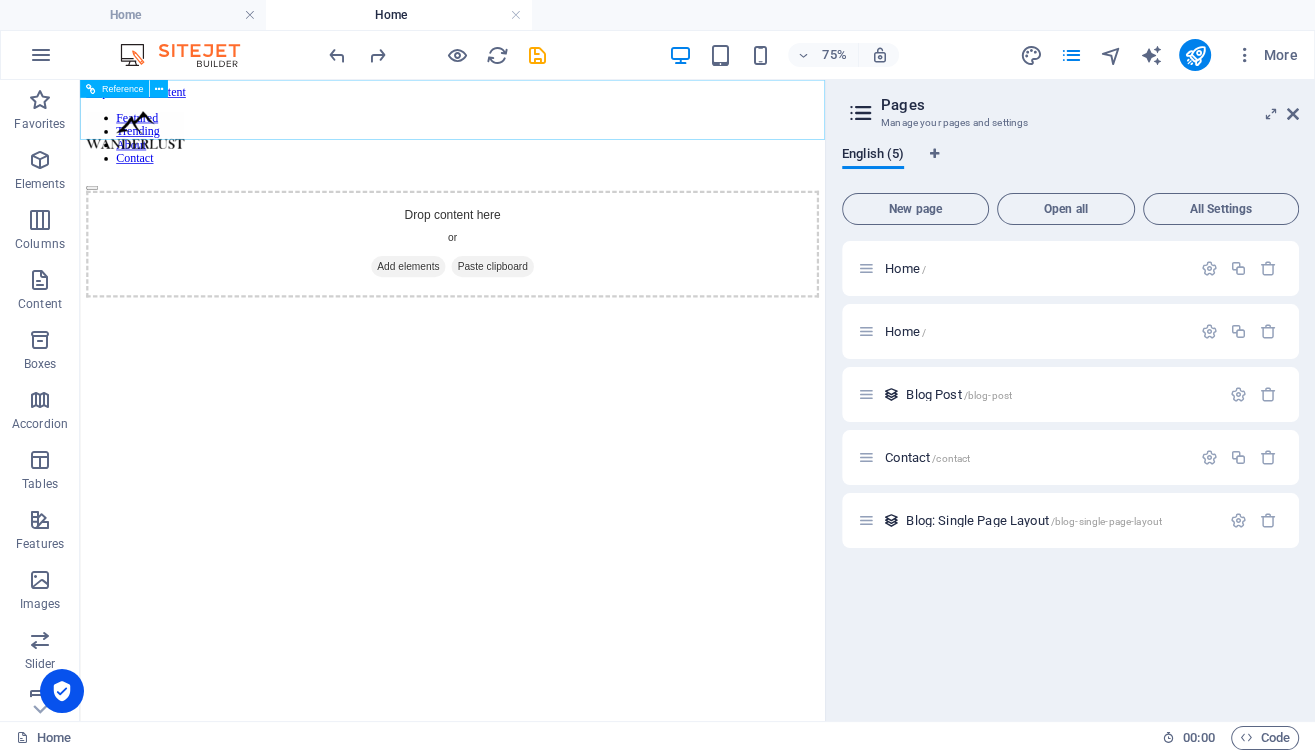 click at bounding box center (153, 149) 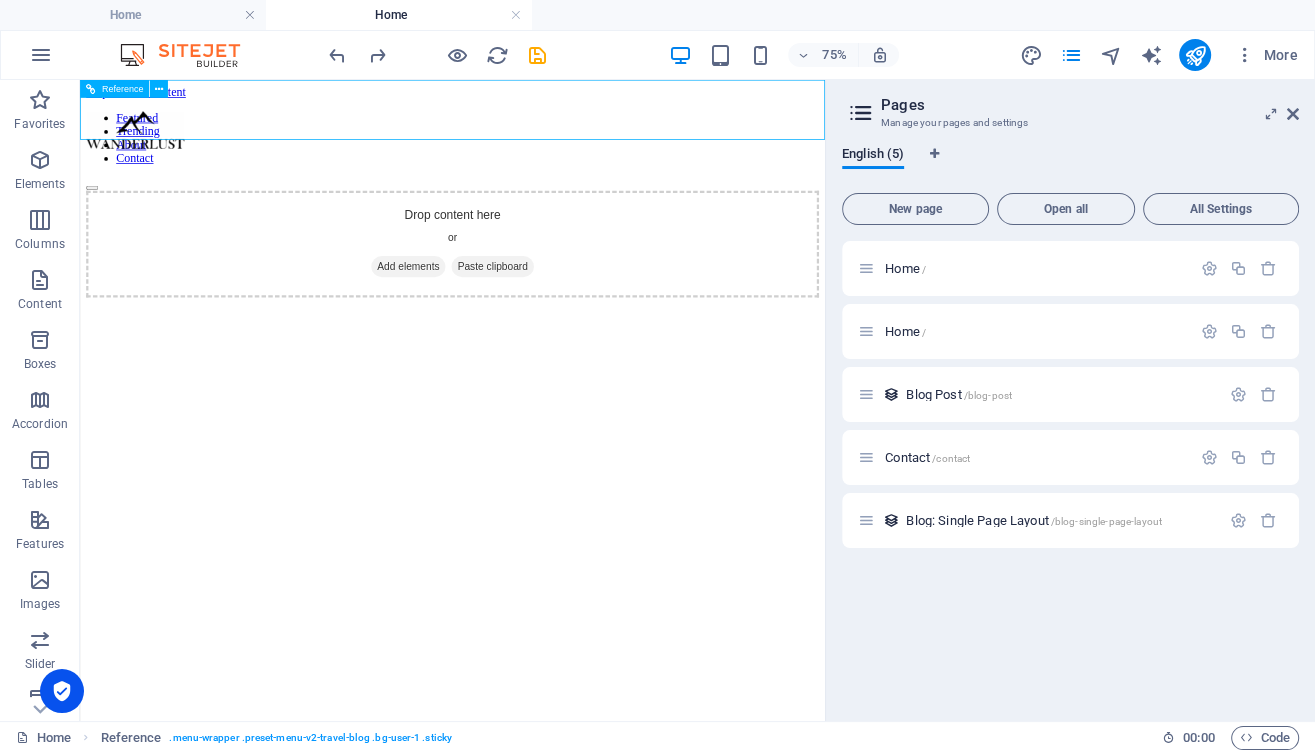click at bounding box center [153, 149] 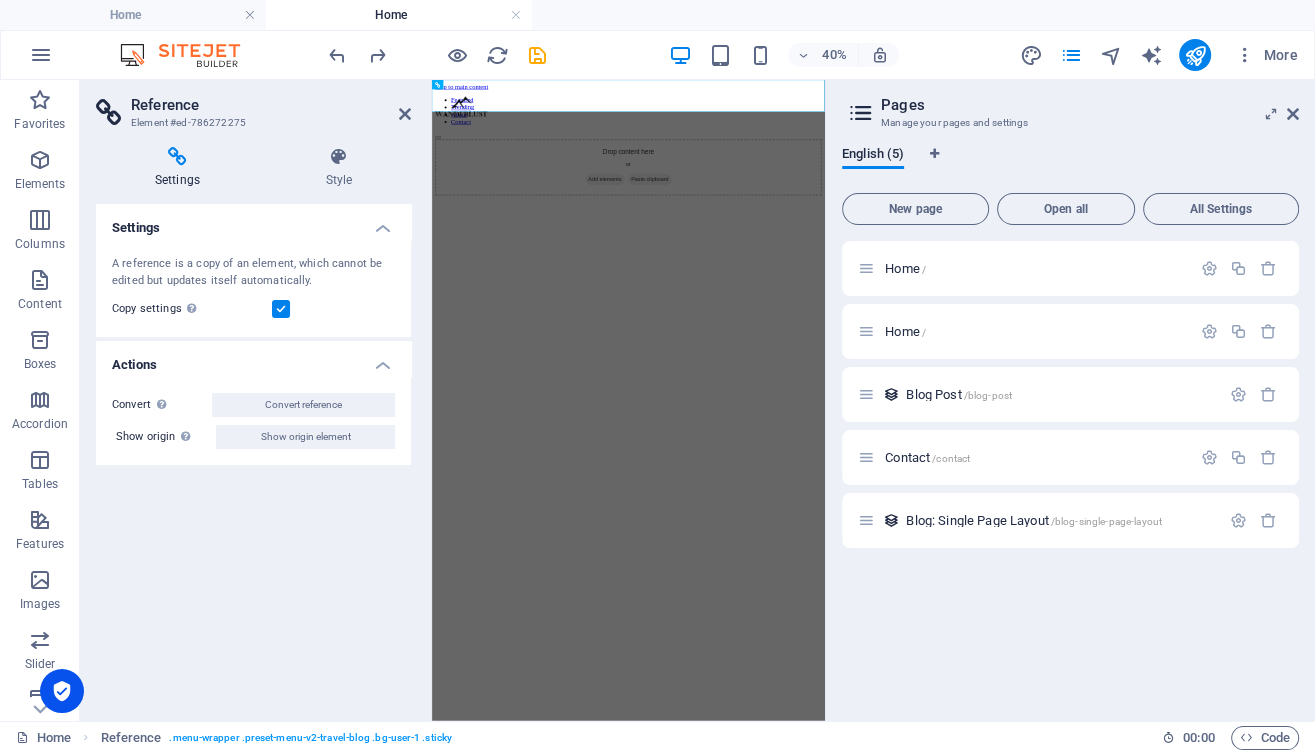 click on "Skip to main content
Featured Trending About Contact Drop content here or  Add elements  Paste clipboard" at bounding box center (923, 229) 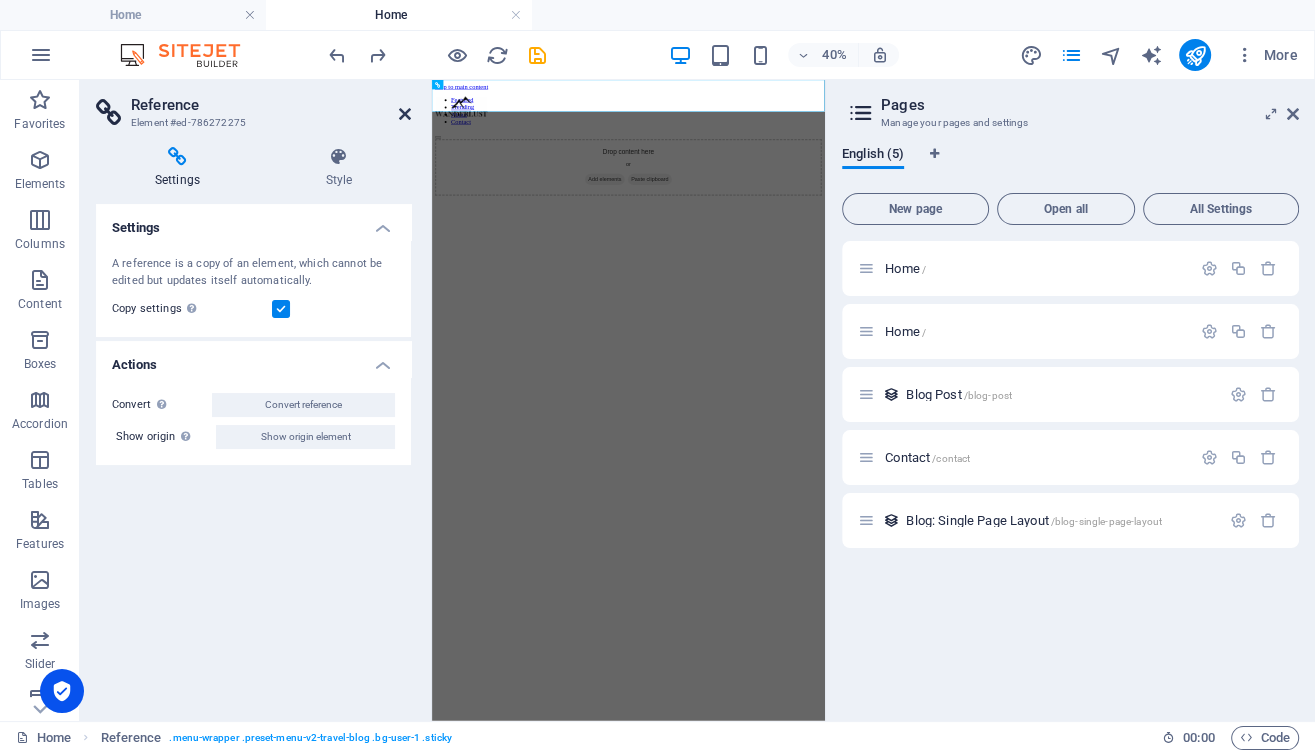 click at bounding box center (405, 114) 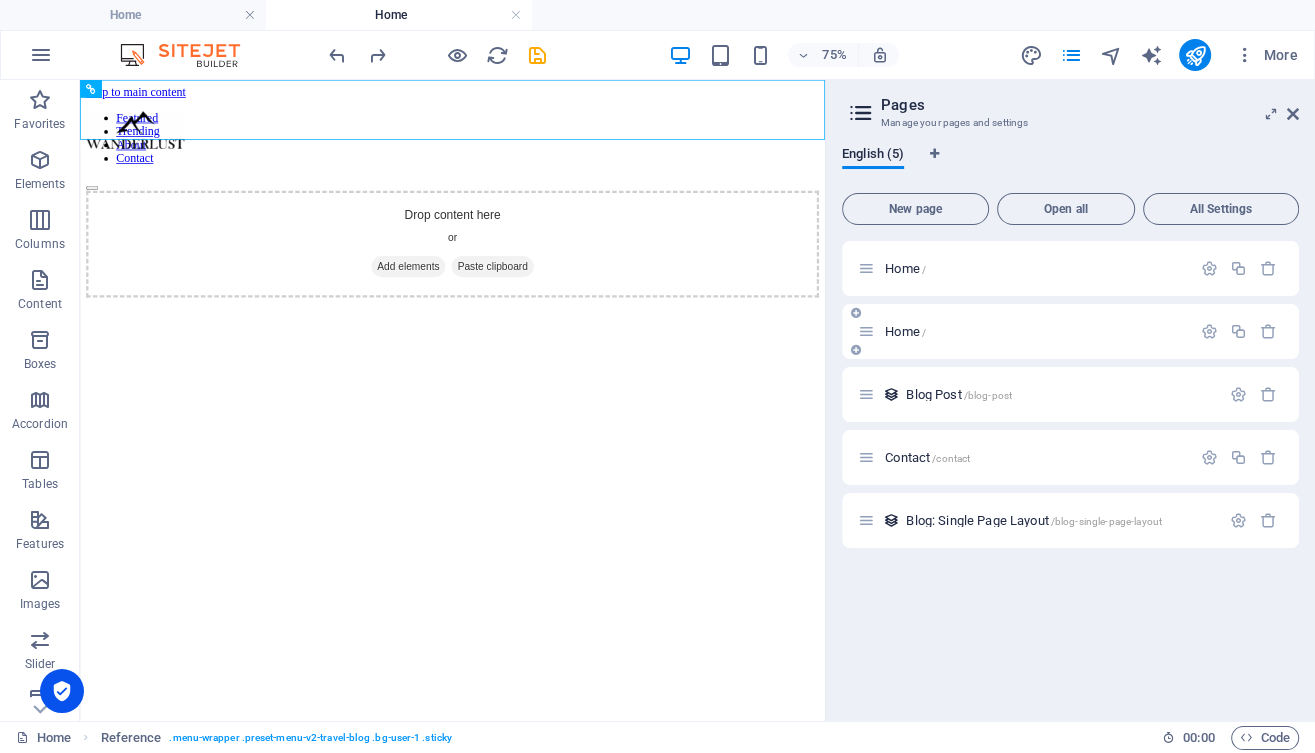 click on "Home /" at bounding box center [1035, 331] 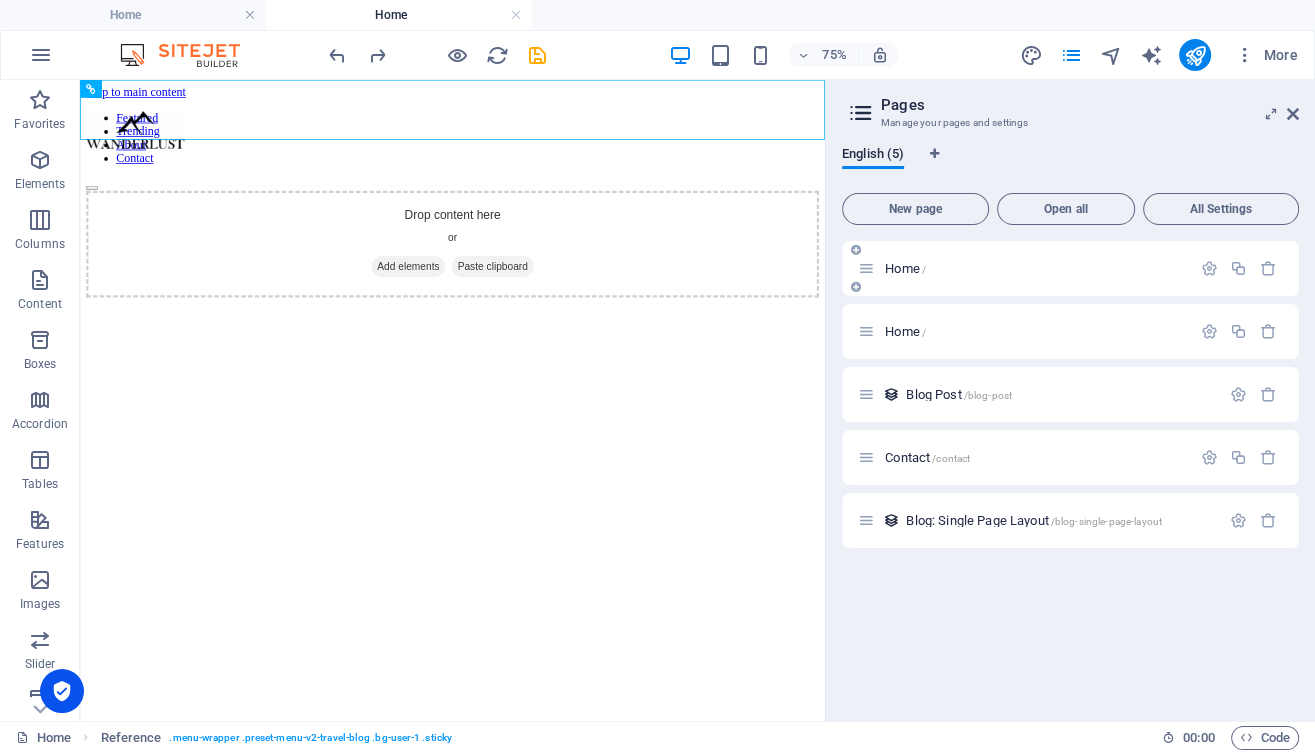 click on "Home /" at bounding box center (1024, 268) 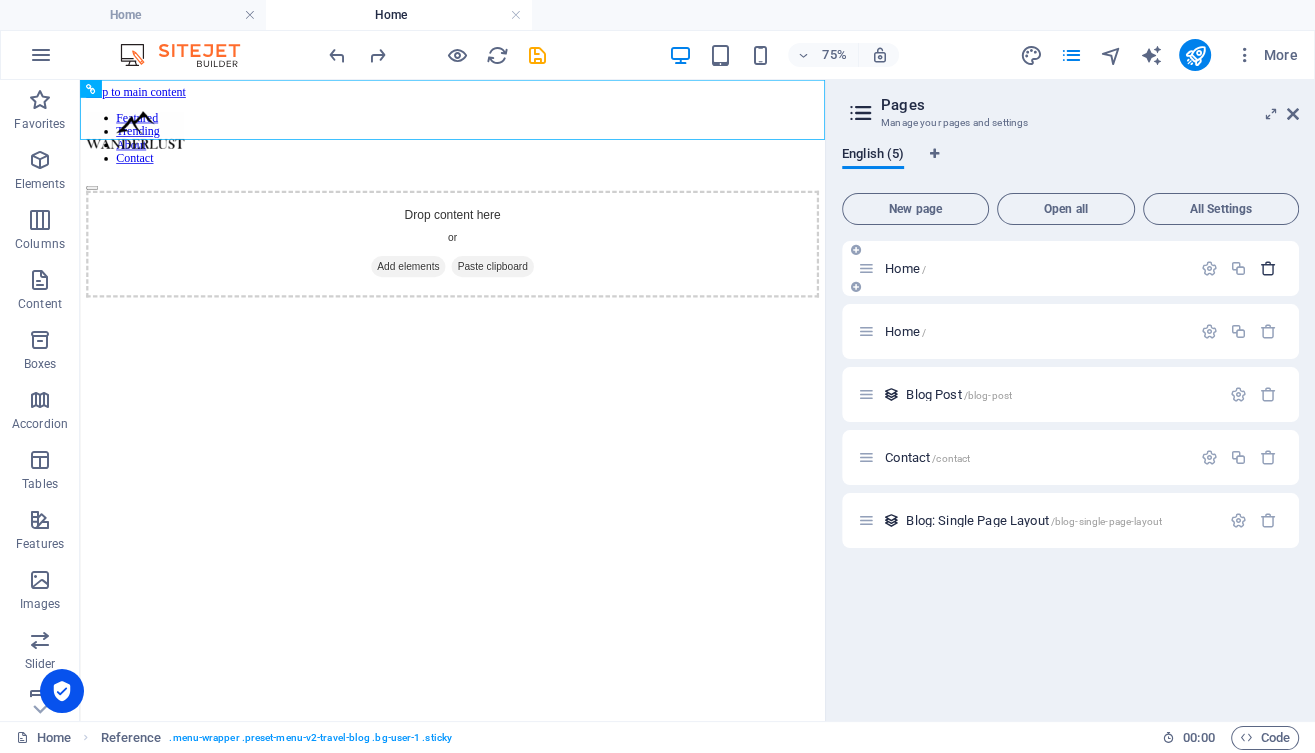 click at bounding box center (1268, 268) 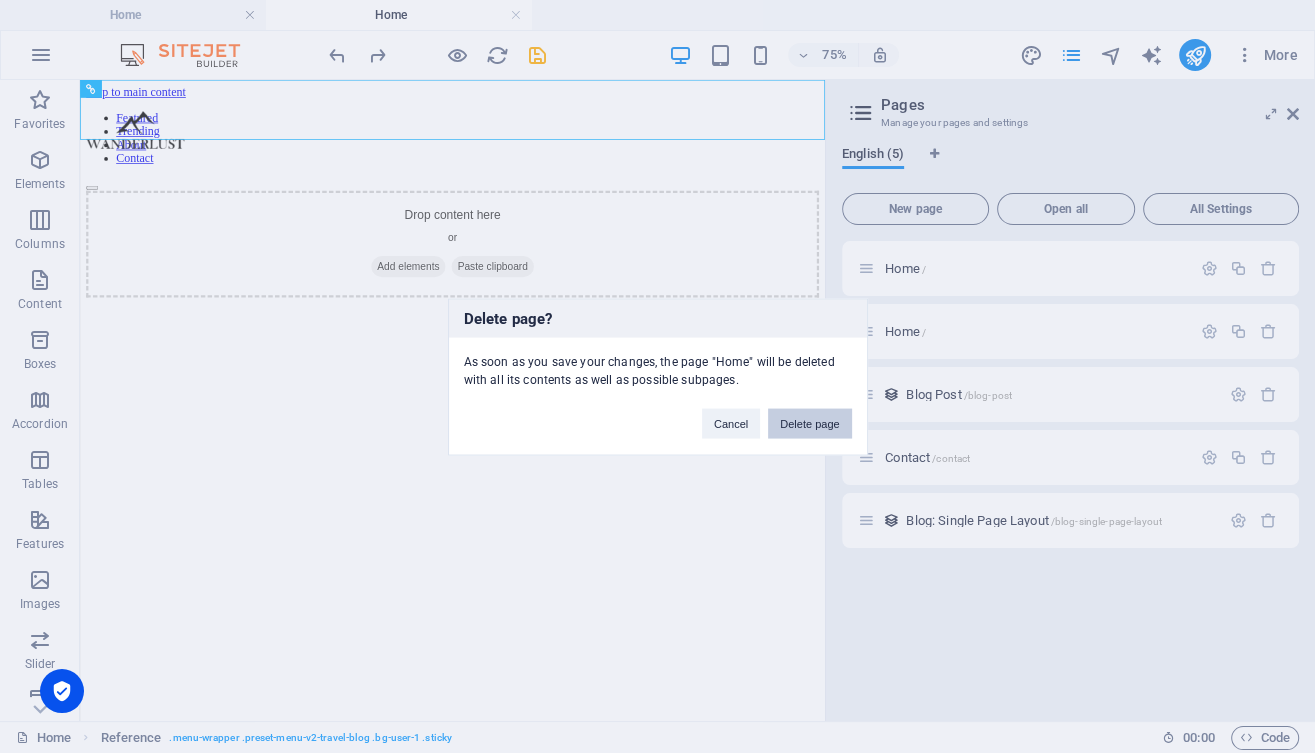 click on "Delete page" at bounding box center (809, 423) 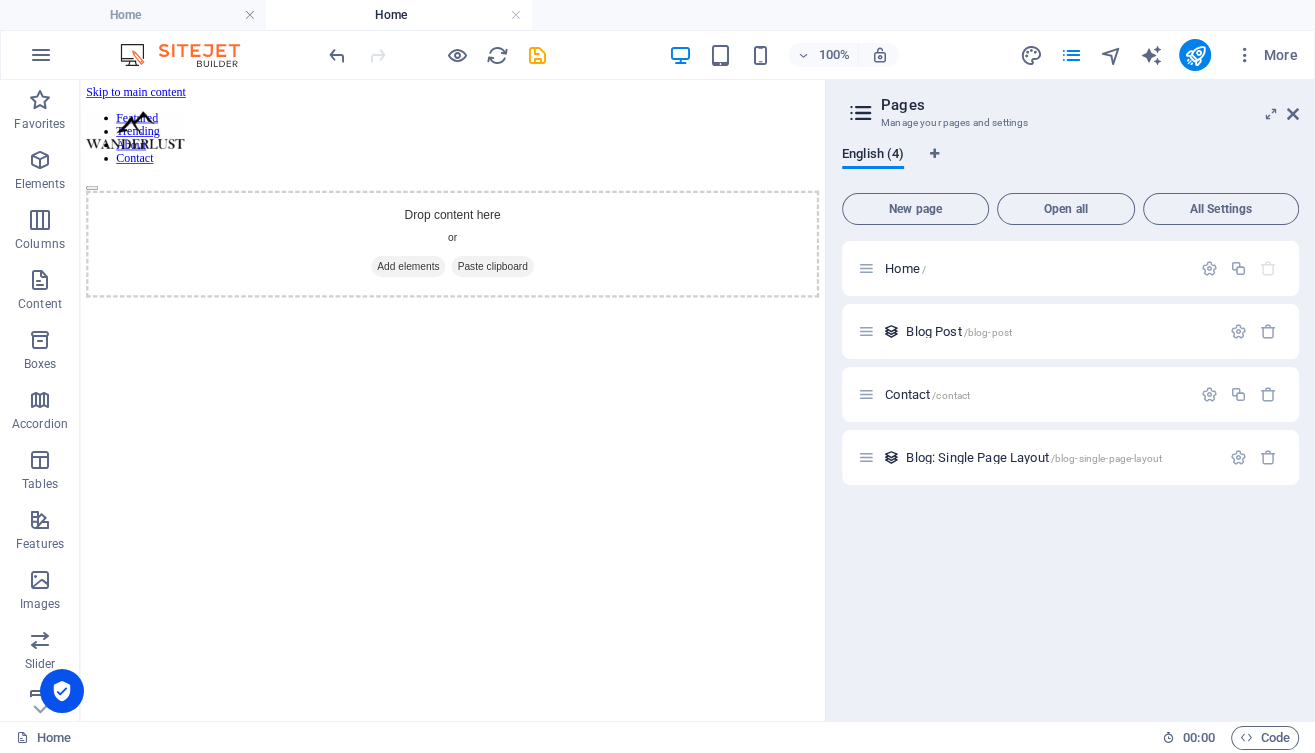 scroll, scrollTop: 0, scrollLeft: 0, axis: both 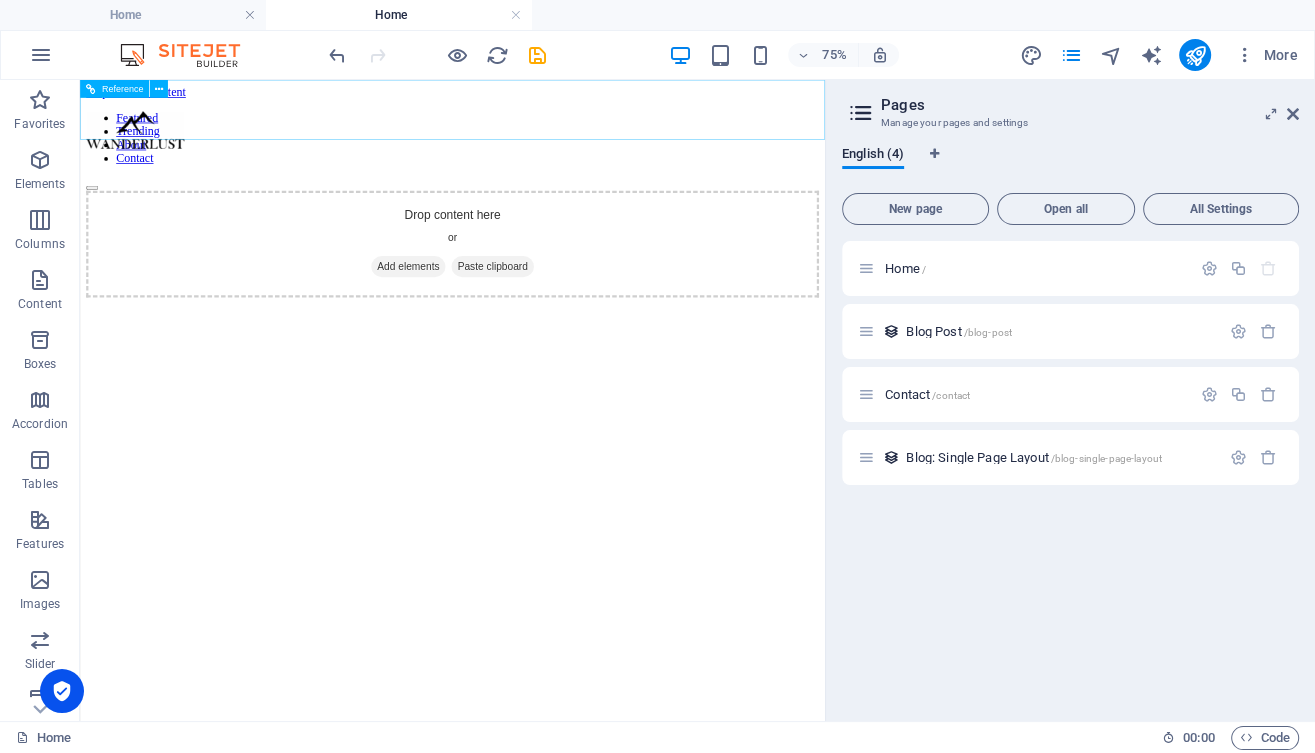 click at bounding box center [153, 149] 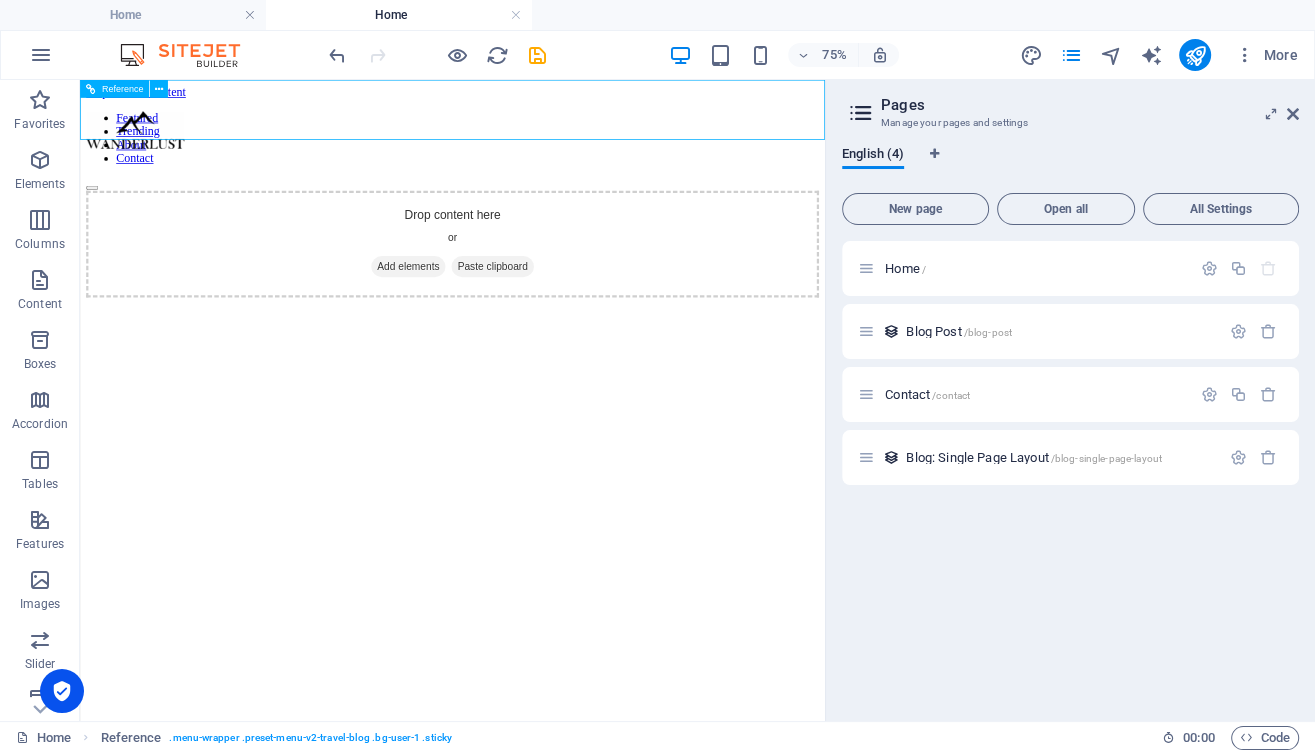 click at bounding box center [153, 149] 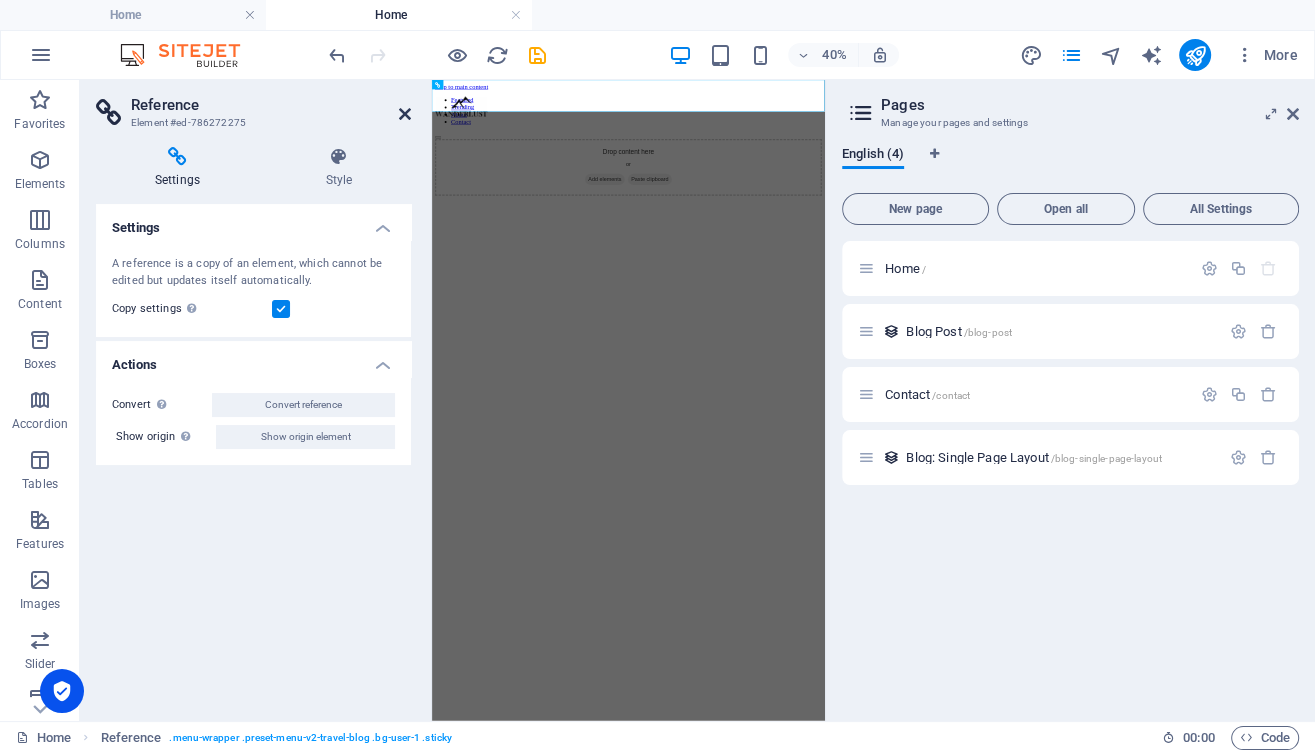 click at bounding box center (405, 114) 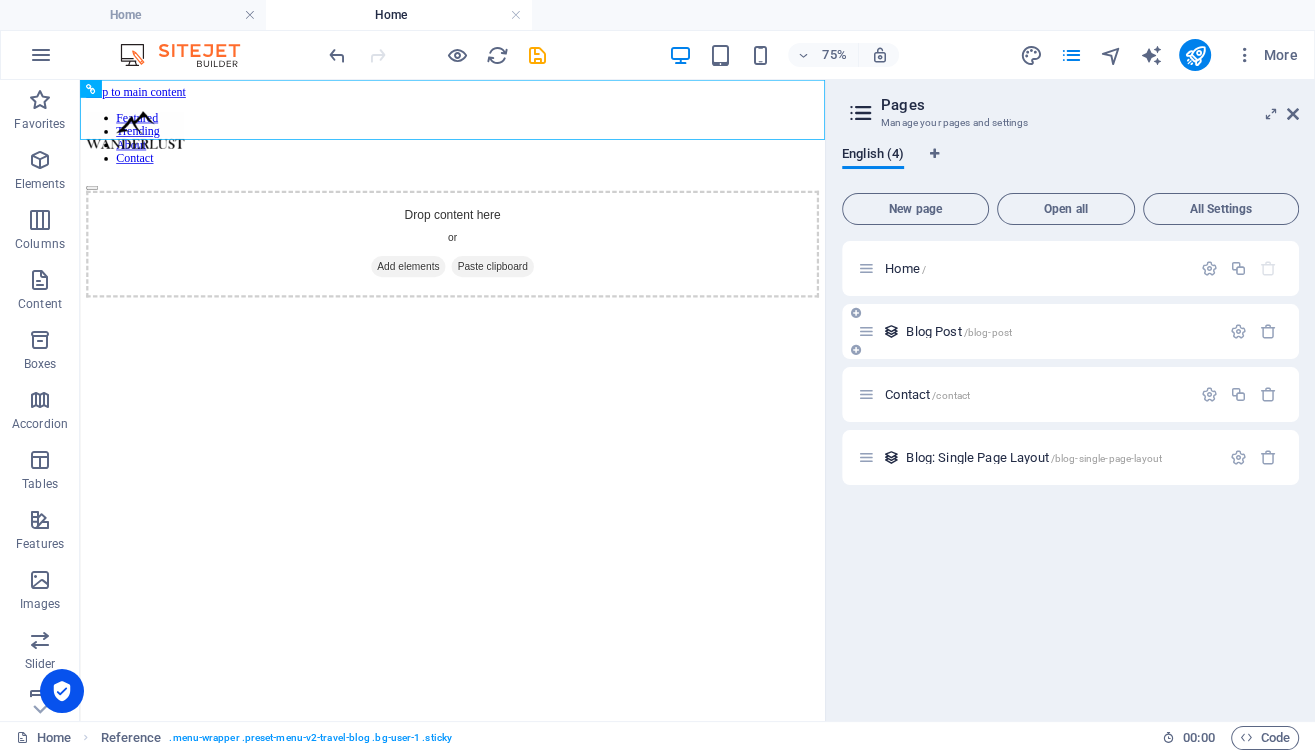 click on "Blog Post /blog-post" at bounding box center [1060, 331] 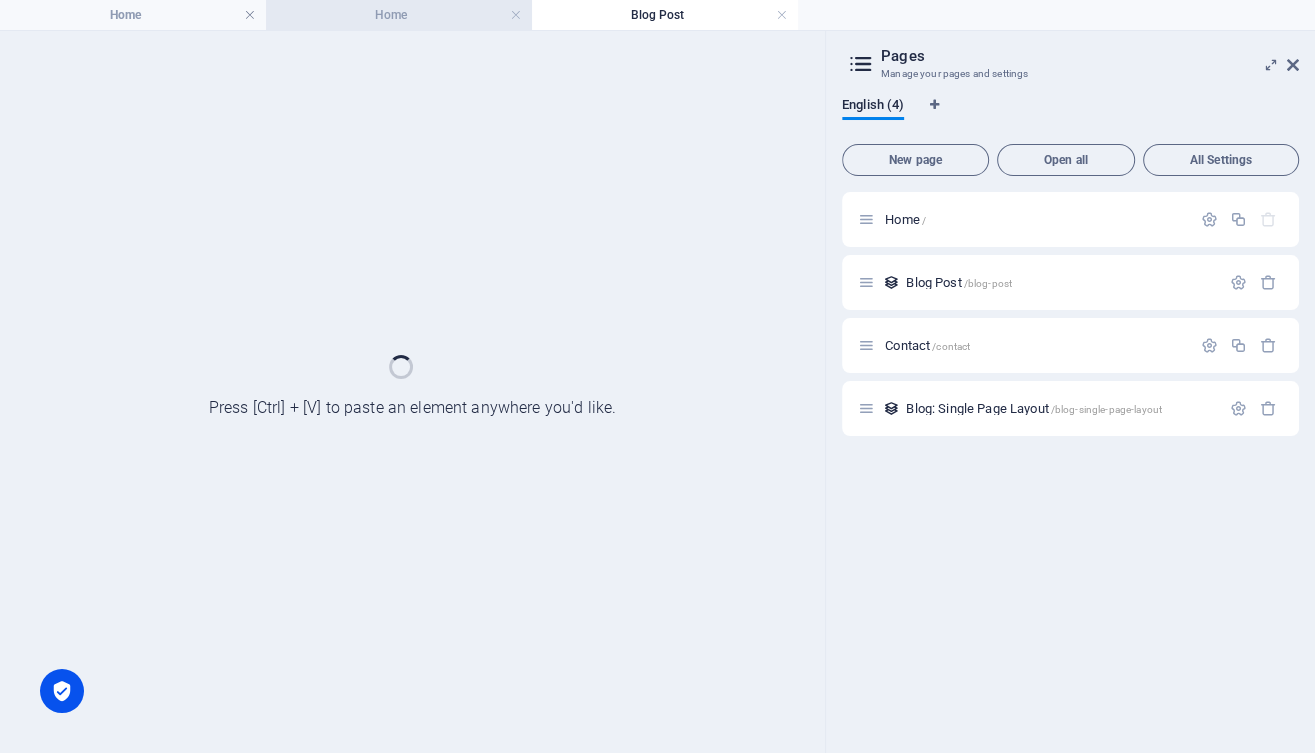 click on "Home" at bounding box center (399, 15) 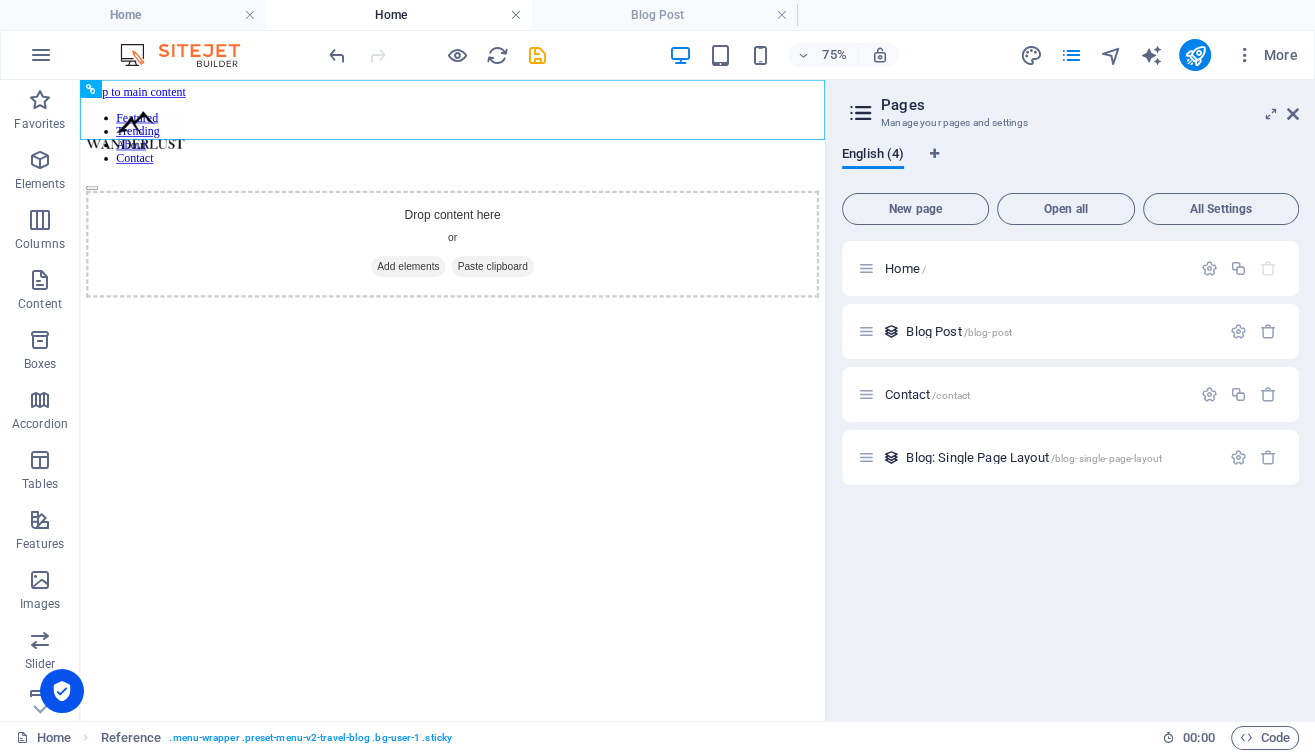 click at bounding box center (516, 15) 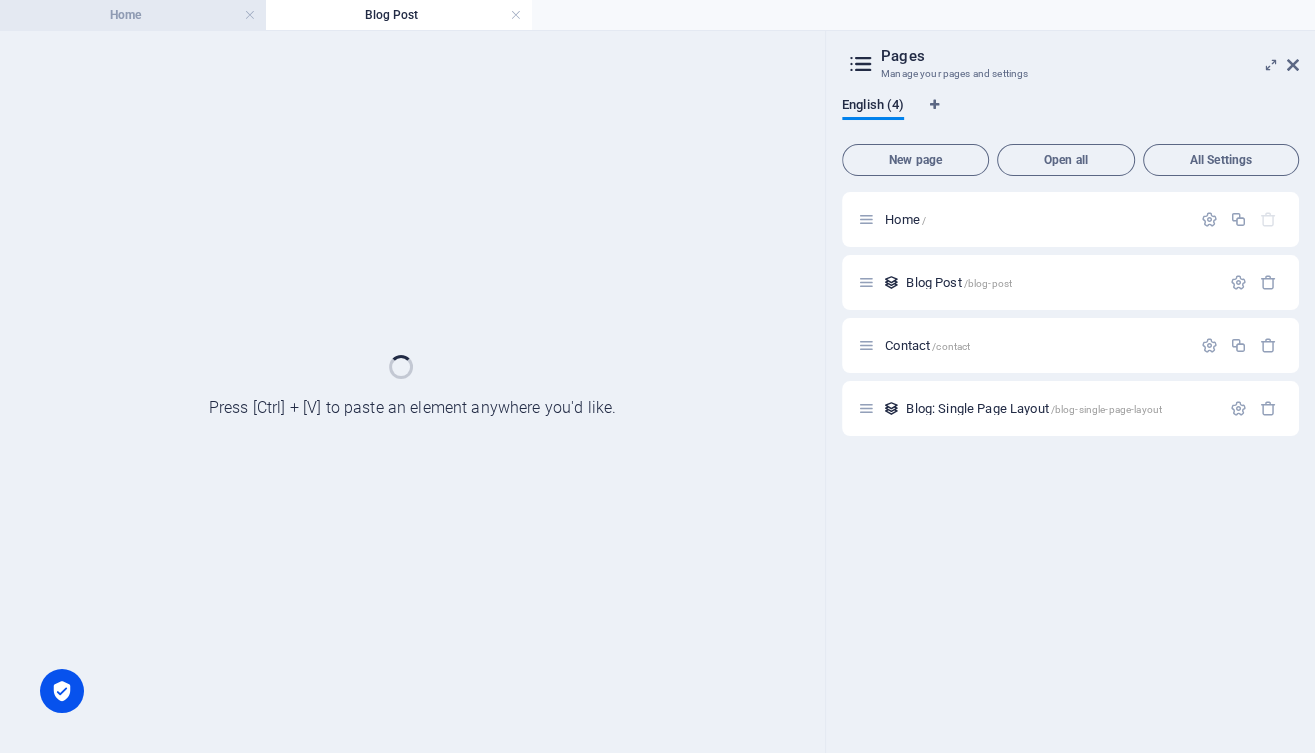 click on "Home" at bounding box center (133, 15) 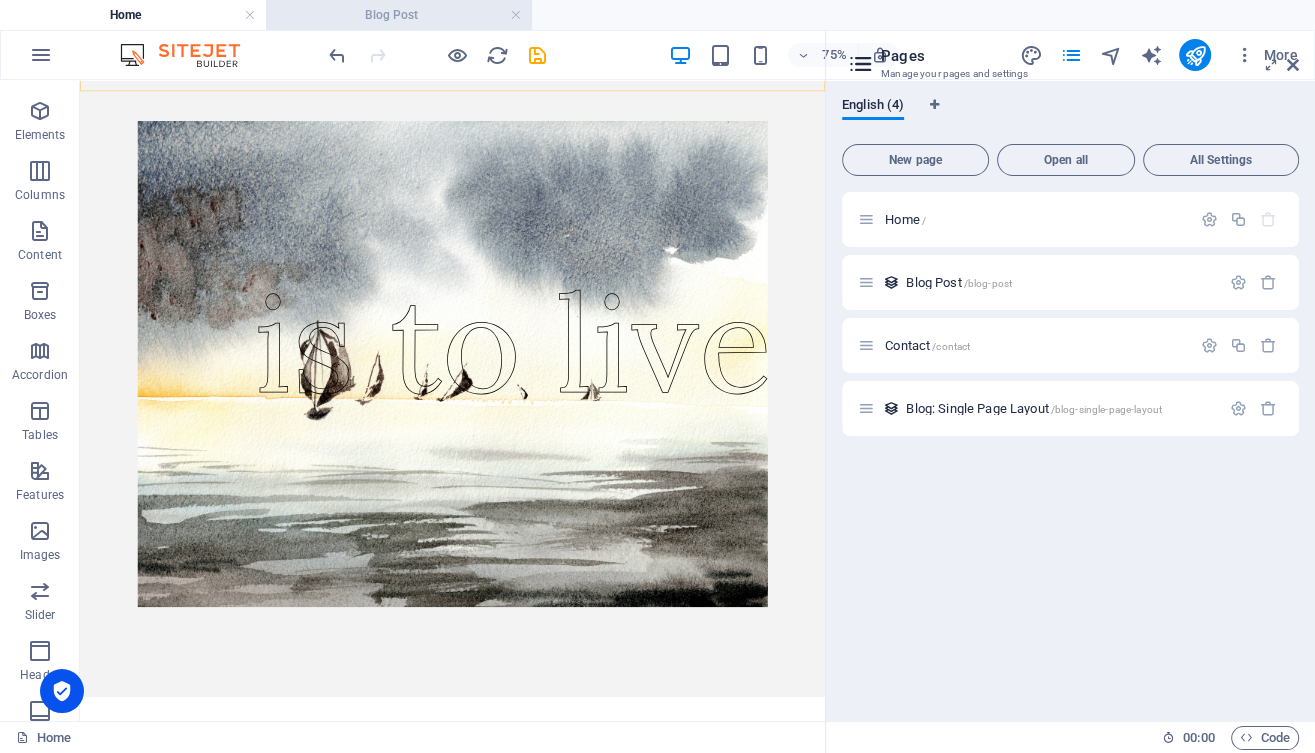 click on "Blog Post" at bounding box center (399, 15) 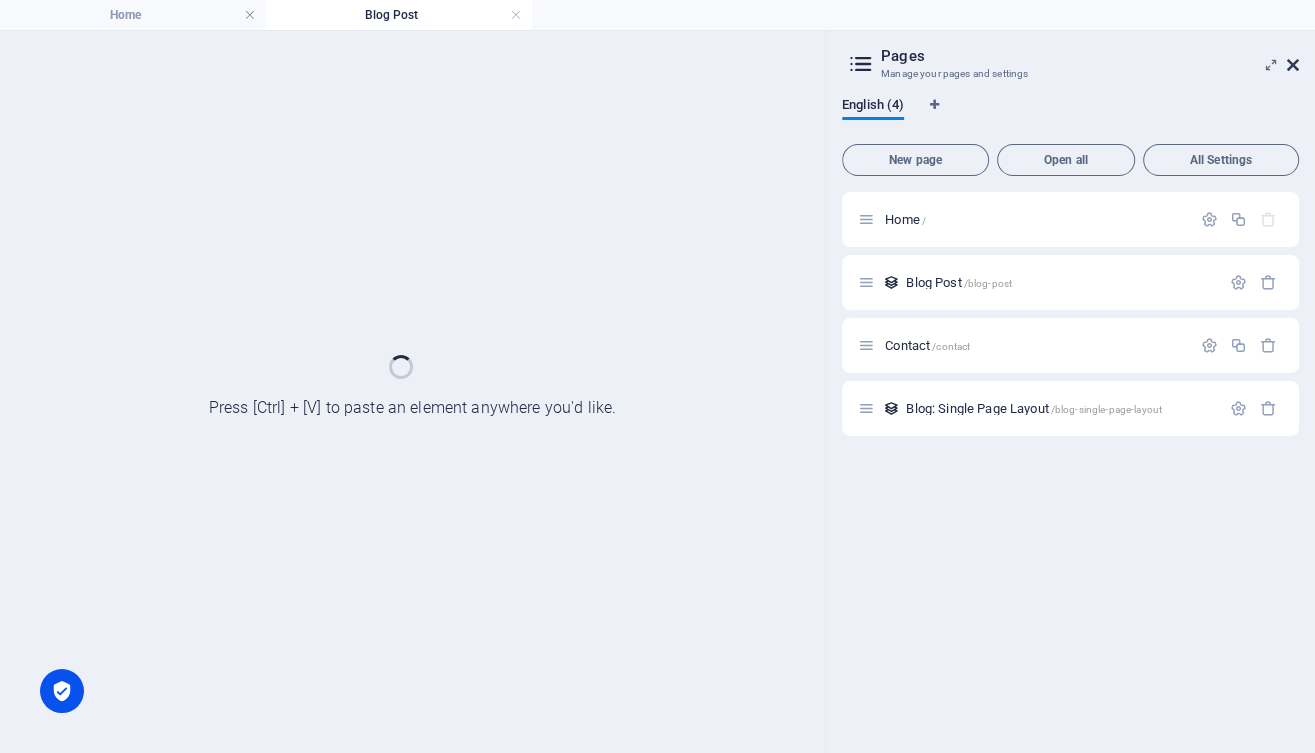 click at bounding box center [1293, 65] 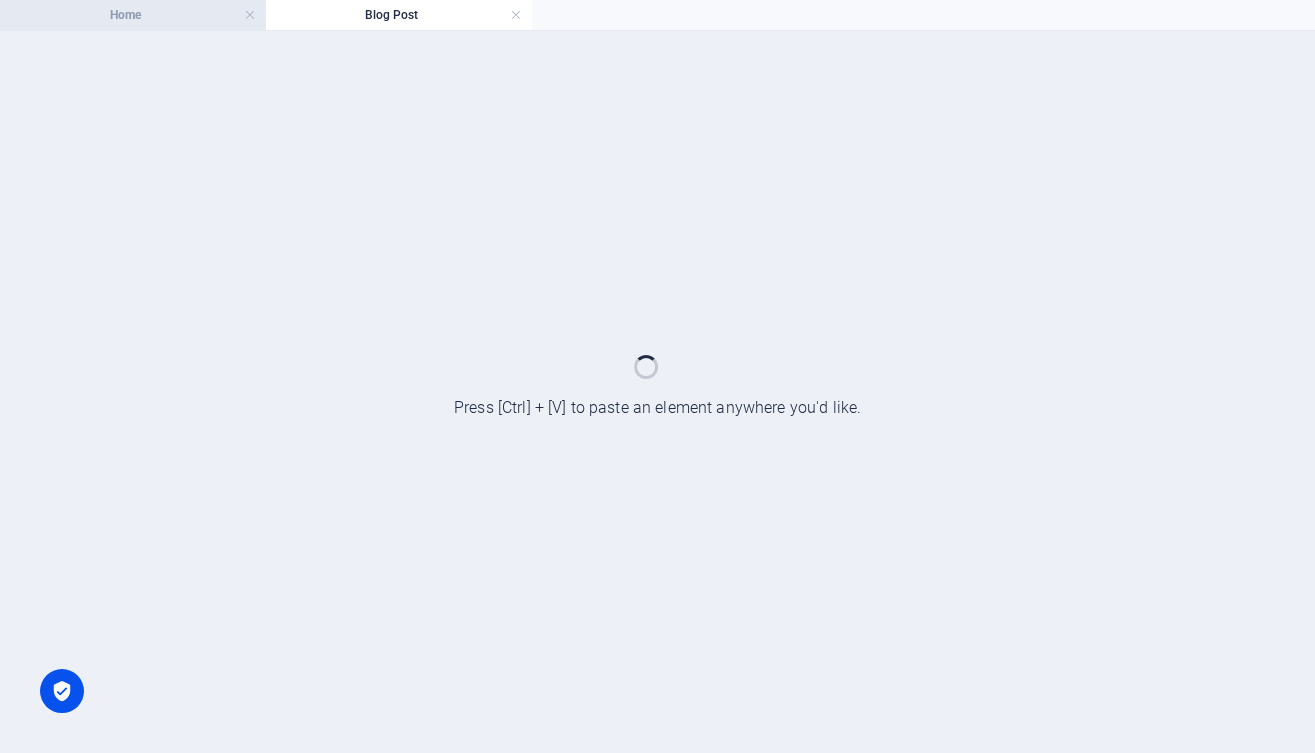 click on "Home" at bounding box center [133, 15] 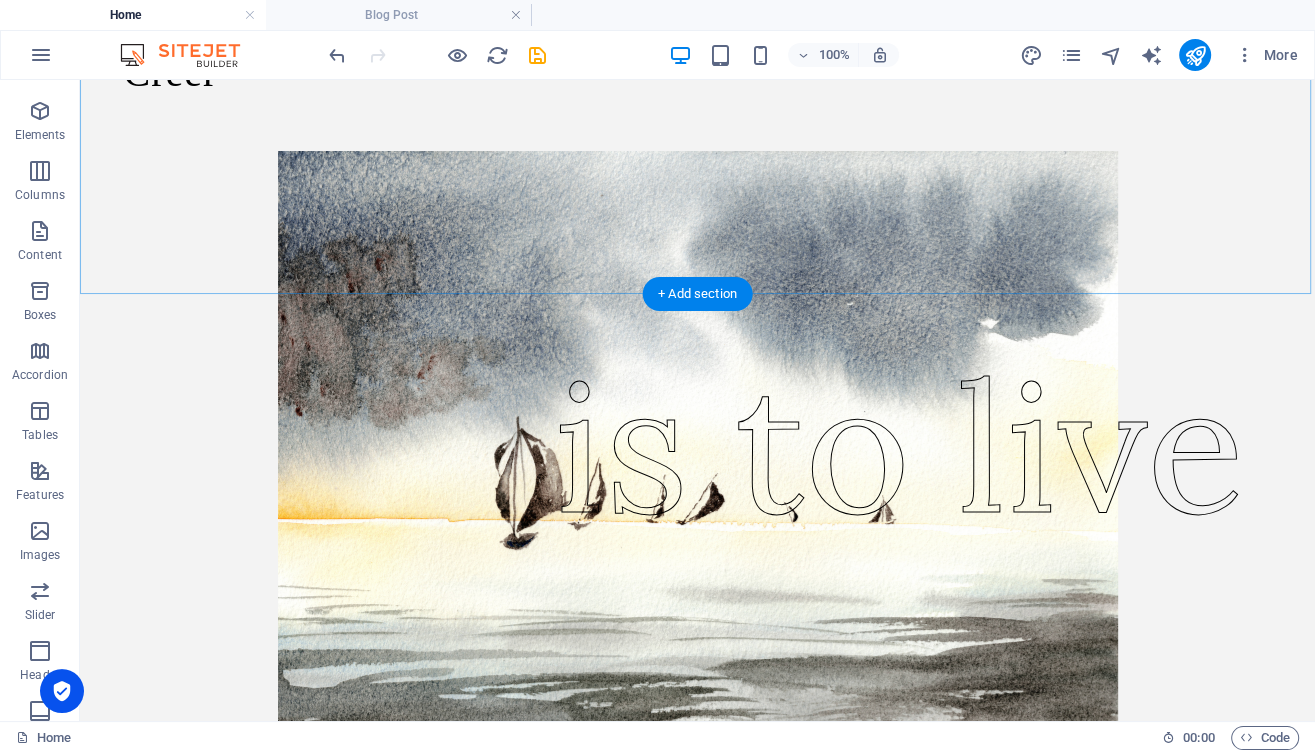 scroll, scrollTop: 0, scrollLeft: 0, axis: both 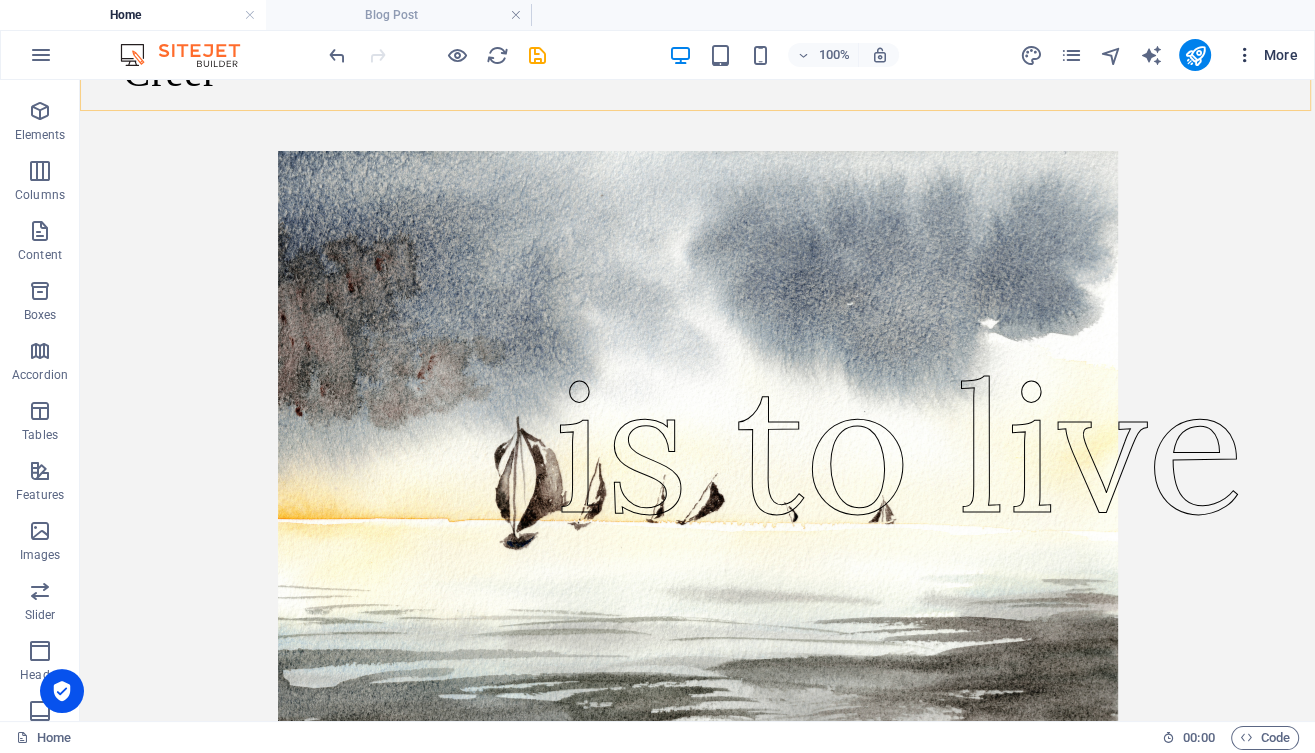 click on "More" at bounding box center (1266, 55) 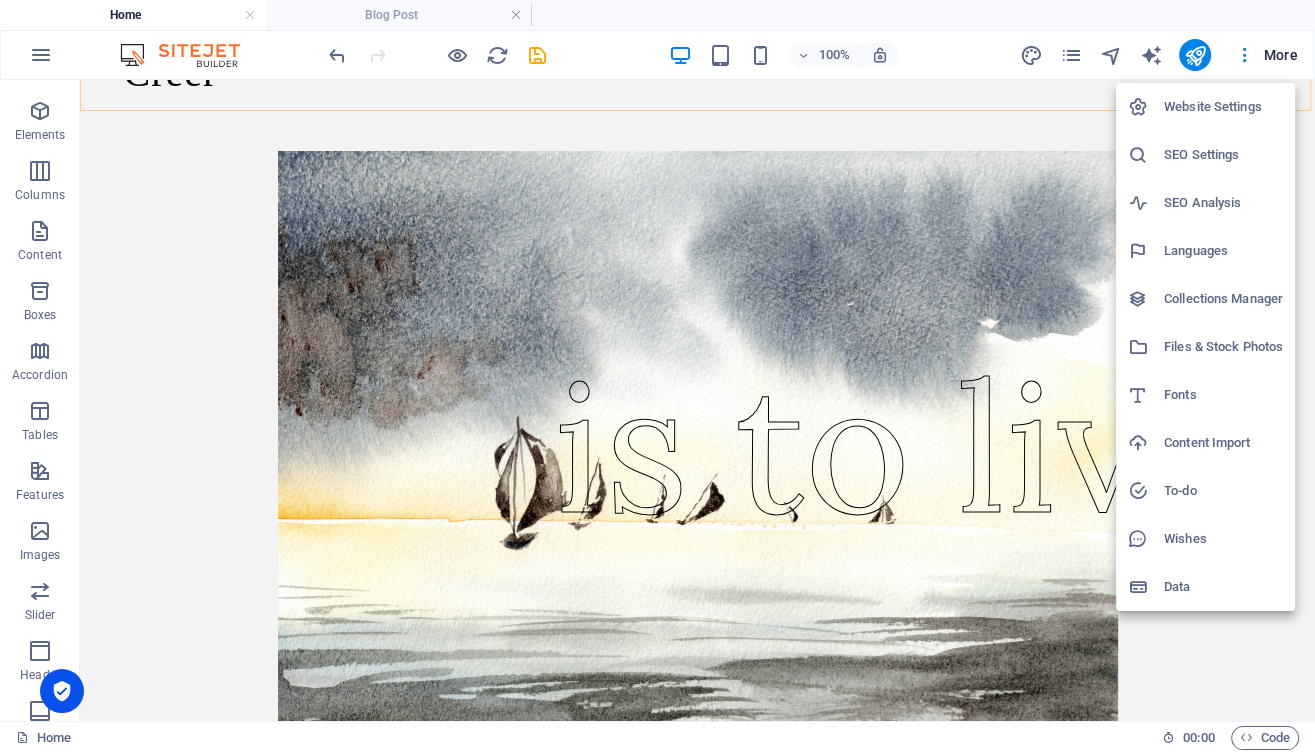 click at bounding box center (657, 376) 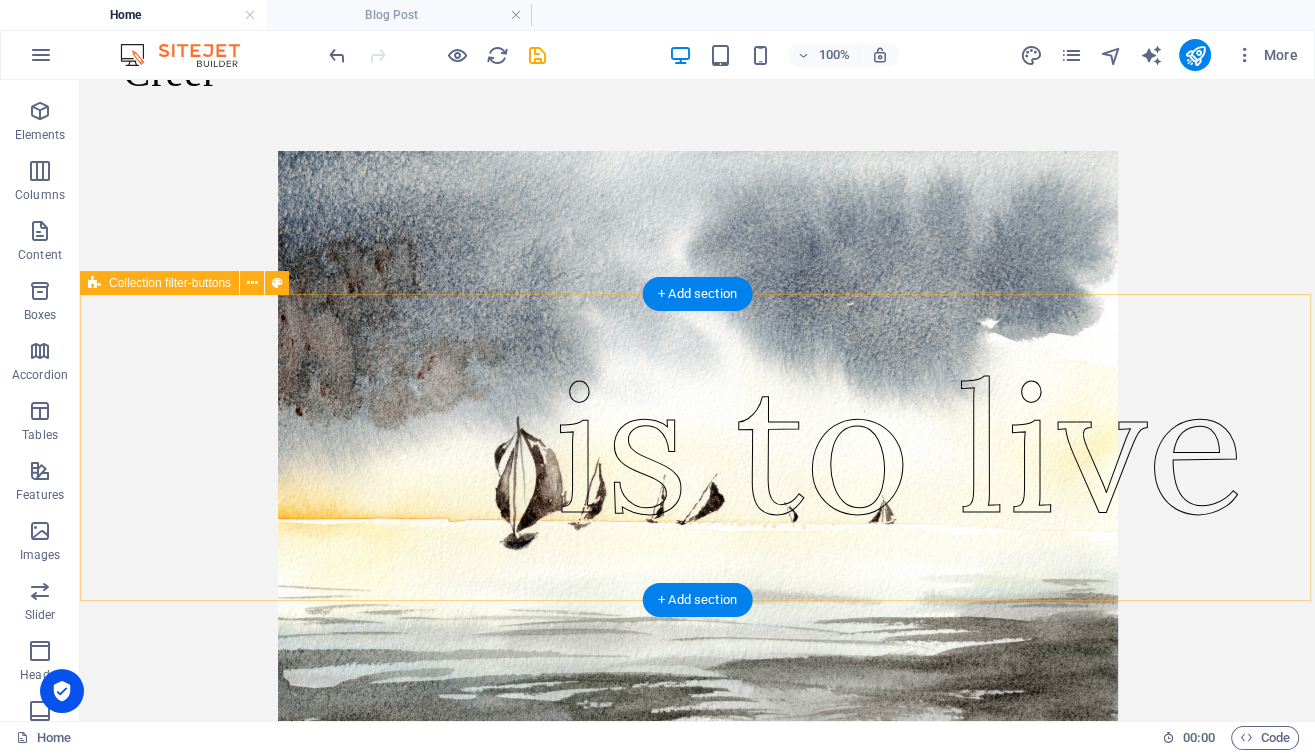 scroll, scrollTop: 0, scrollLeft: 0, axis: both 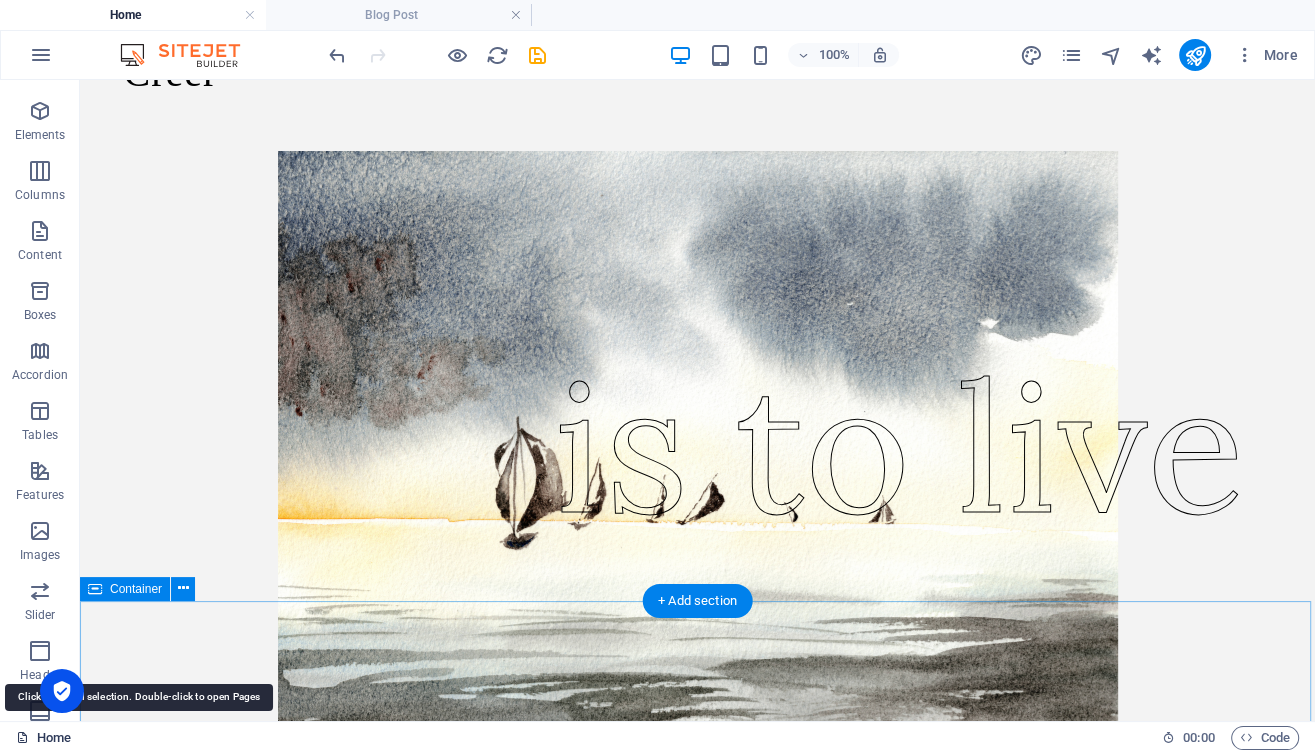 click on "Home" at bounding box center (43, 738) 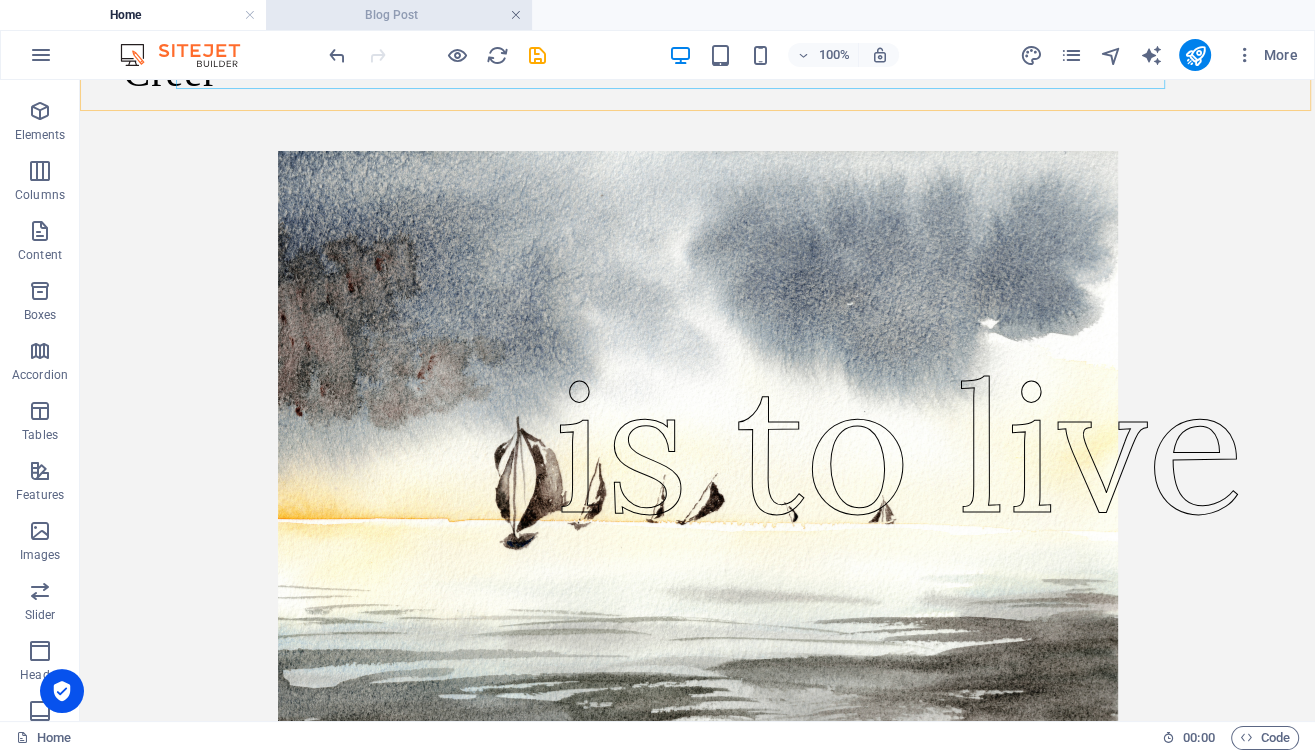 click at bounding box center (516, 15) 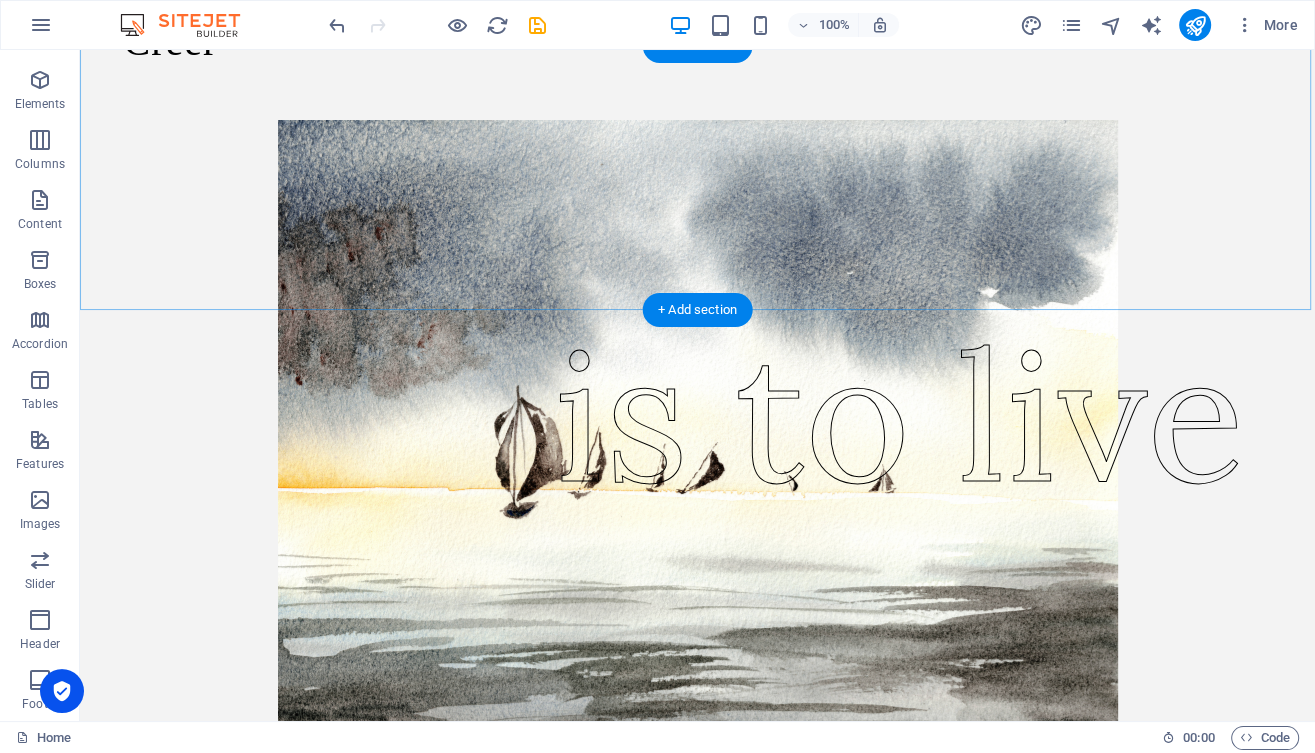 scroll, scrollTop: 0, scrollLeft: 0, axis: both 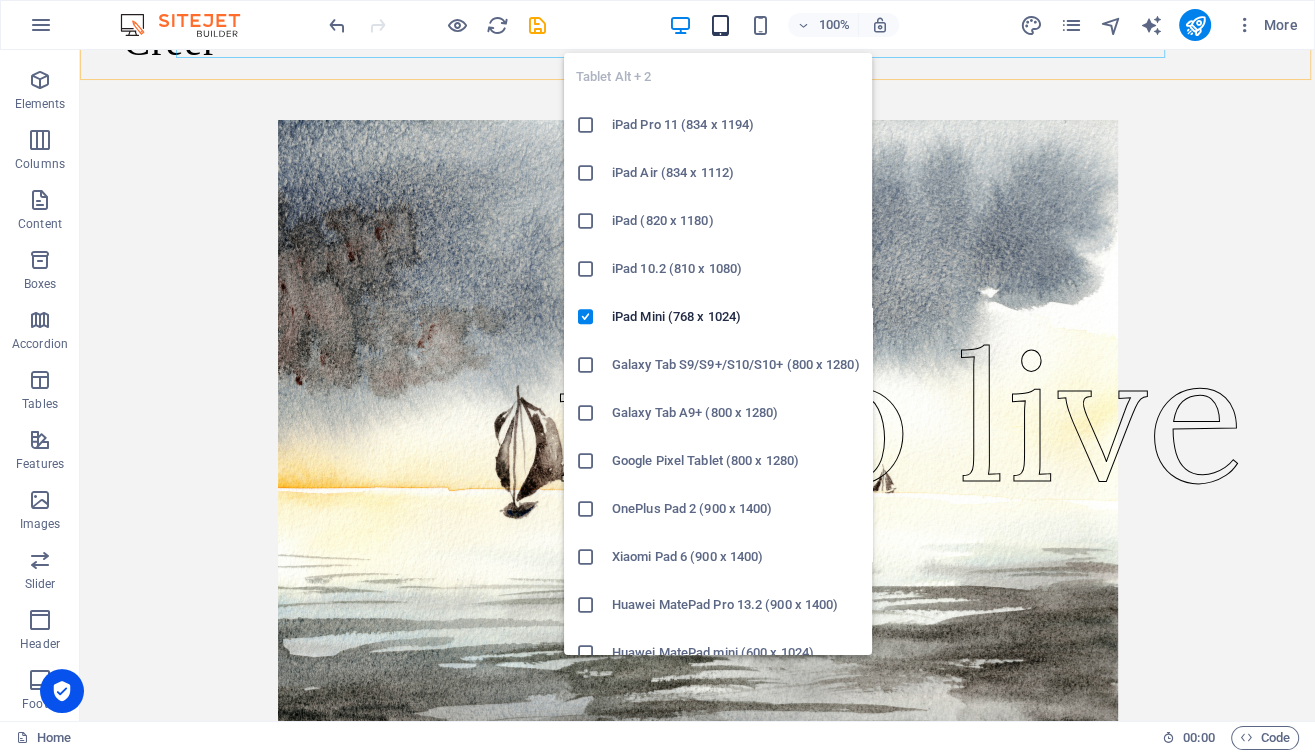 click at bounding box center (720, 25) 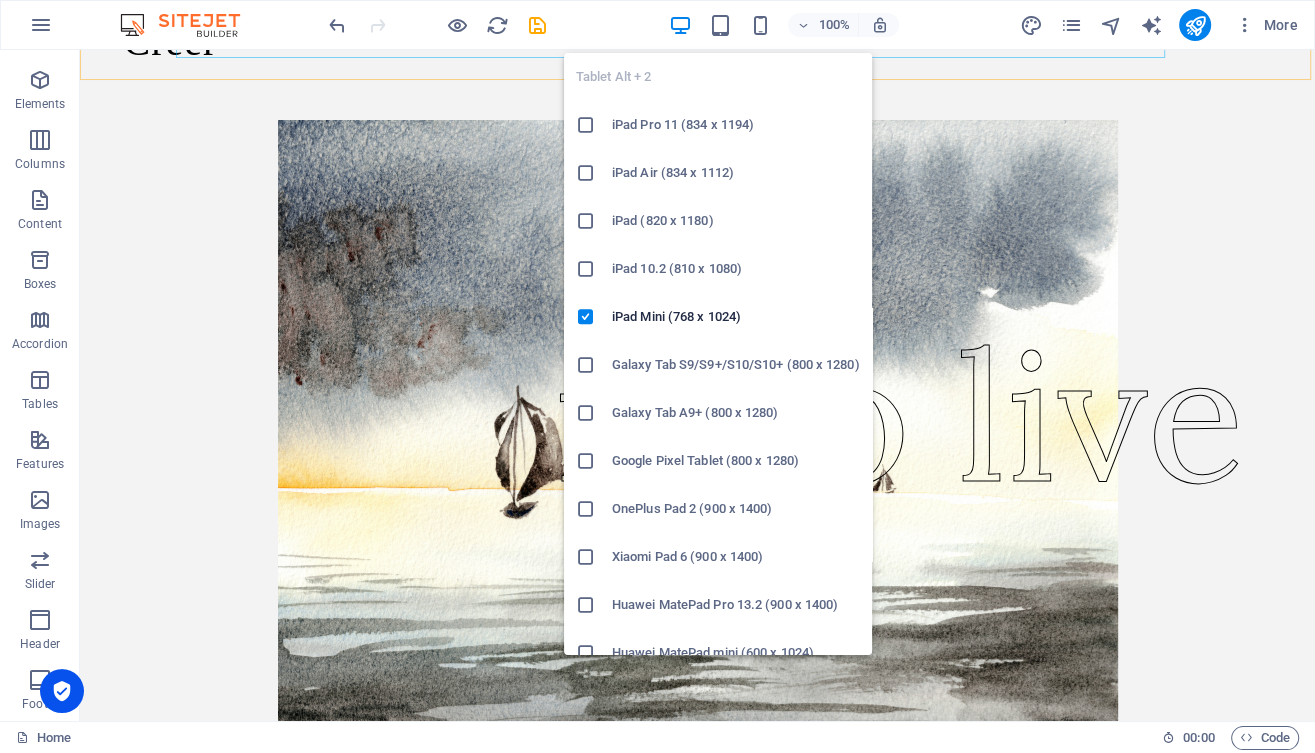 click on "Tablet Alt + 2 iPad Pro 11 (834 x 1194) iPad Air (834 x 1112) iPad (820 x 1180) iPad 10.2 (810 x 1080) iPad Mini (768 x 1024) Galaxy Tab S9/S9+/S10/S10+ (800 x 1280) Galaxy Tab A9+ (800 x 1280) Google Pixel Tablet (800 x 1280) OnePlus Pad 2 (900 x 1400) Xiaomi Pad 6 (900 x 1400) Huawei MatePad Pro 13.2 (900 x 1400) Huawei MatePad mini (600 x 1024) Fire HD 10 (800 x 1280) Fire HD 8 (600 x 1024)" at bounding box center [718, 346] 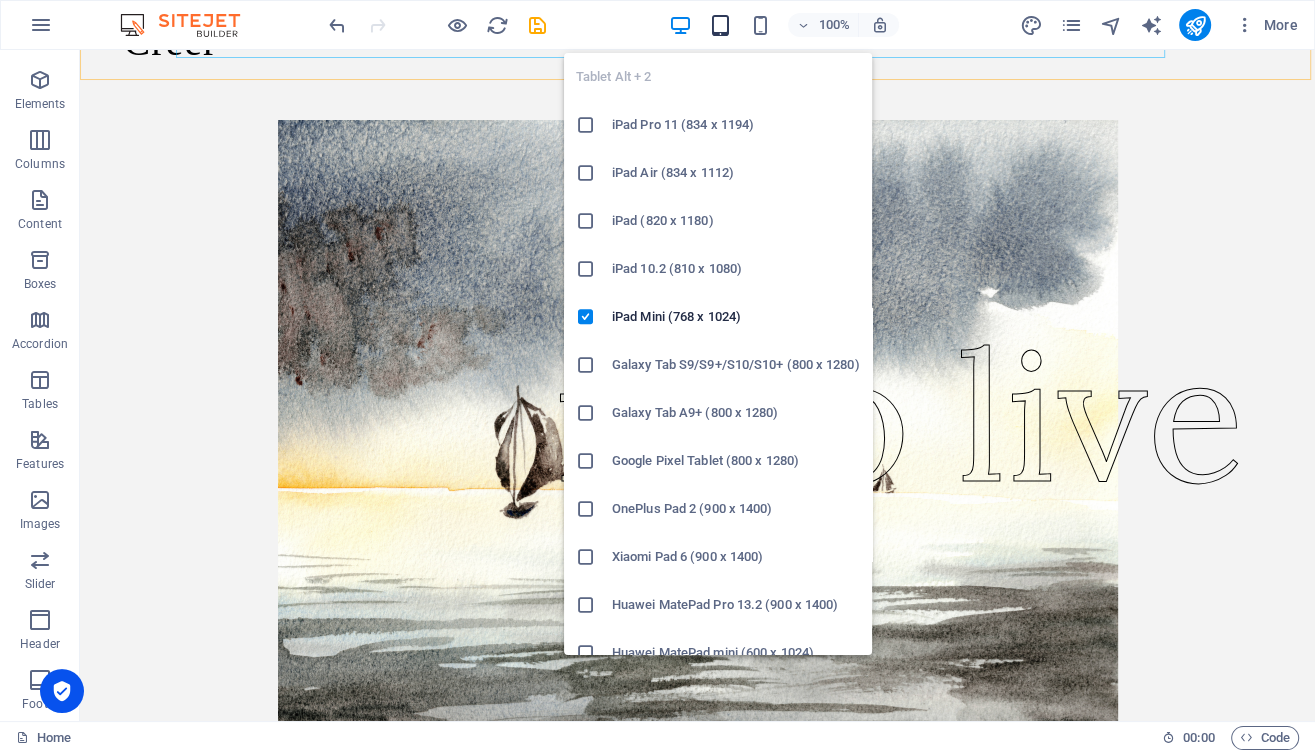 click at bounding box center (720, 25) 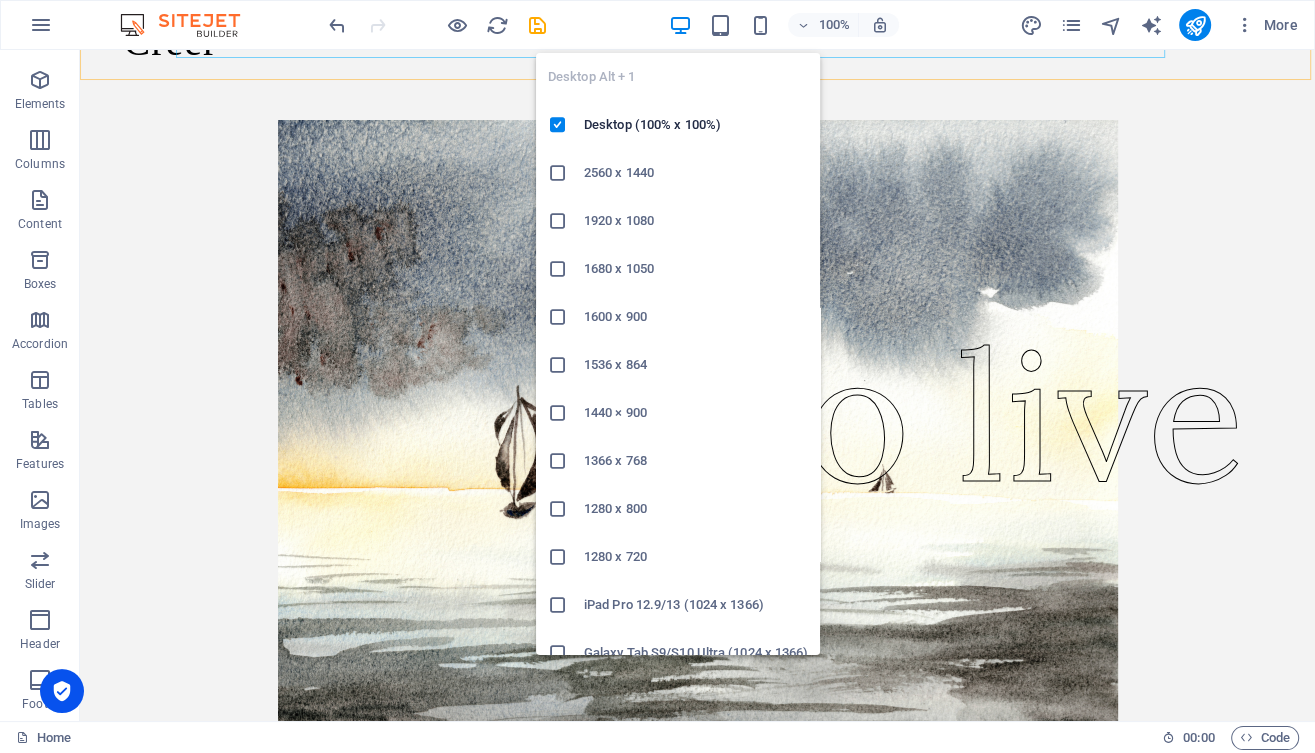 click at bounding box center (680, 25) 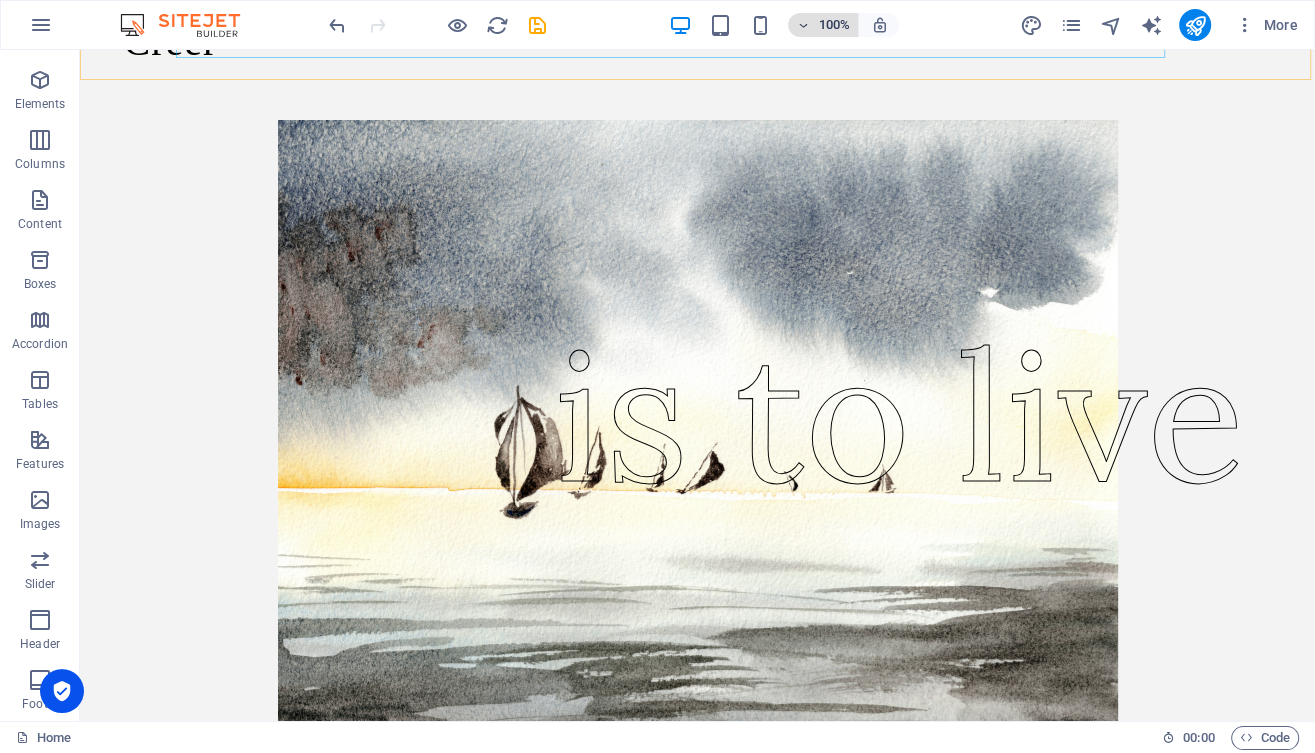 click on "100%" at bounding box center [834, 25] 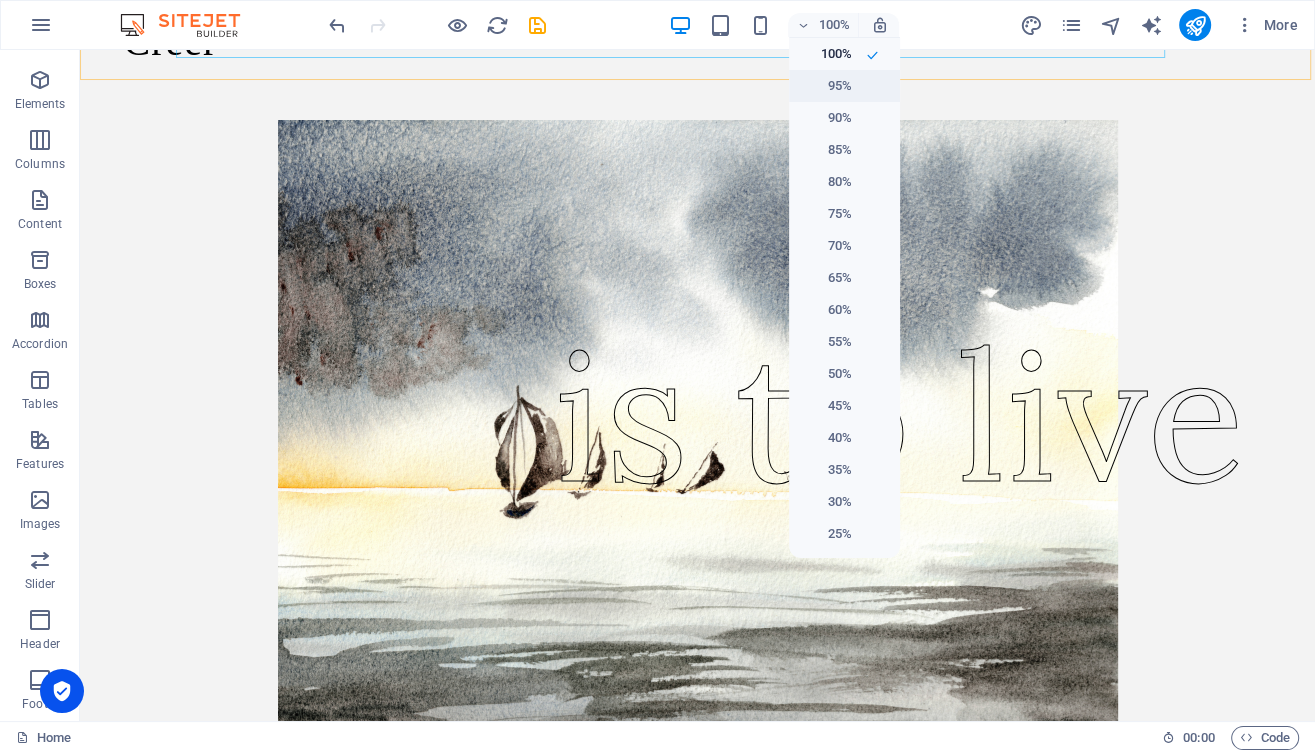 click on "95%" at bounding box center (826, 86) 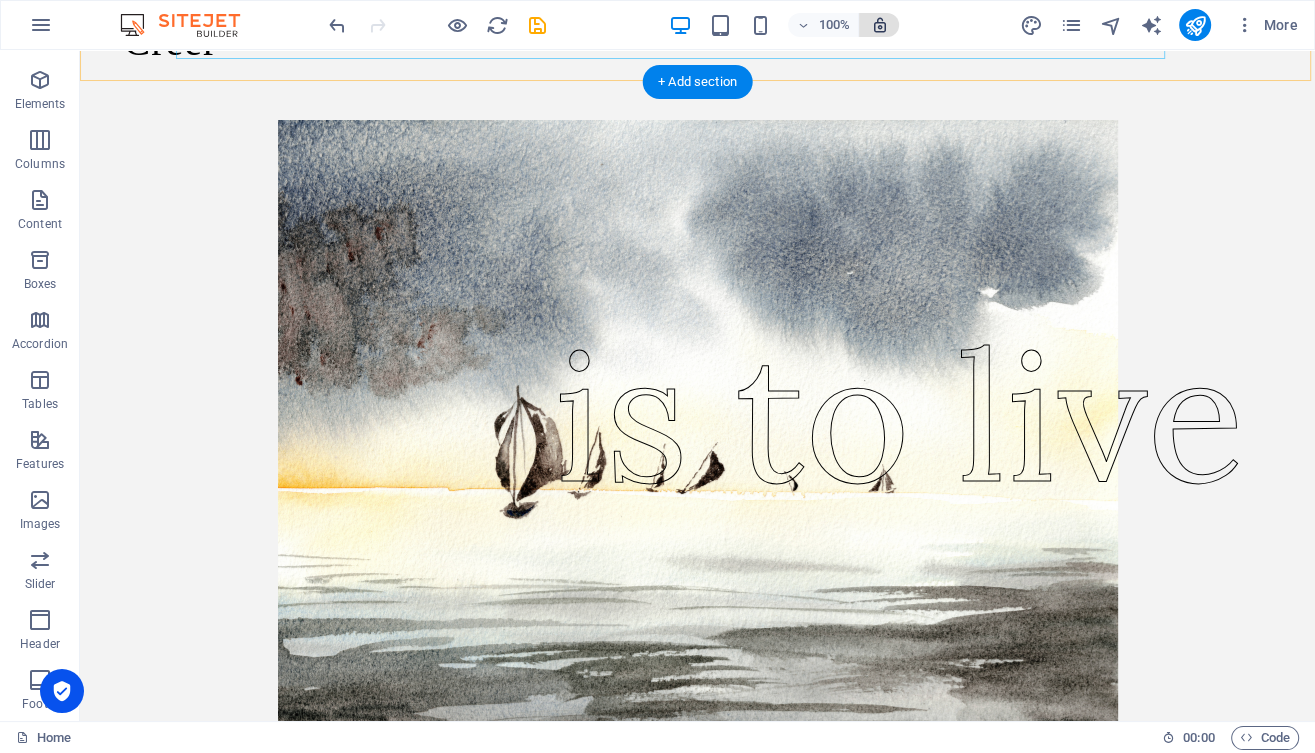 scroll, scrollTop: 0, scrollLeft: 0, axis: both 